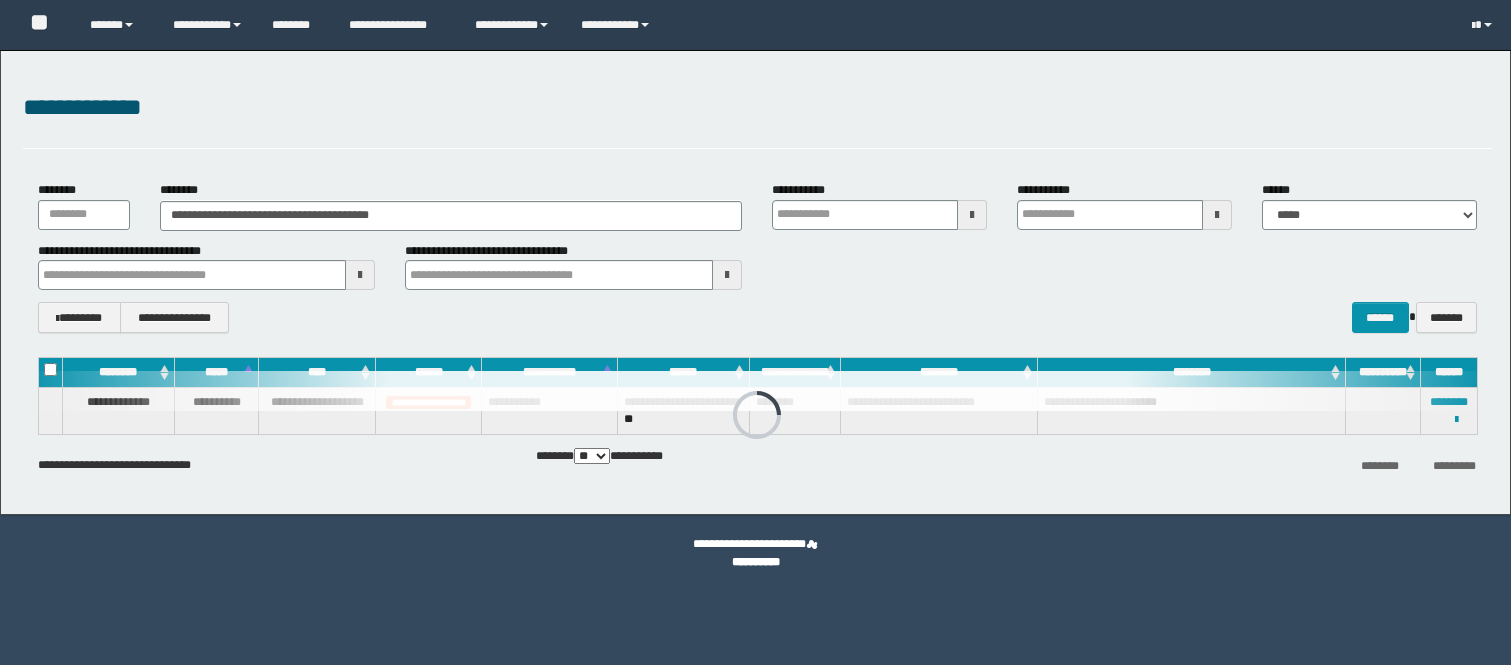 scroll, scrollTop: 0, scrollLeft: 0, axis: both 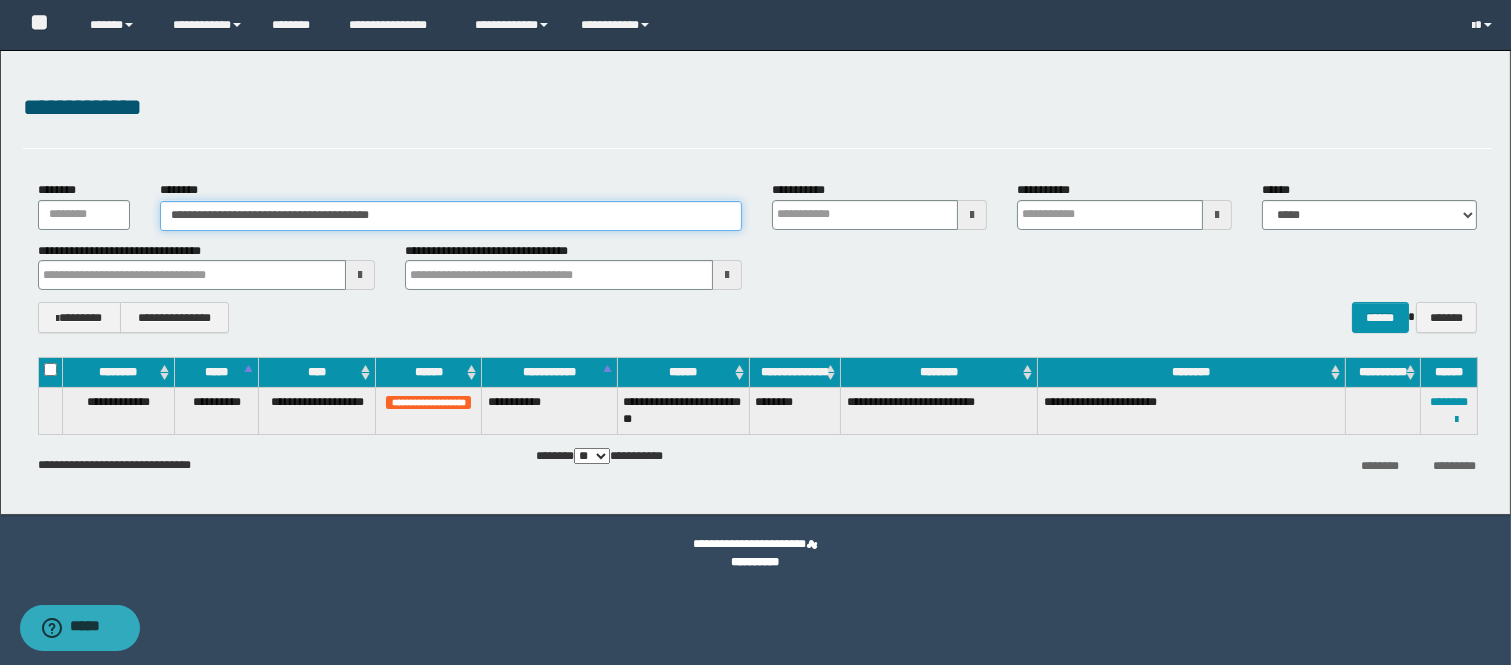 drag, startPoint x: 482, startPoint y: 214, endPoint x: 161, endPoint y: 183, distance: 322.4934 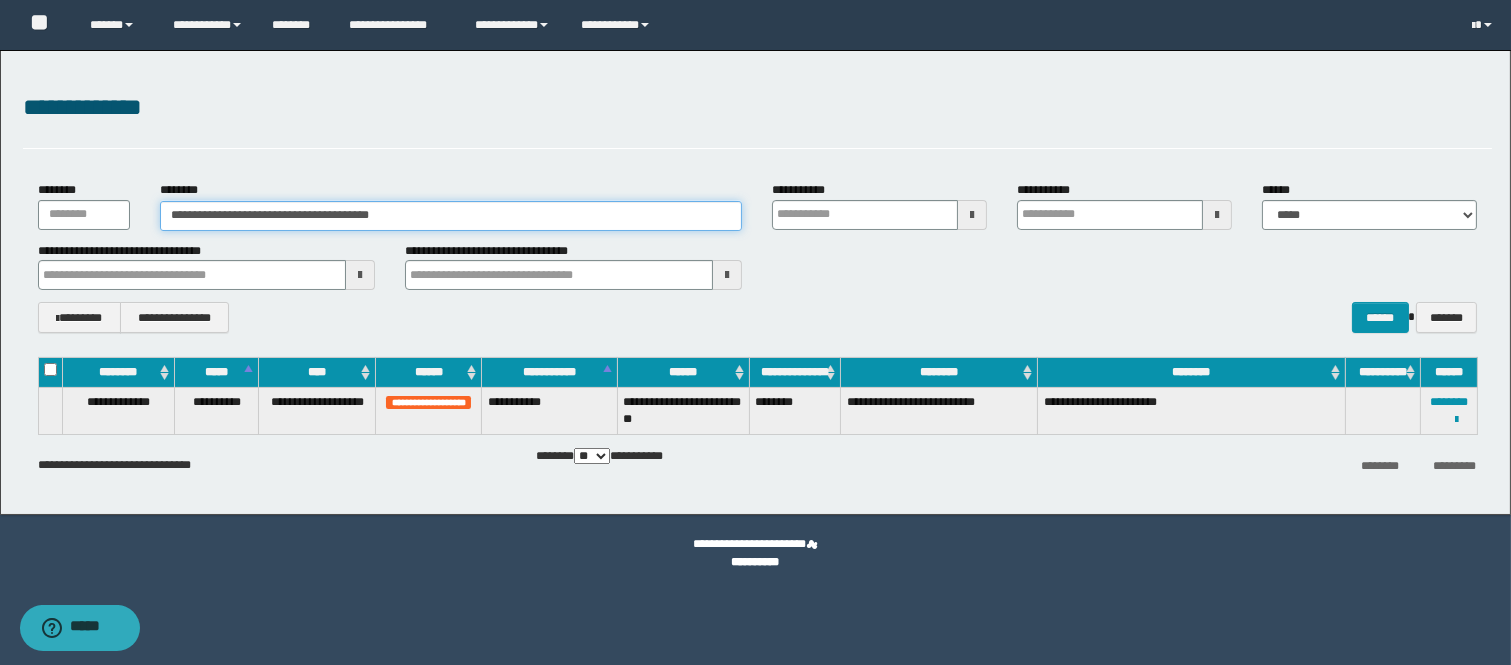 paste 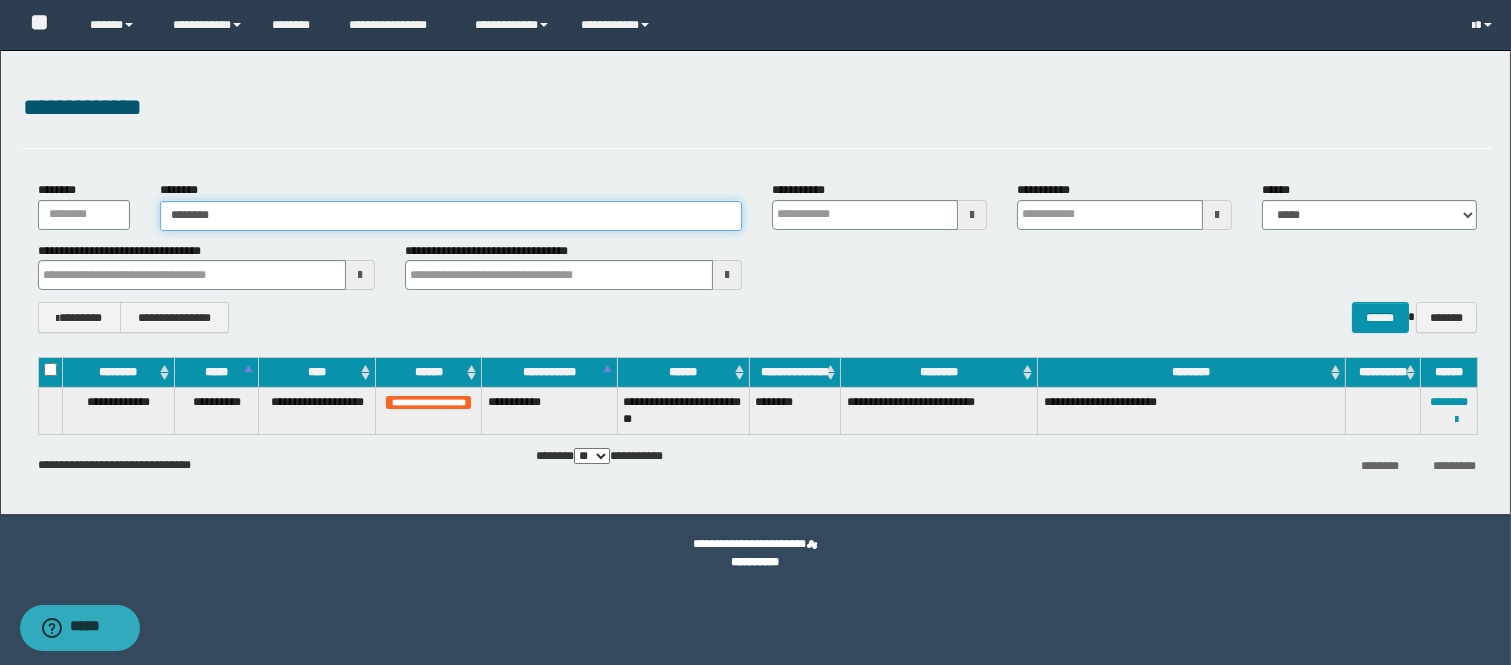 type on "********" 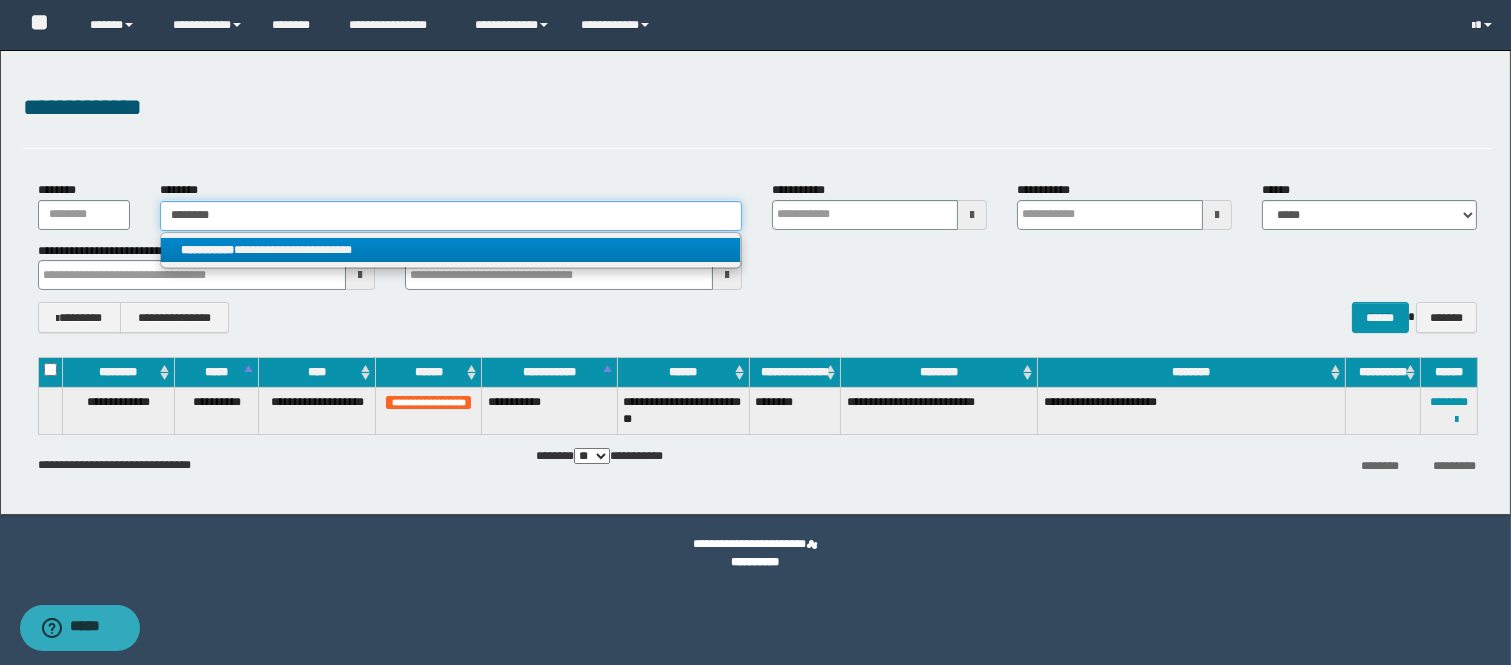 type on "********" 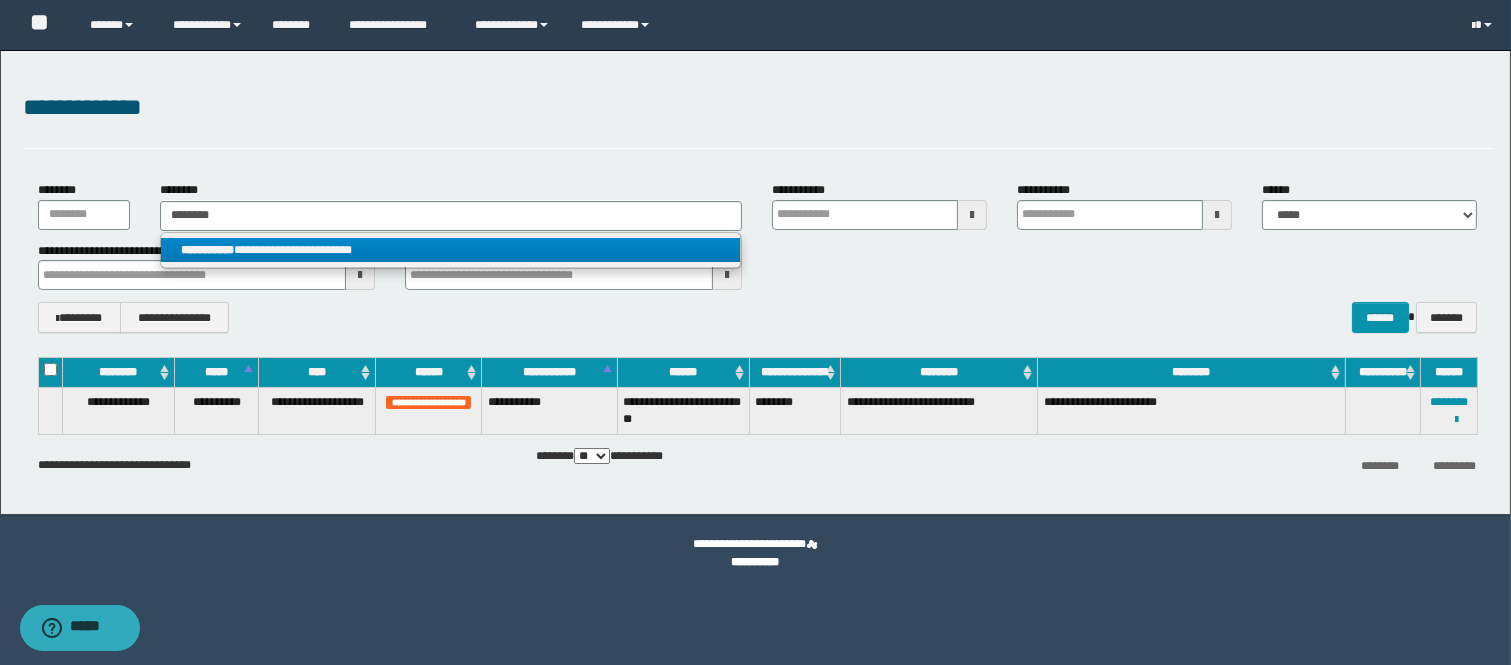 click on "**********" at bounding box center (450, 250) 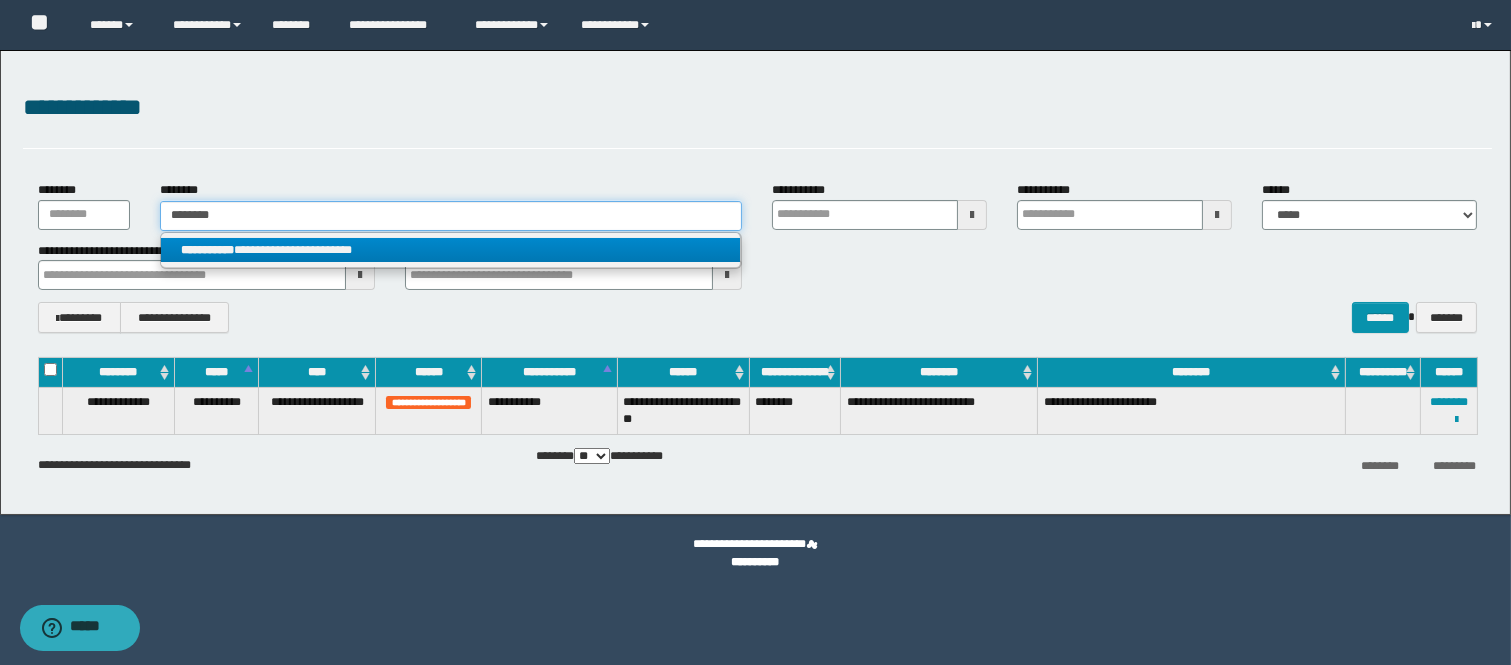 type 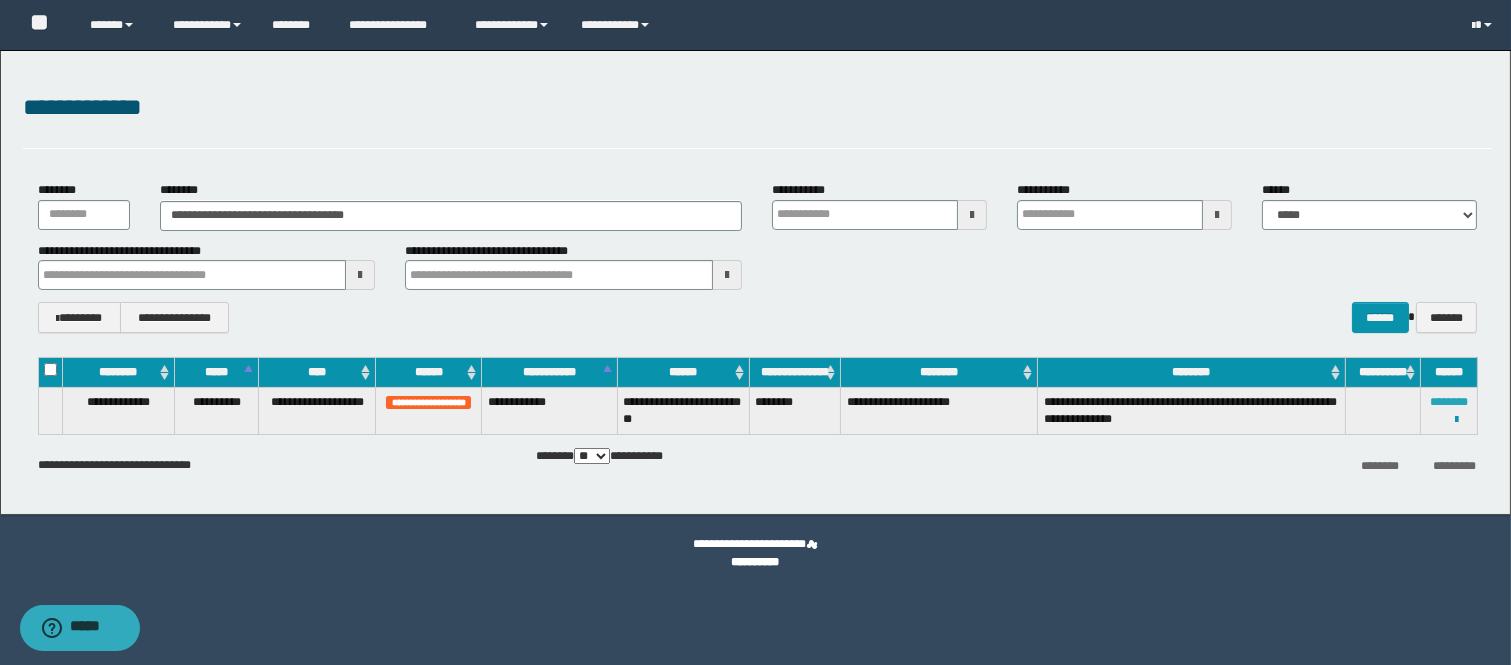 click on "********" at bounding box center (1449, 402) 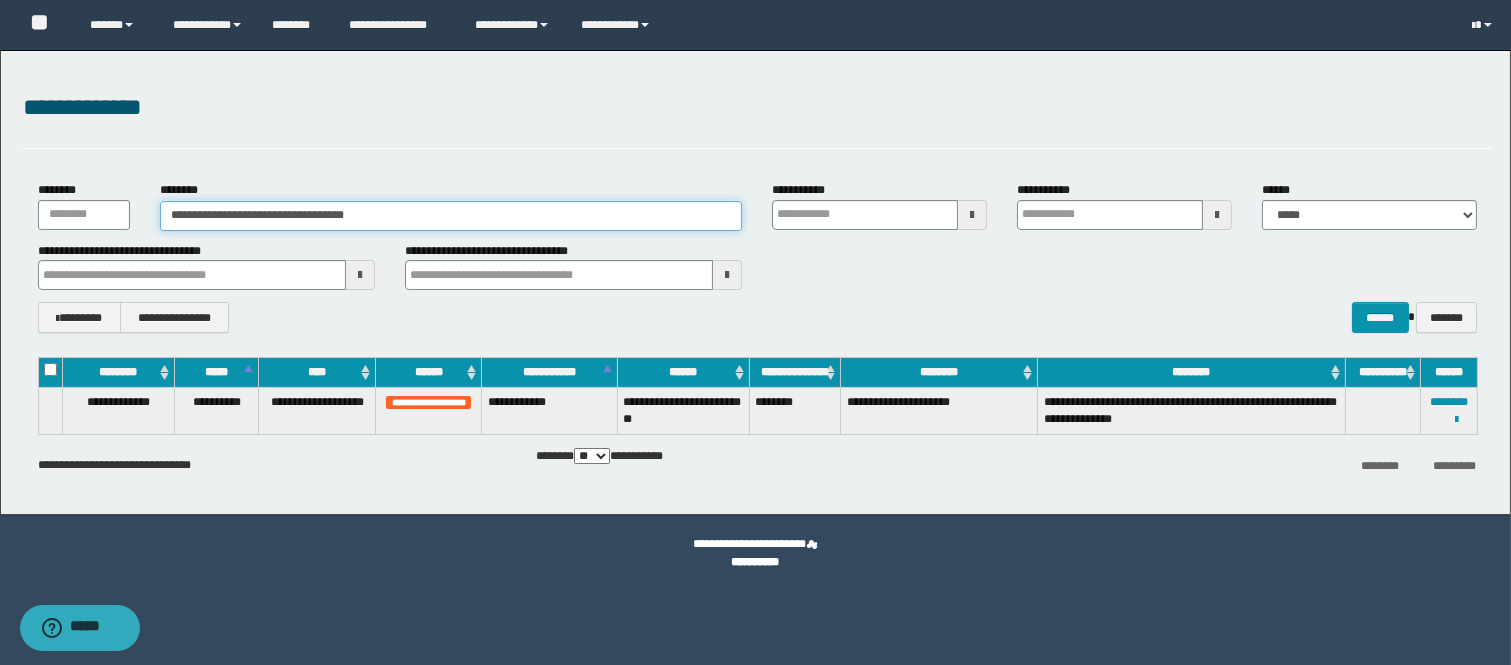 drag, startPoint x: 441, startPoint y: 208, endPoint x: 68, endPoint y: 205, distance: 373.01205 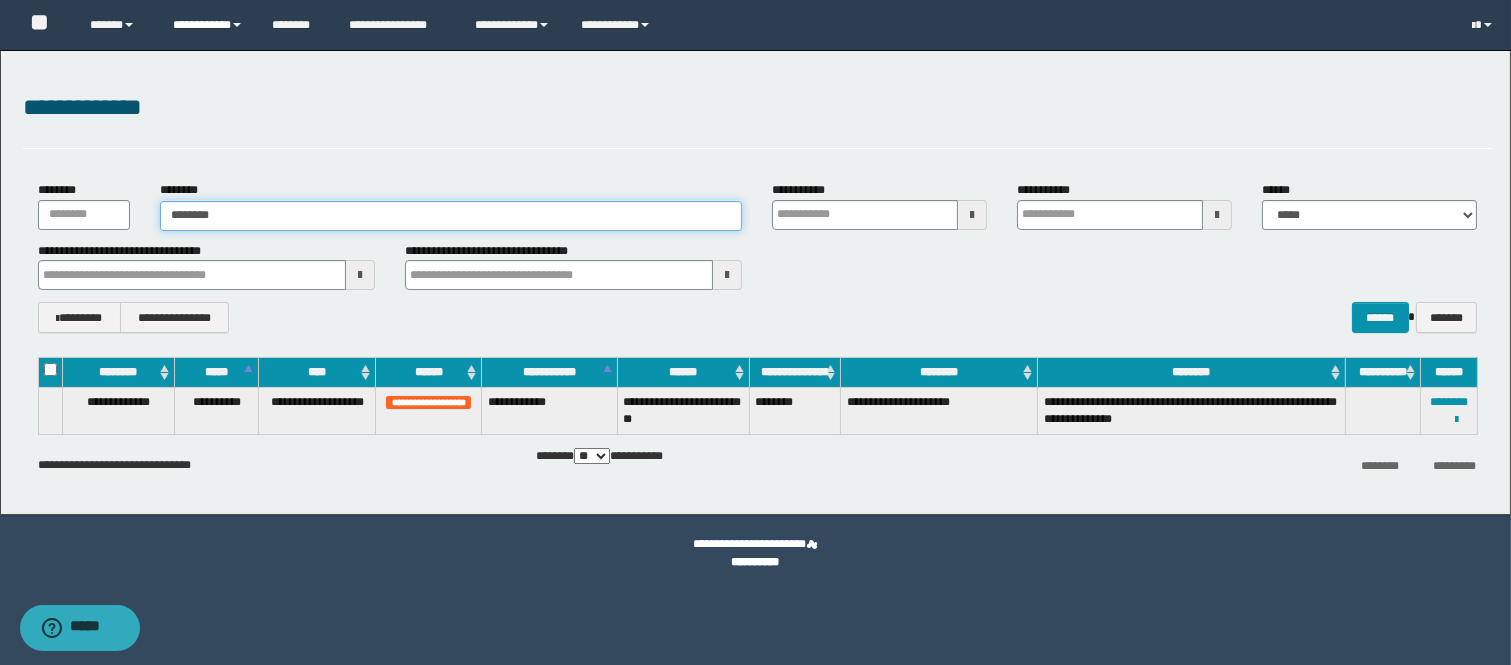 type on "********" 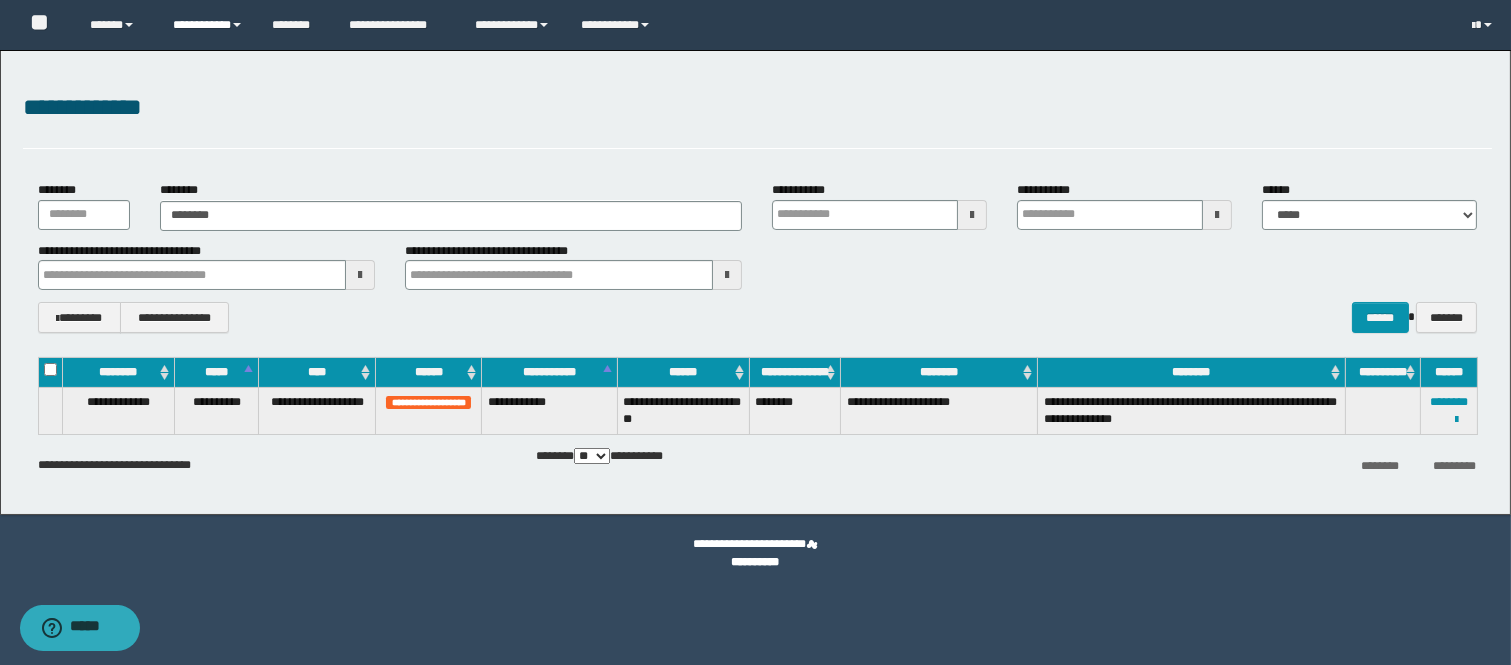 click at bounding box center [237, 25] 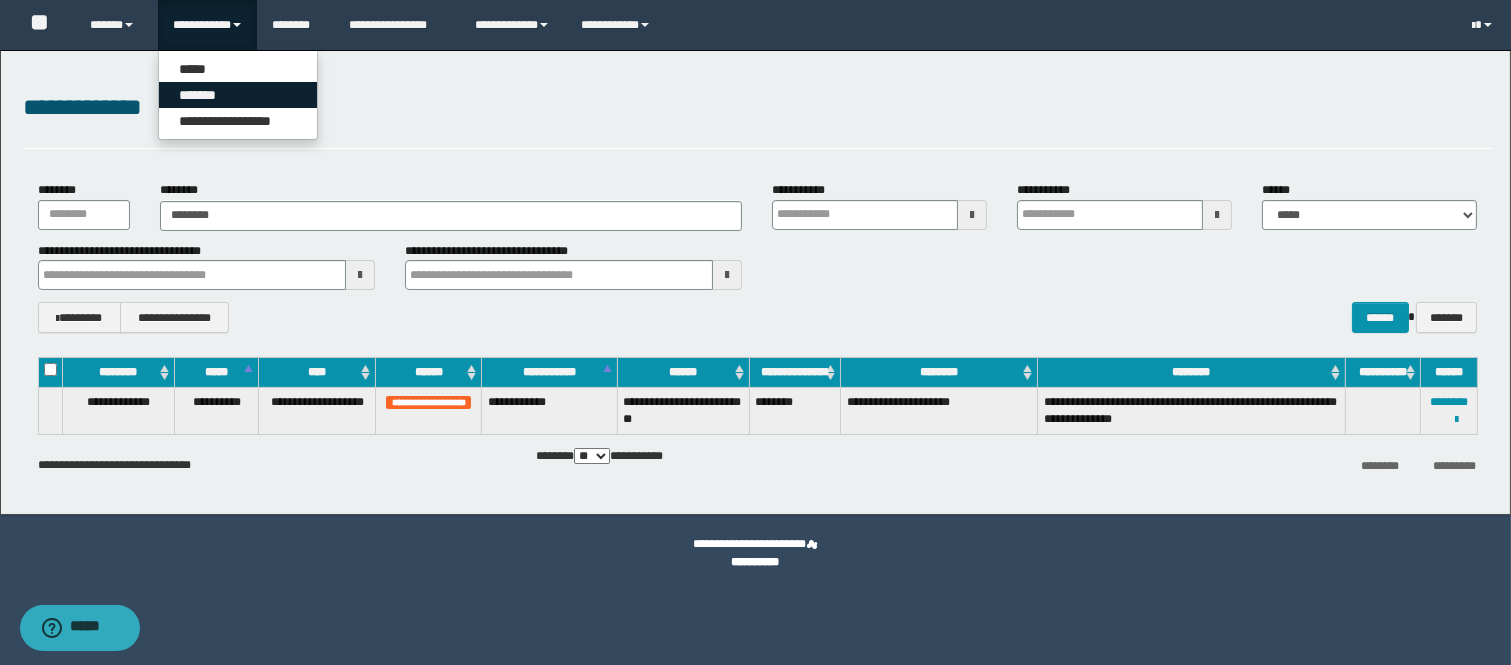 click on "*******" at bounding box center [238, 95] 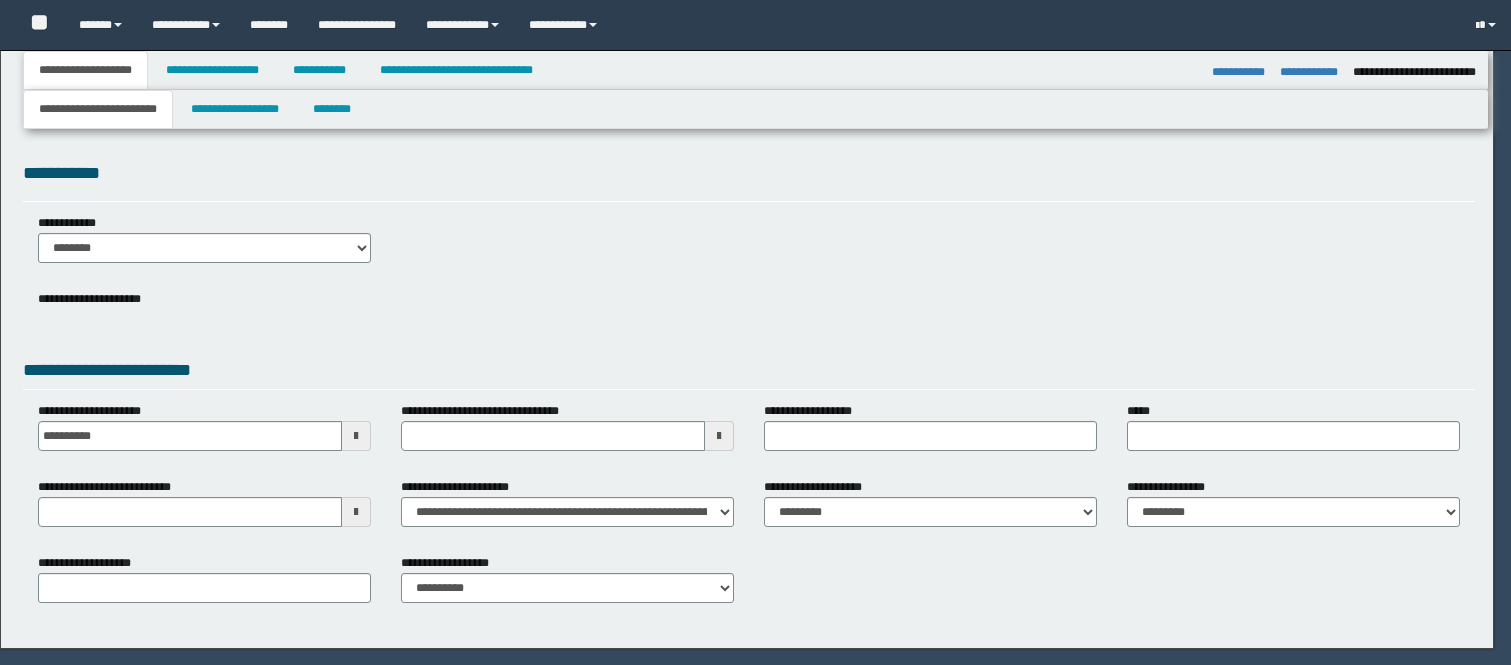select on "*" 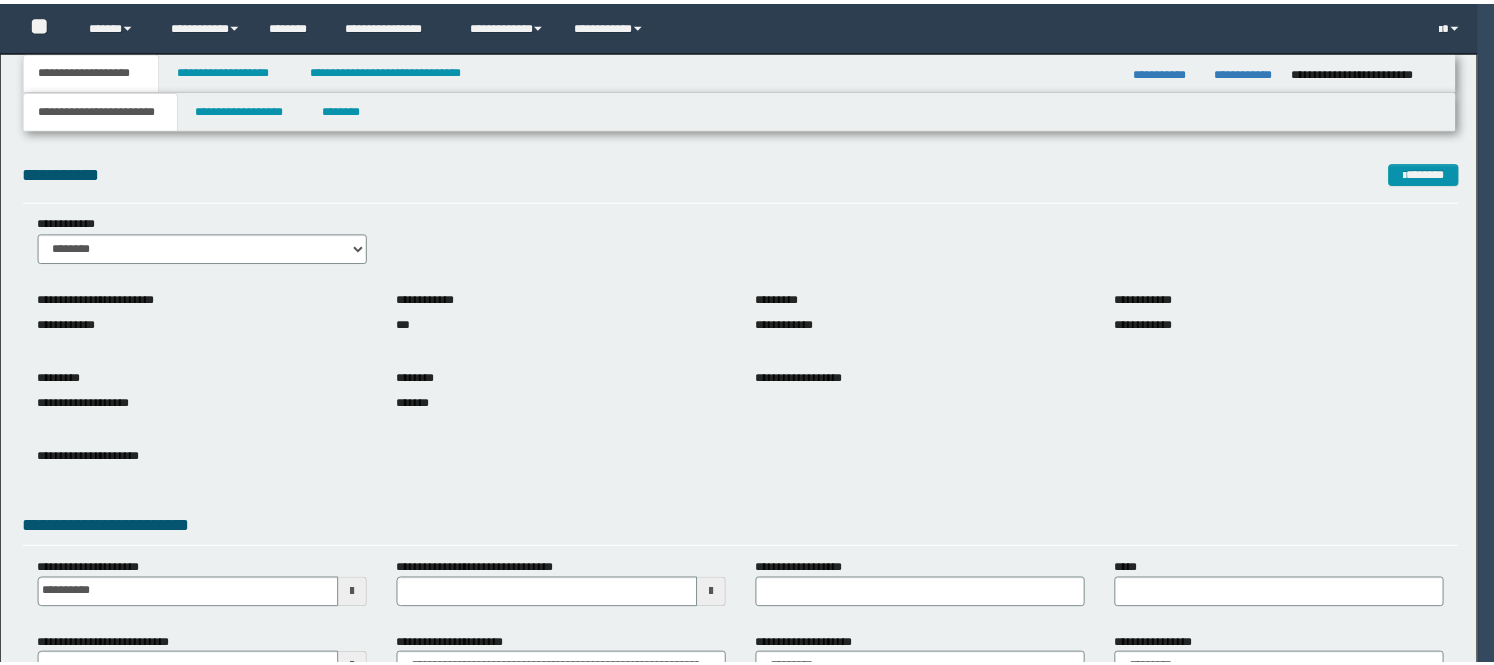 scroll, scrollTop: 0, scrollLeft: 0, axis: both 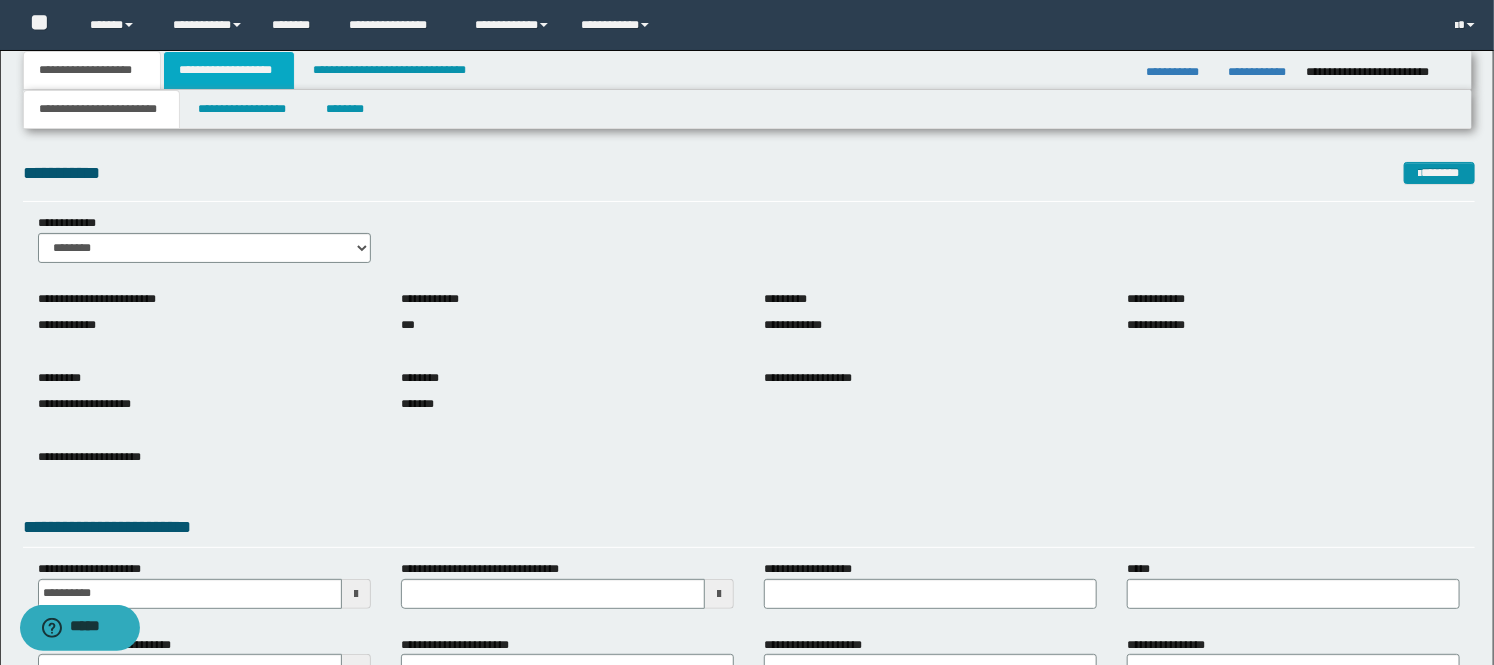 click on "**********" at bounding box center [229, 70] 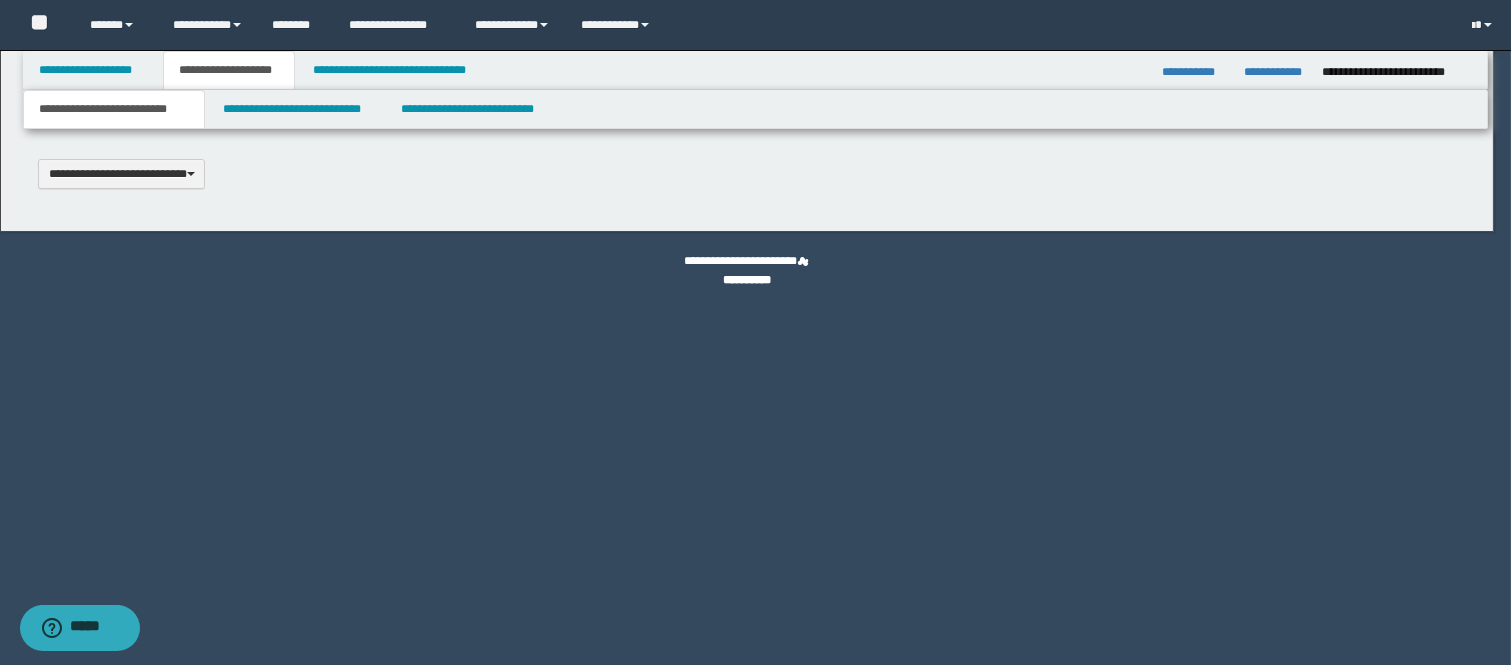 scroll, scrollTop: 0, scrollLeft: 0, axis: both 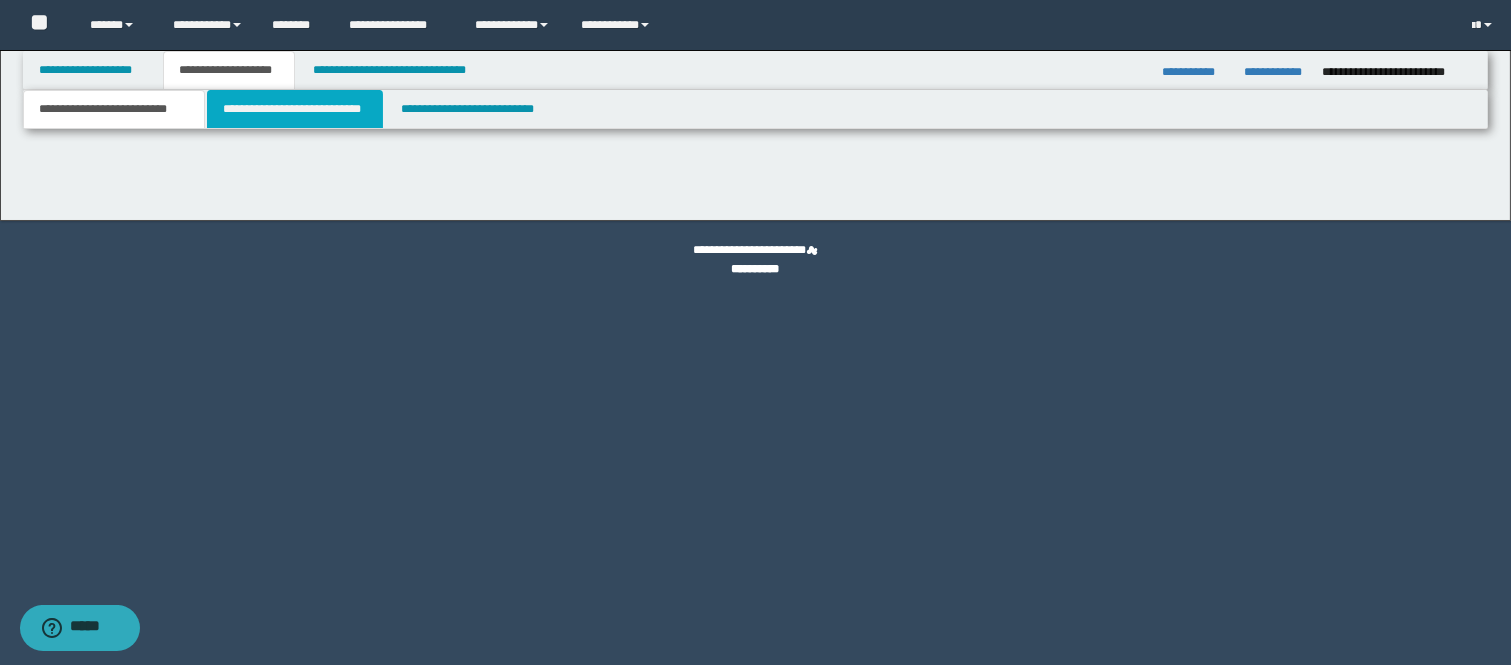 click on "**********" at bounding box center [295, 109] 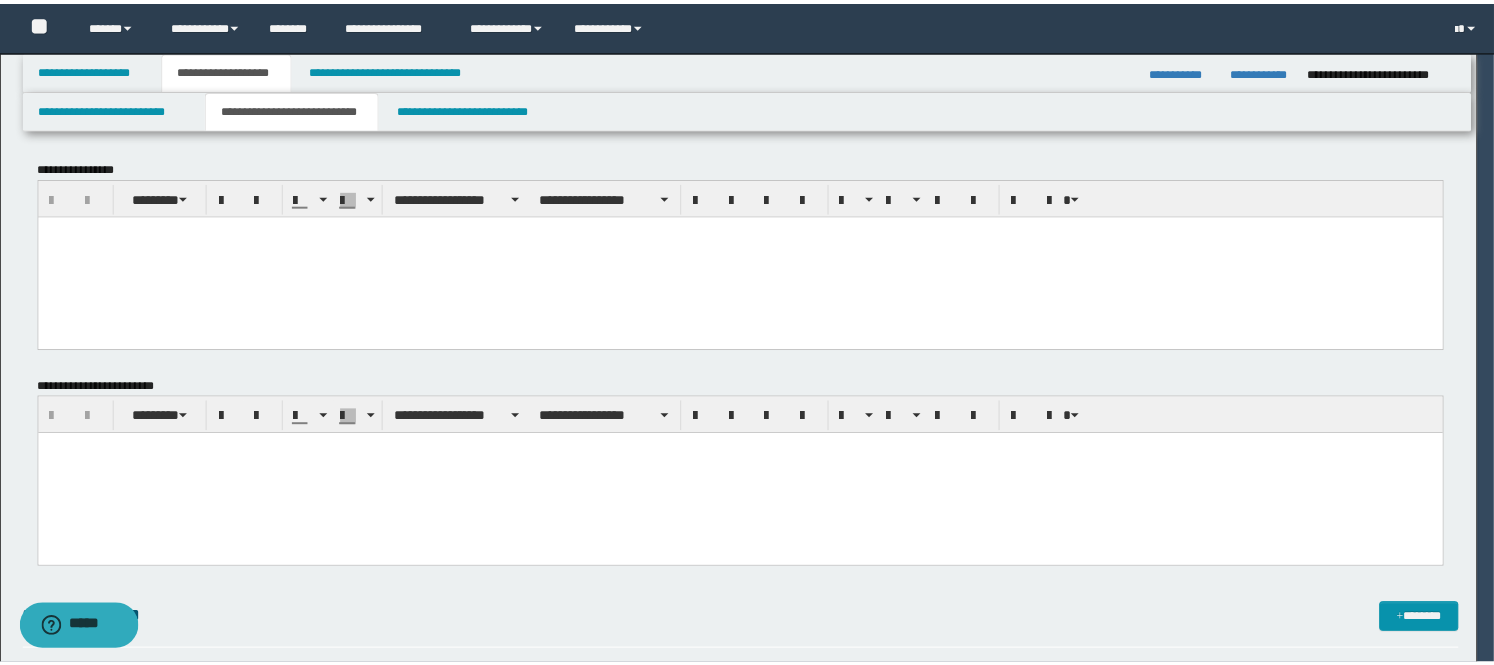 scroll, scrollTop: 0, scrollLeft: 0, axis: both 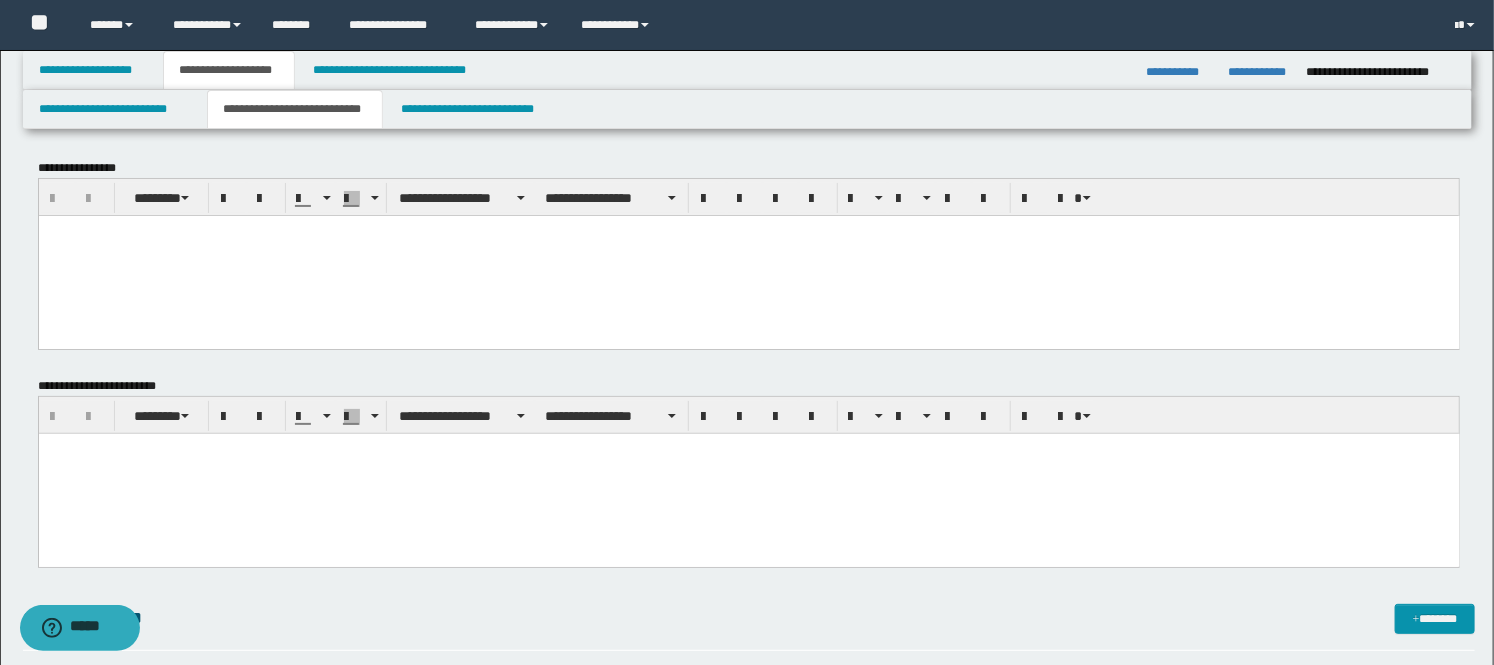 click at bounding box center [748, 255] 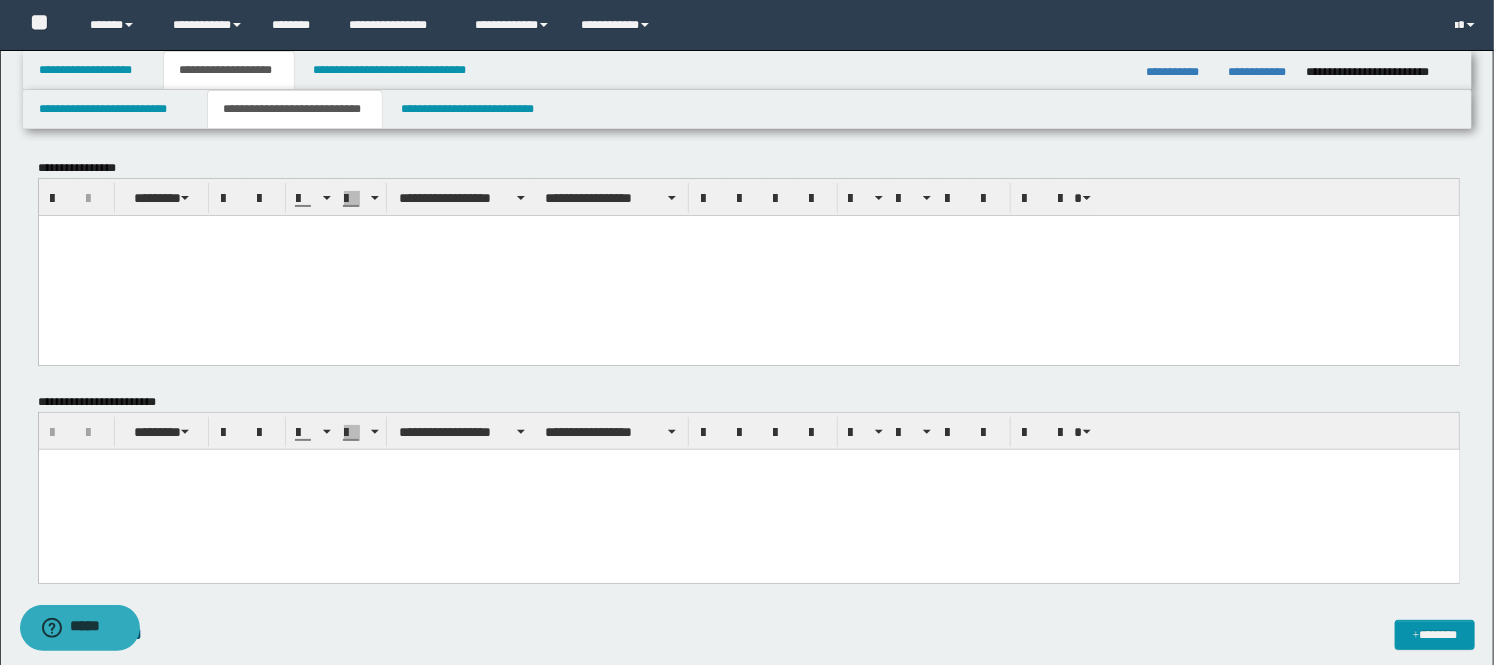 type 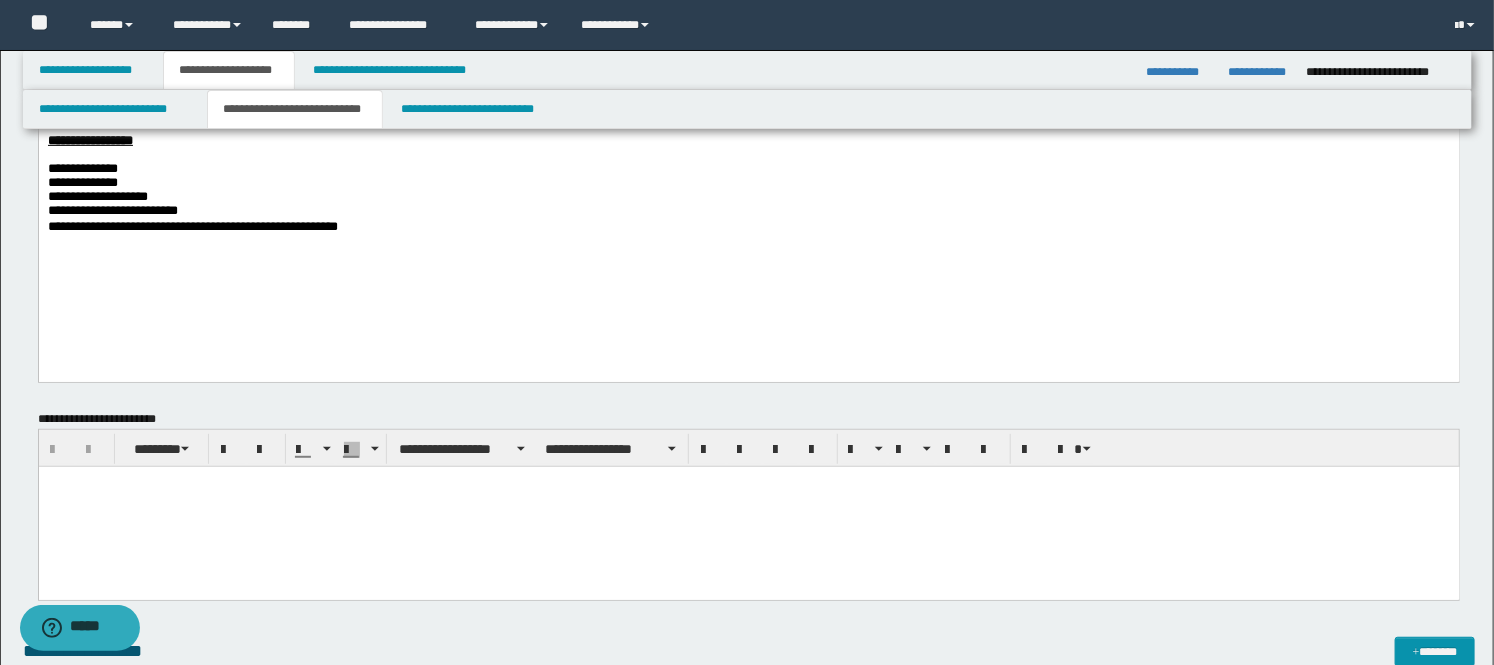 scroll, scrollTop: 333, scrollLeft: 0, axis: vertical 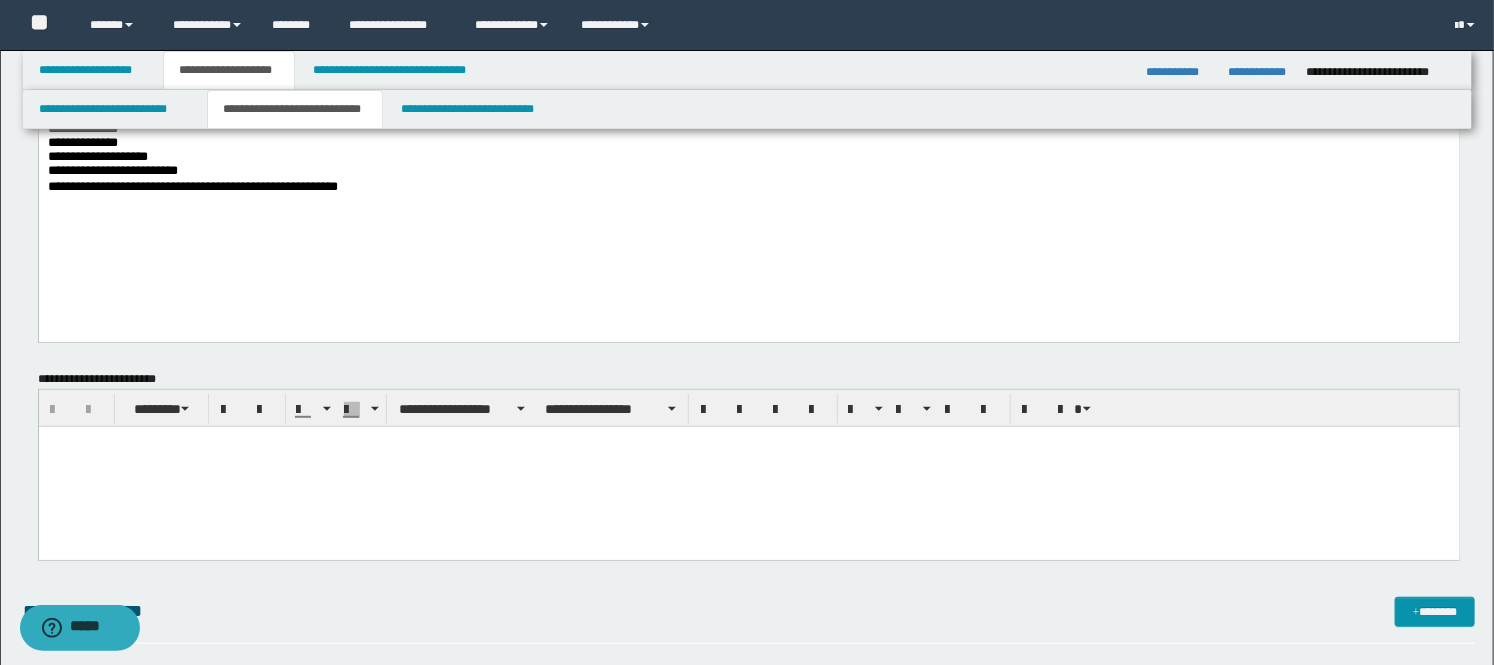 click at bounding box center [748, 467] 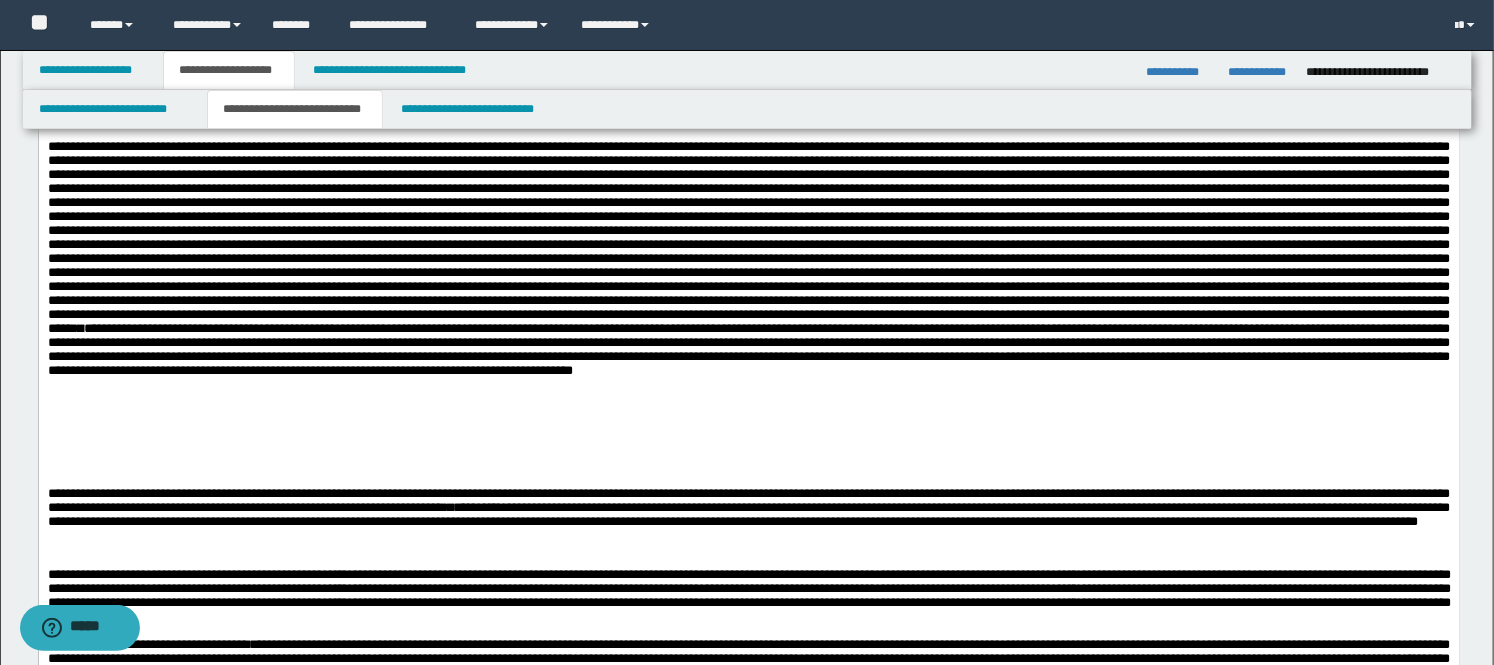 scroll, scrollTop: 777, scrollLeft: 0, axis: vertical 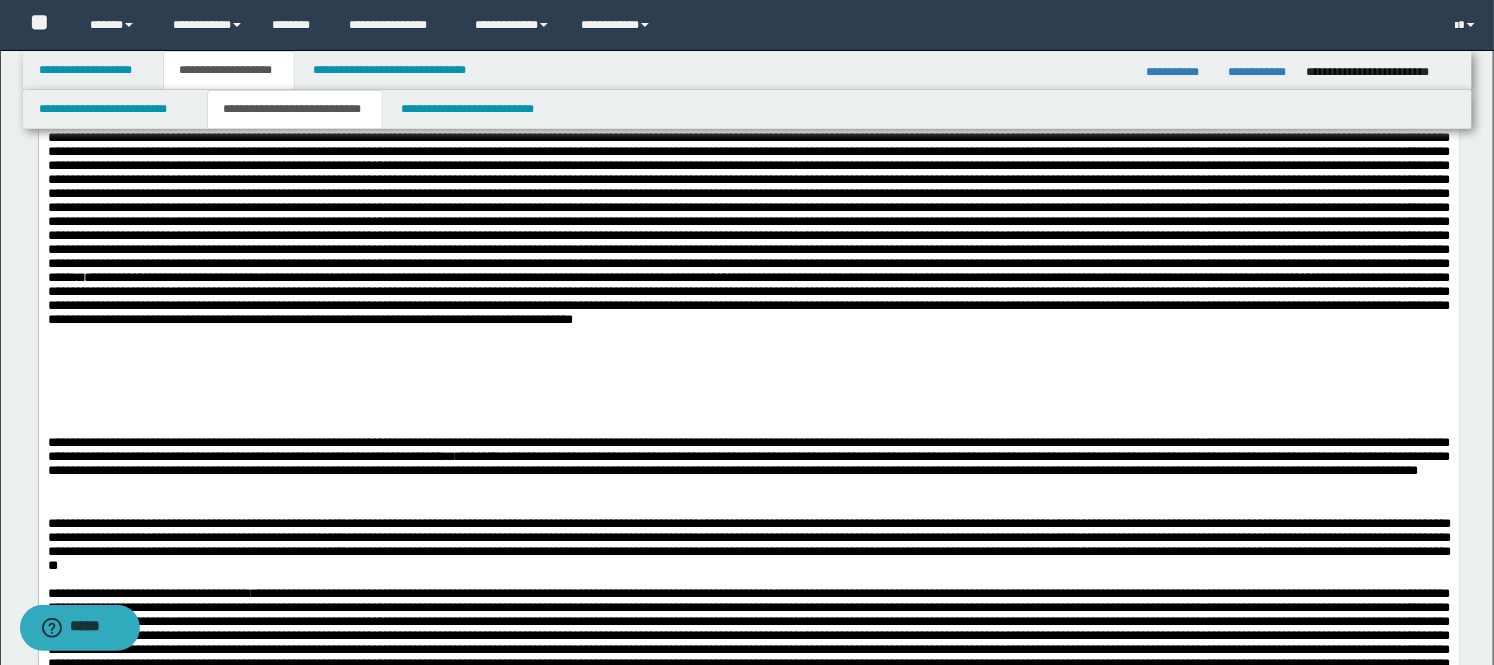 click on "**********" at bounding box center [748, 450] 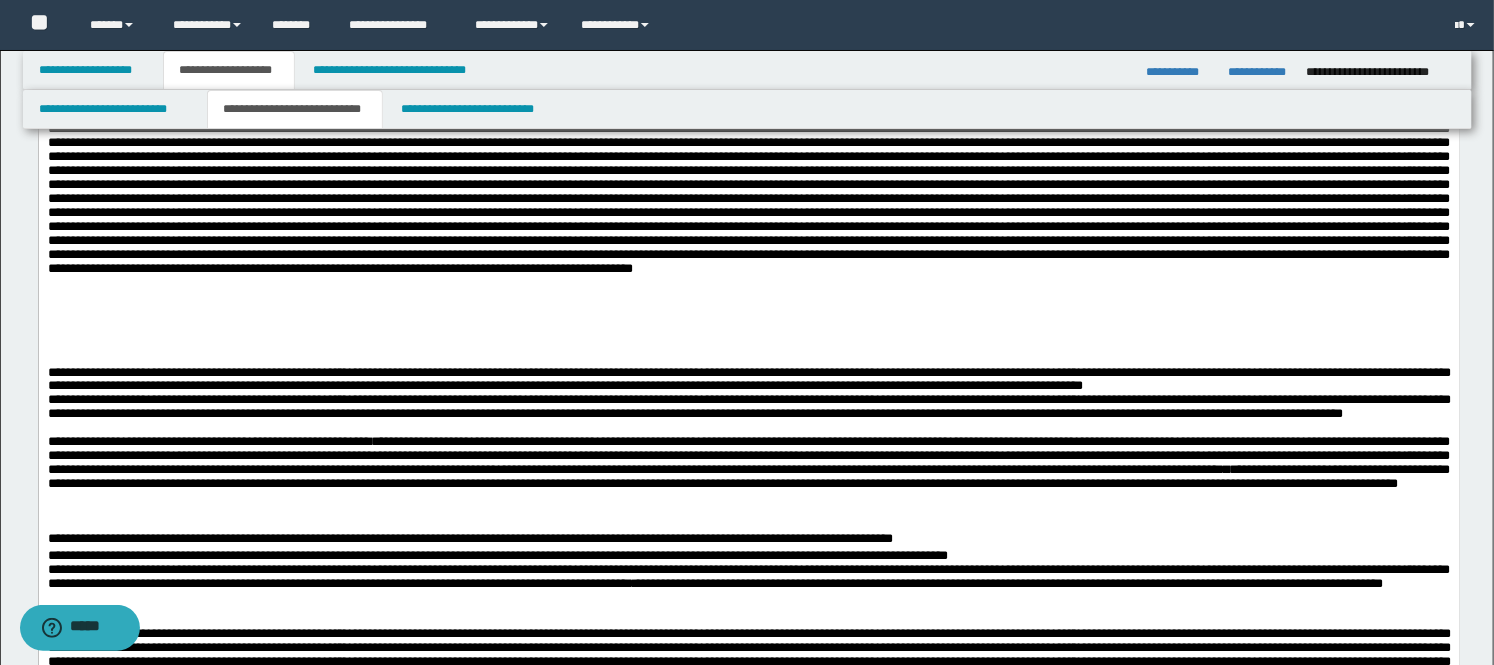 scroll, scrollTop: 1333, scrollLeft: 0, axis: vertical 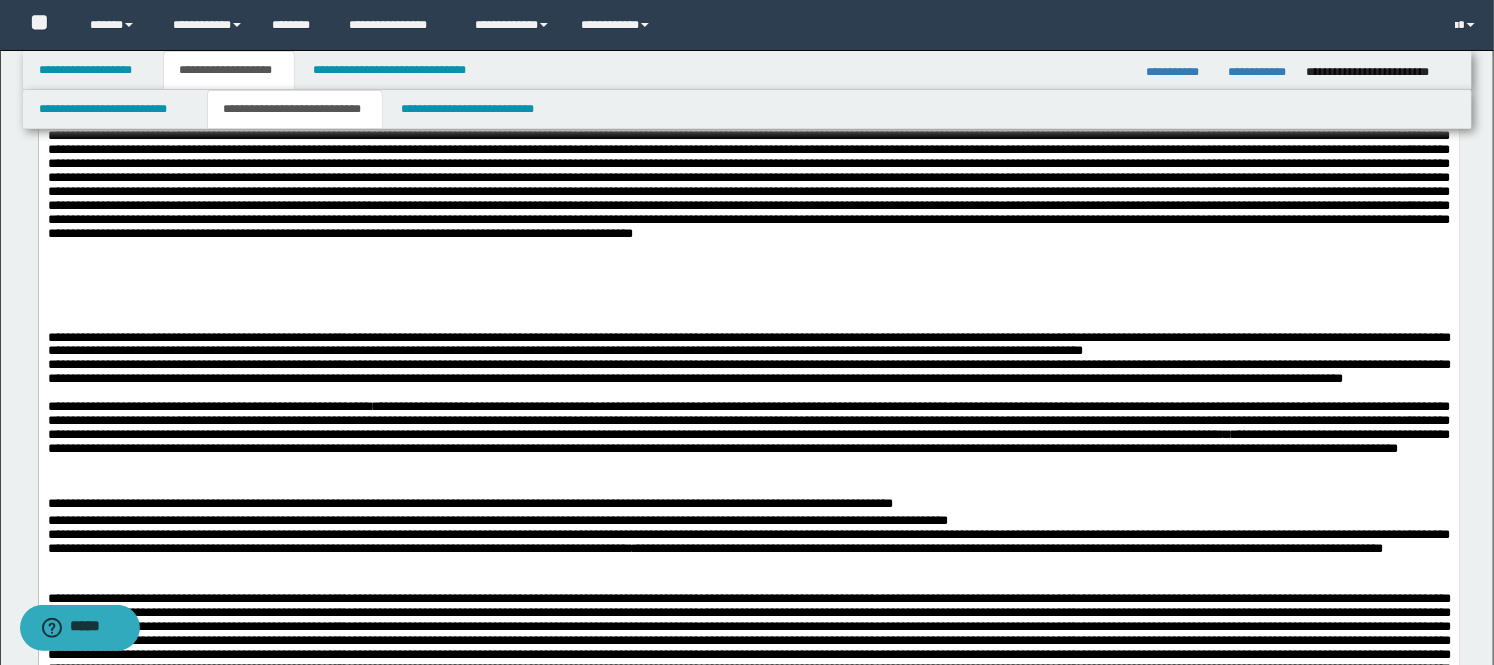 drag, startPoint x: 58, startPoint y: 372, endPoint x: 53, endPoint y: 450, distance: 78.160095 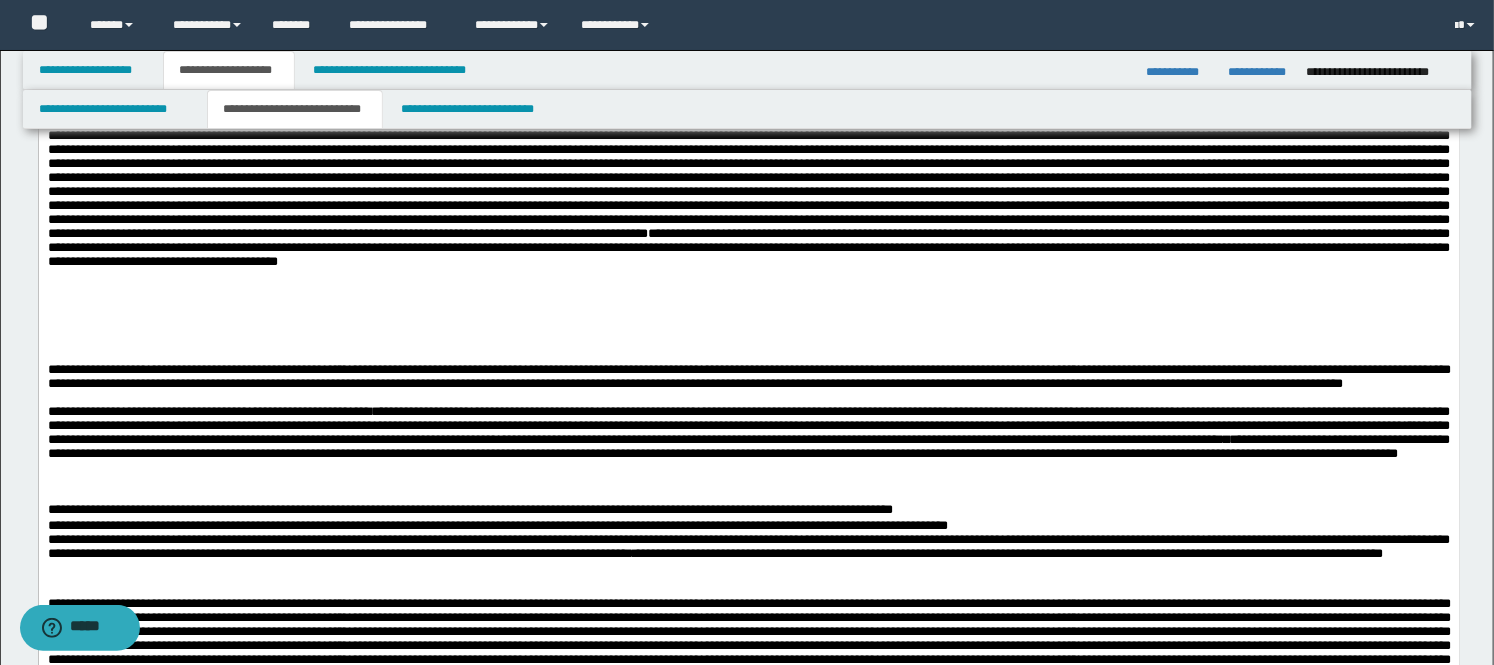 drag, startPoint x: 52, startPoint y: 405, endPoint x: 63, endPoint y: 431, distance: 28.231188 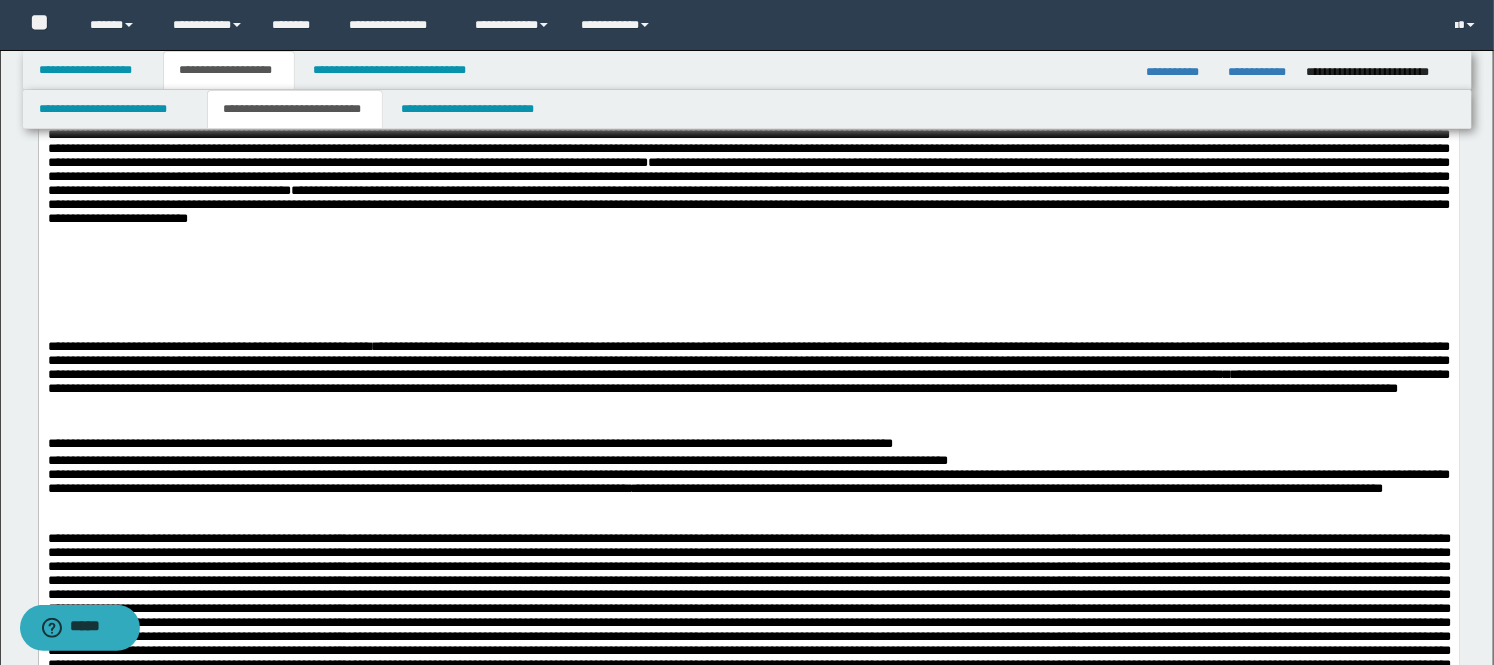 scroll, scrollTop: 1444, scrollLeft: 0, axis: vertical 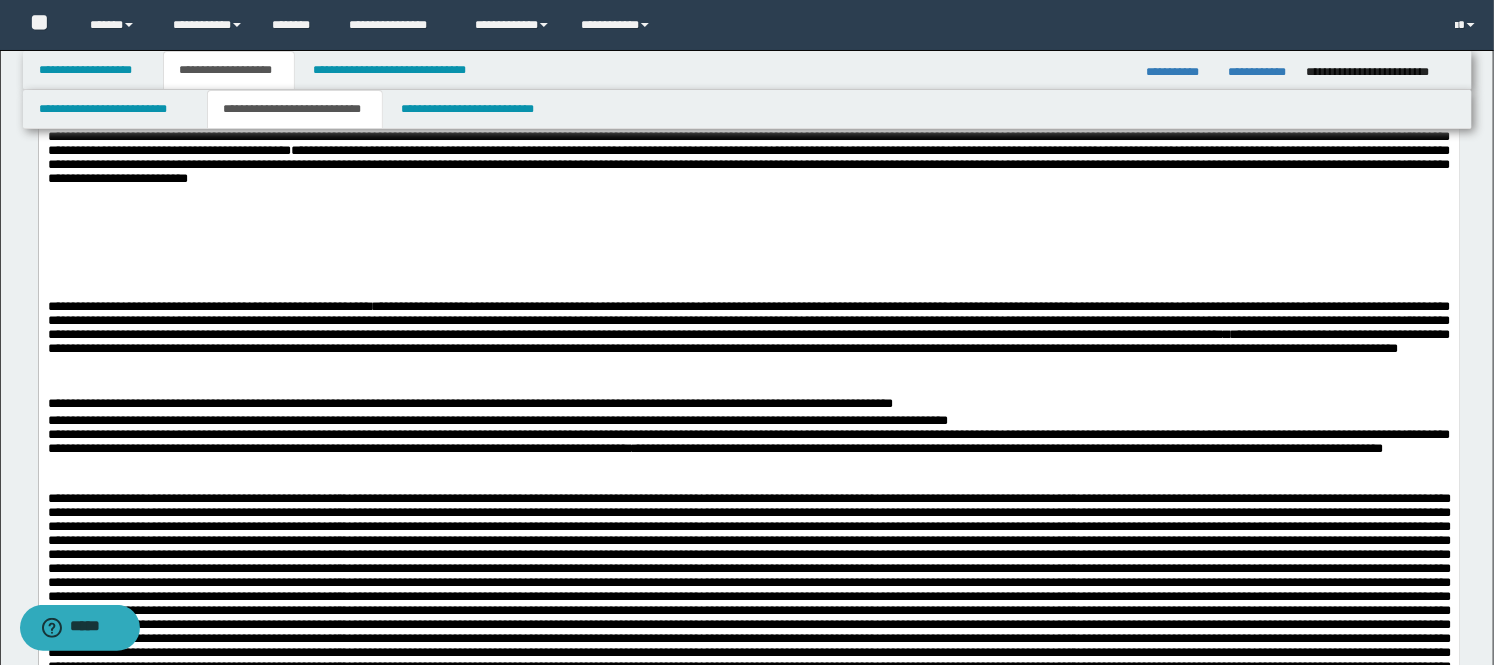 click on "**********" at bounding box center [748, 81] 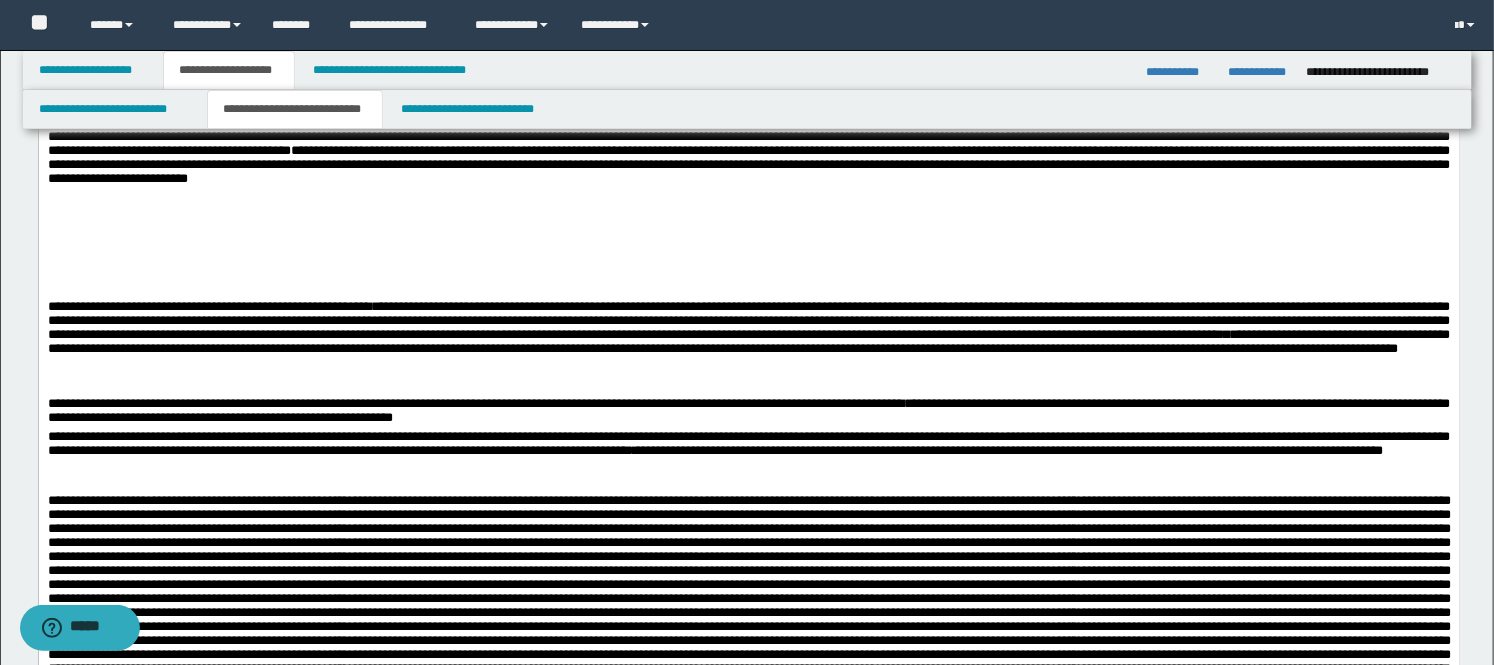 click on "**********" at bounding box center (748, 82) 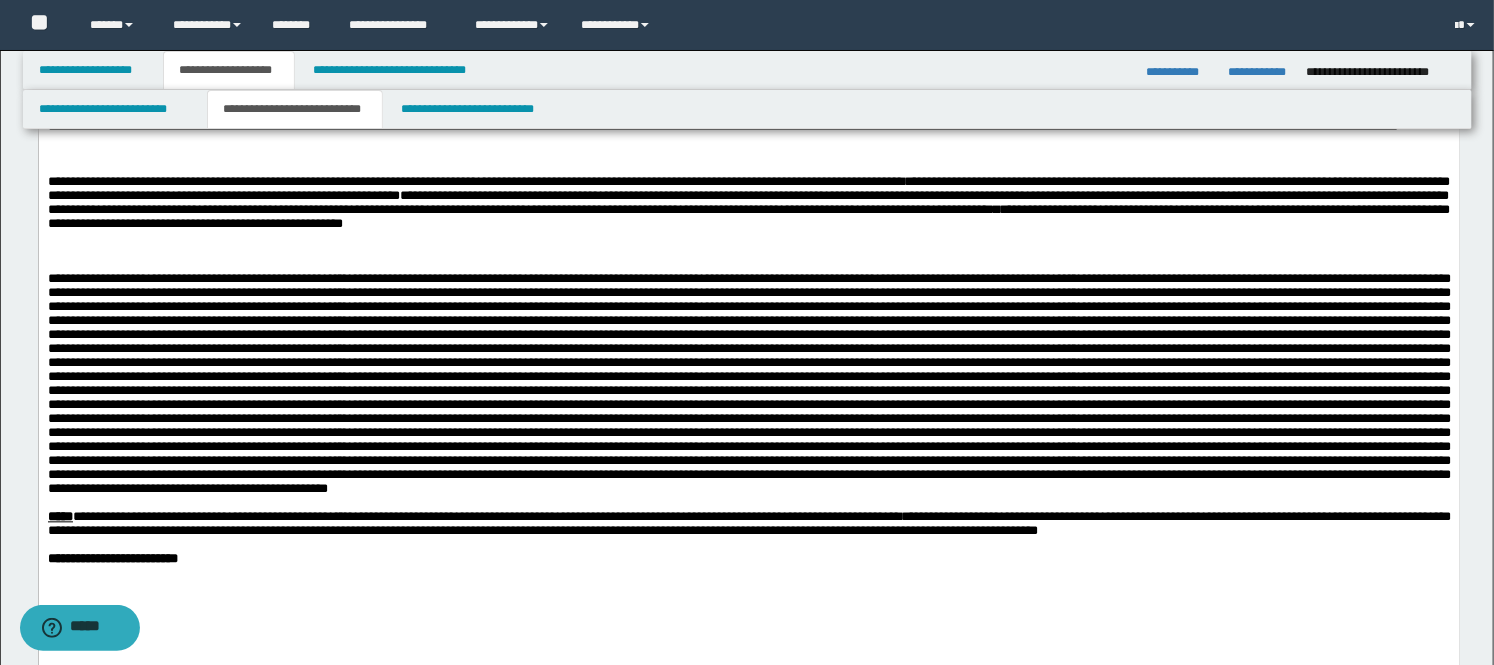 scroll, scrollTop: 1777, scrollLeft: 0, axis: vertical 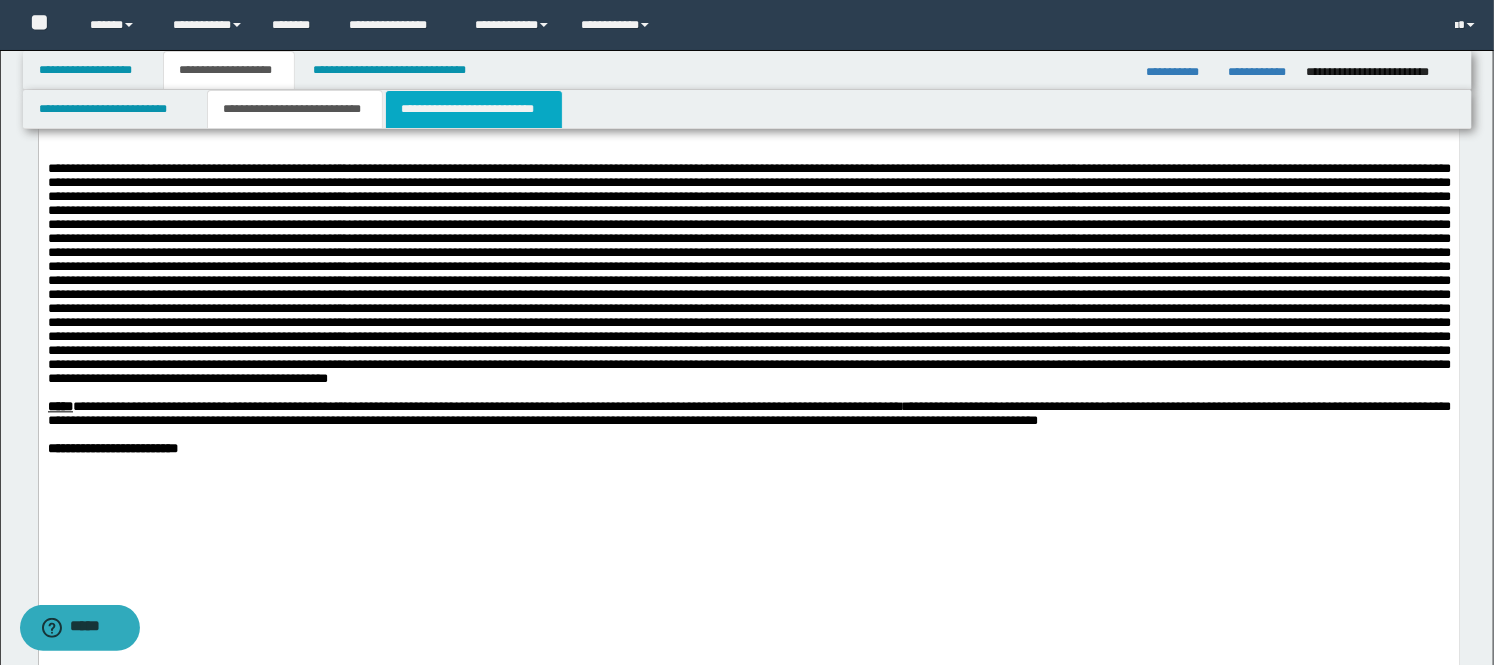click on "**********" at bounding box center (474, 109) 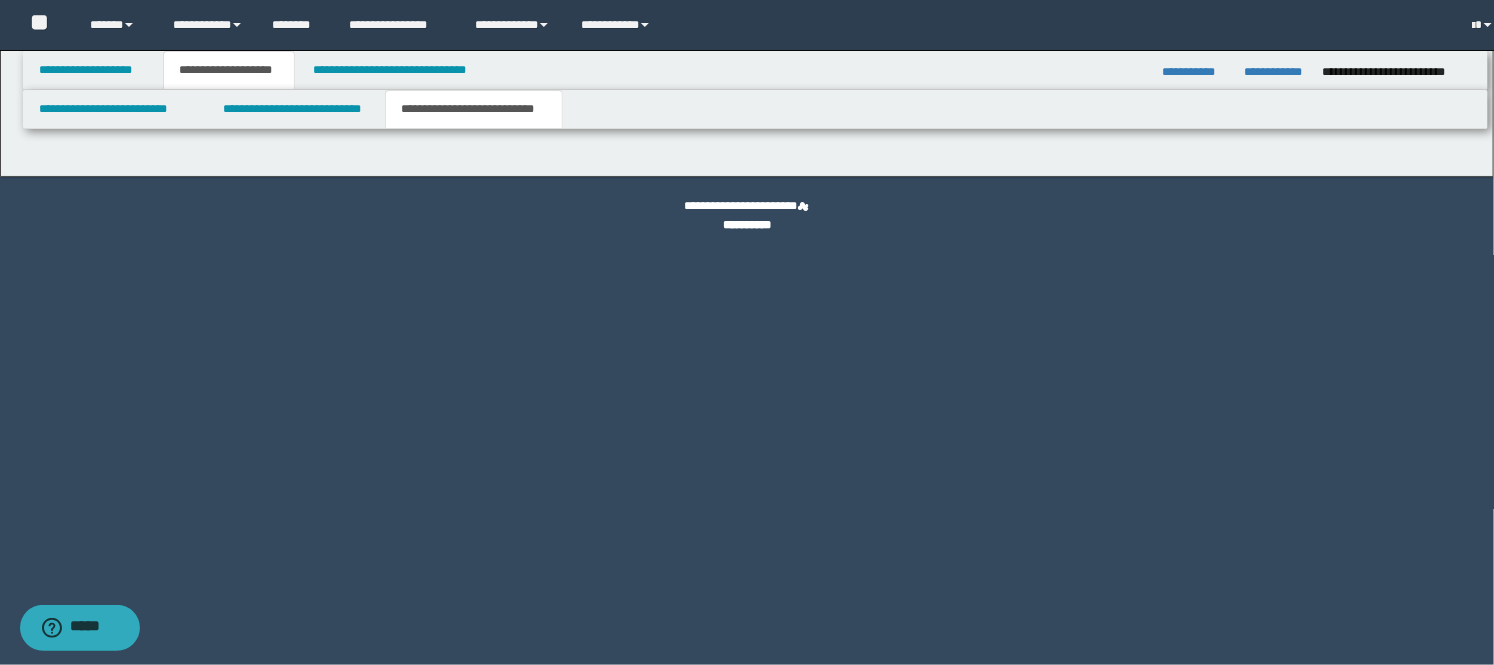 scroll, scrollTop: 0, scrollLeft: 0, axis: both 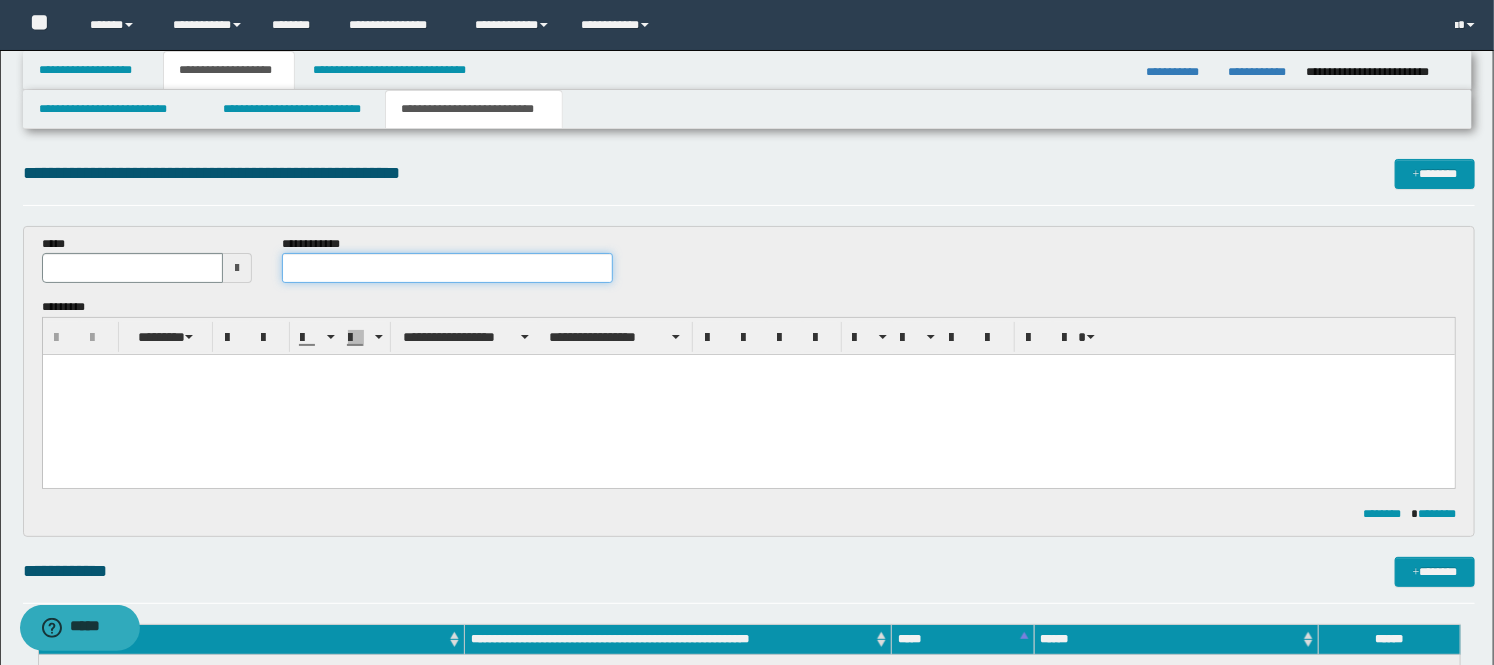 click at bounding box center [447, 268] 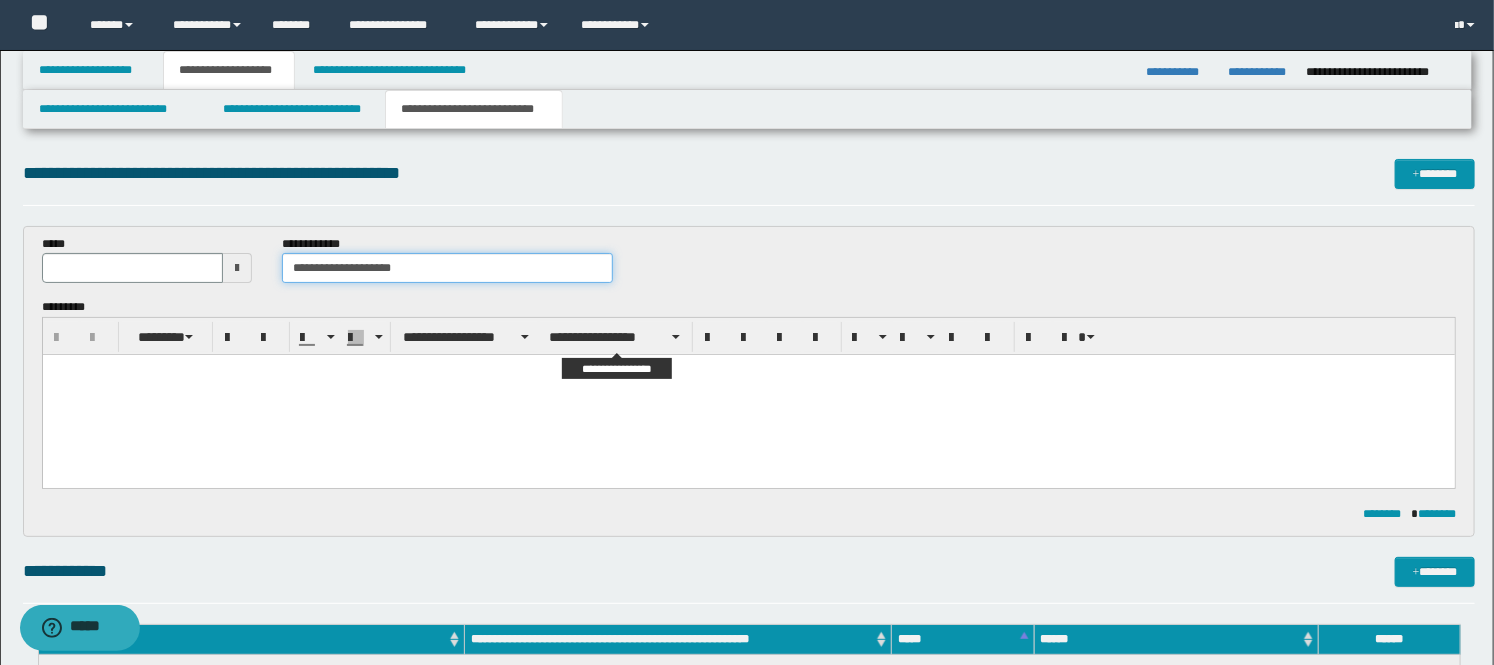 type on "**********" 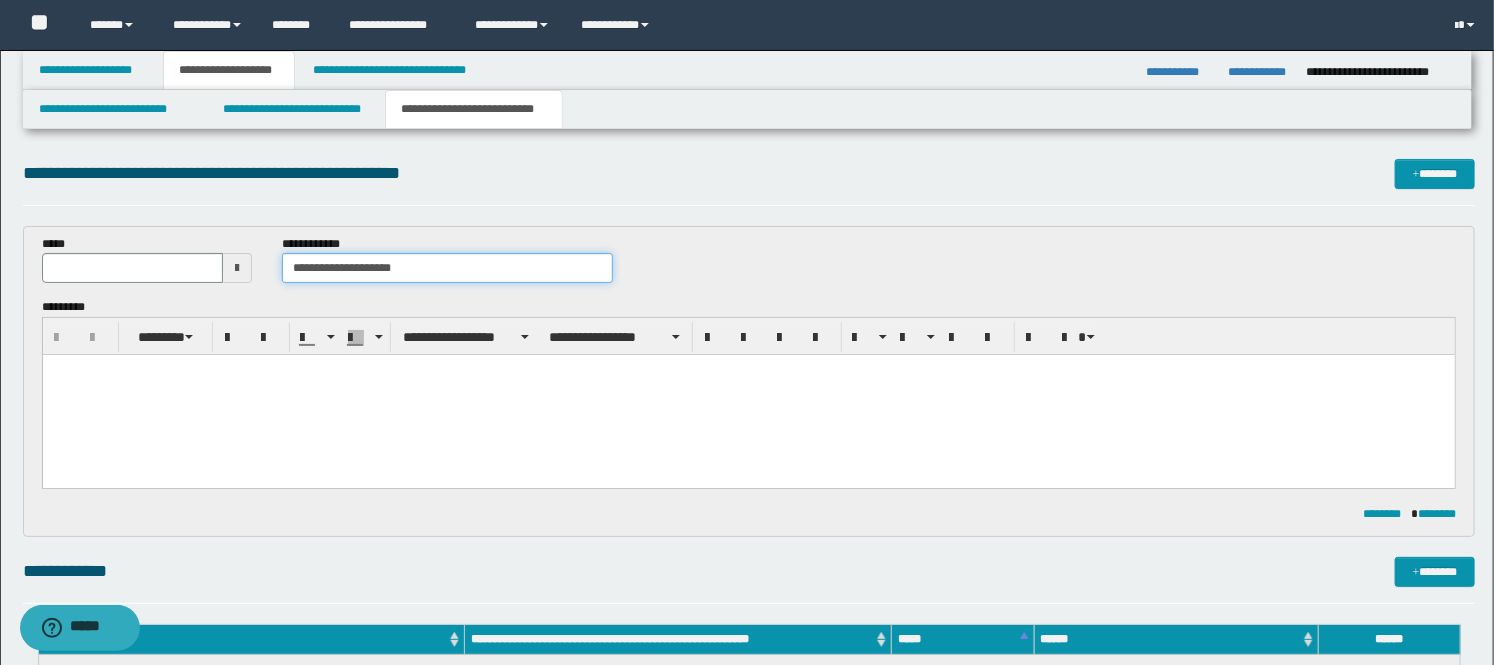 scroll, scrollTop: 333, scrollLeft: 0, axis: vertical 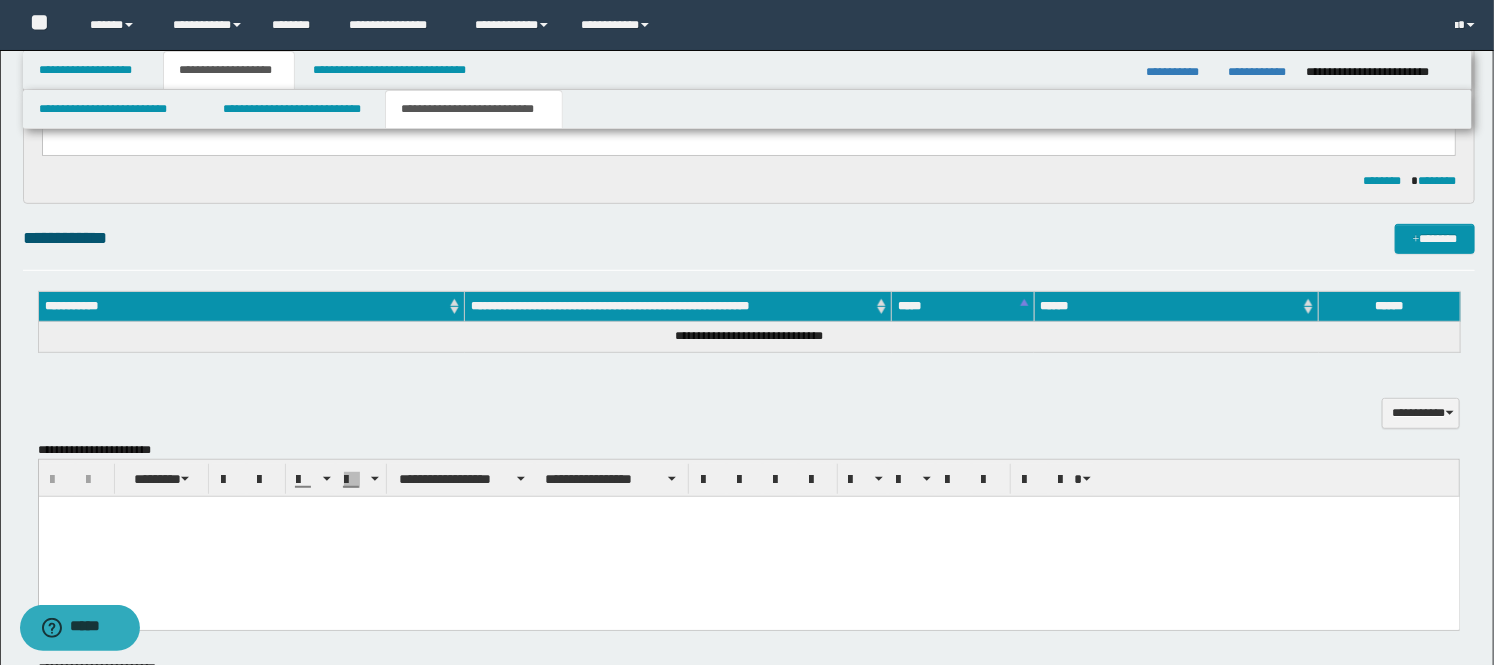 click at bounding box center [748, 537] 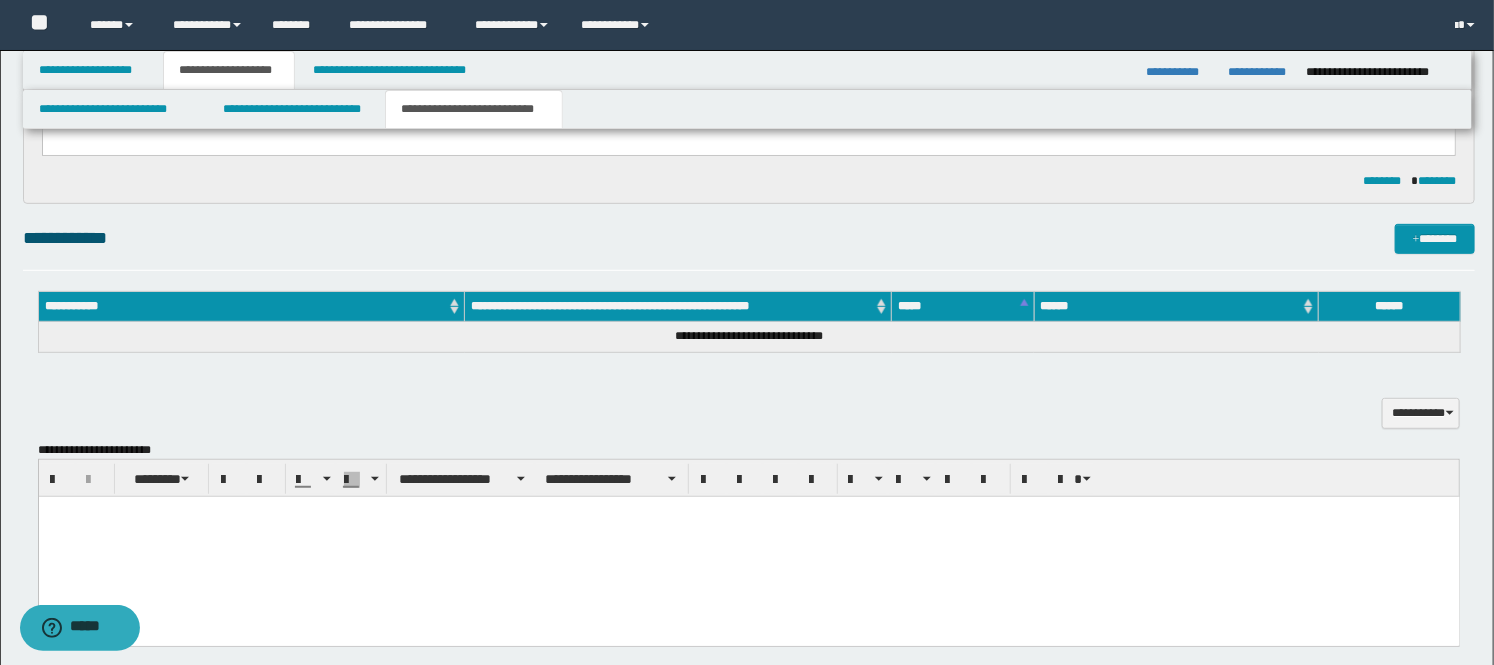 type 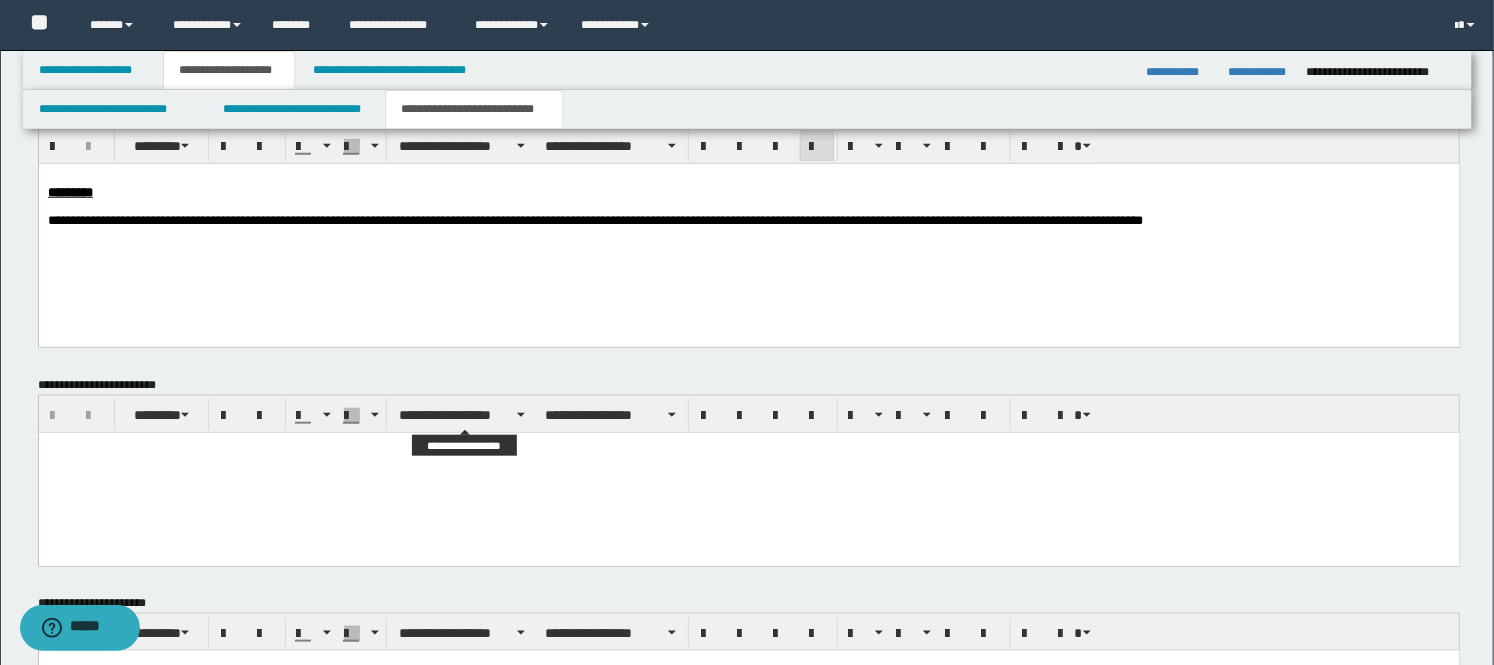 scroll, scrollTop: 888, scrollLeft: 0, axis: vertical 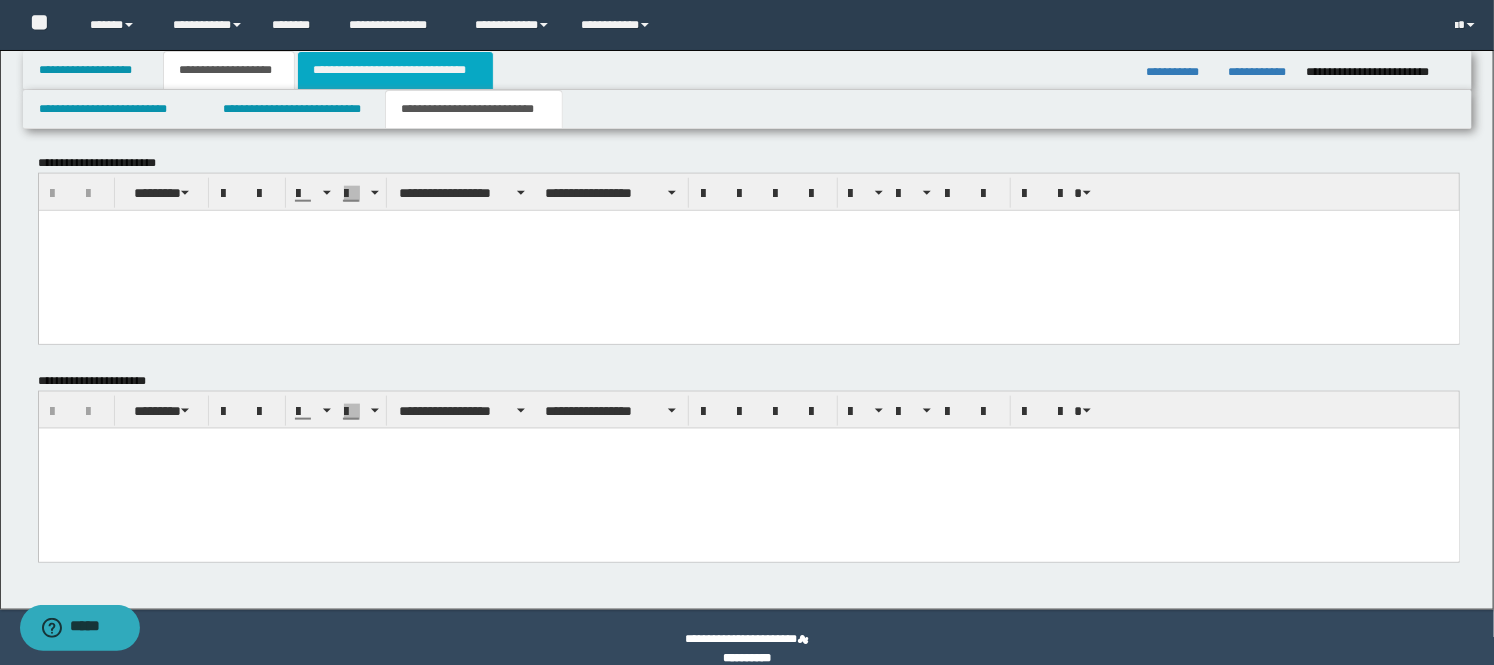 click on "**********" at bounding box center (395, 70) 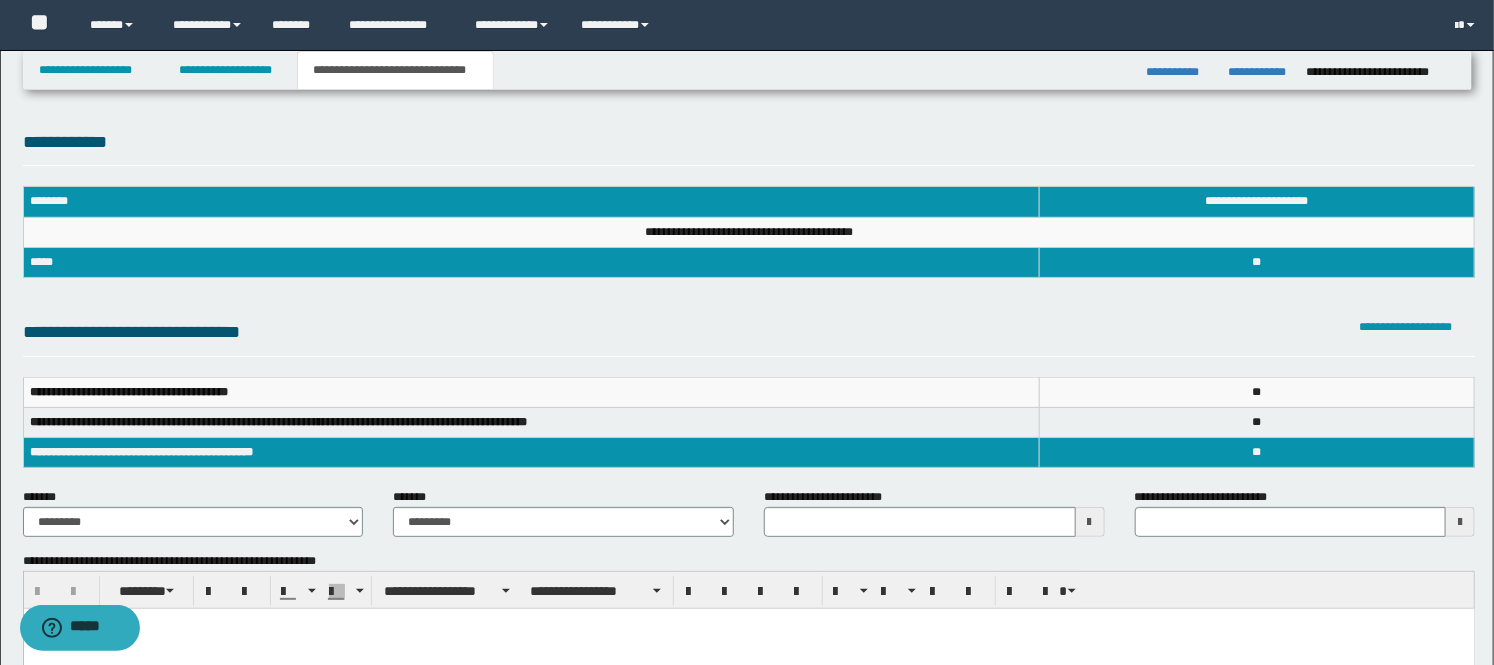 scroll, scrollTop: 222, scrollLeft: 0, axis: vertical 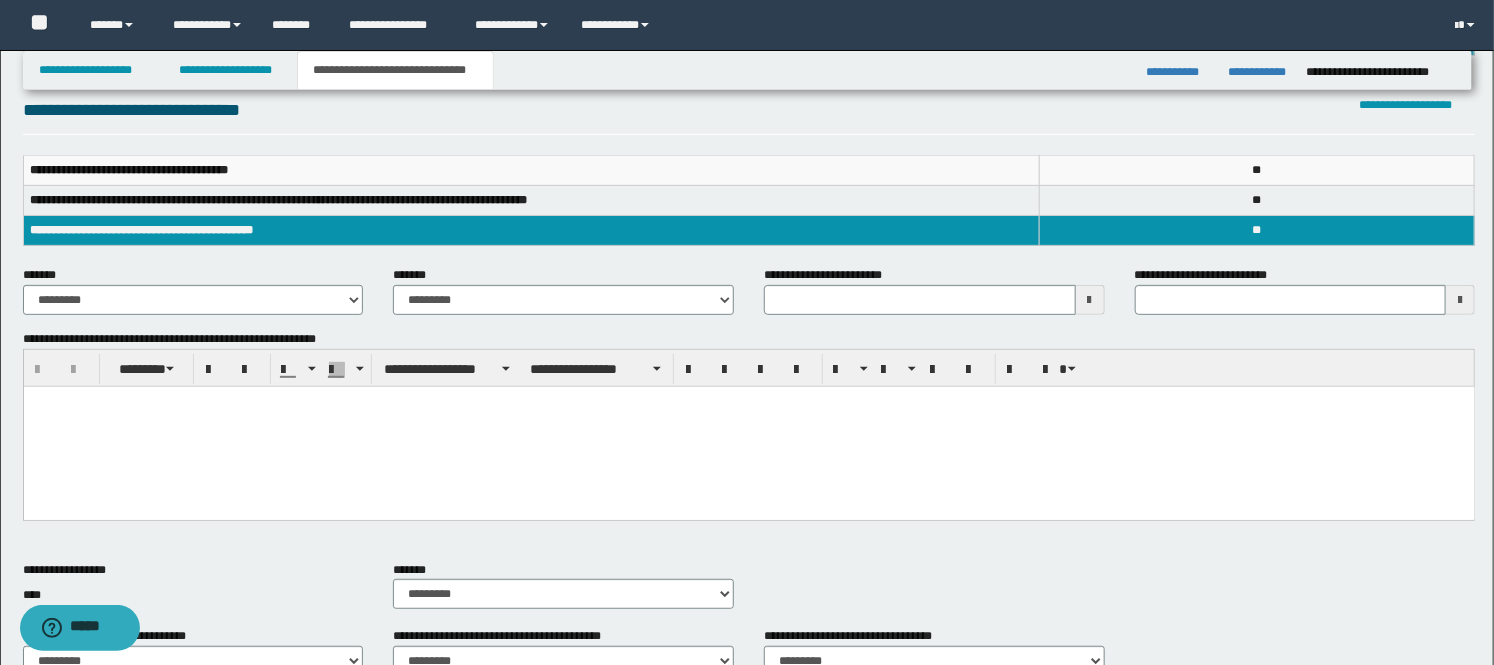 click at bounding box center (748, 426) 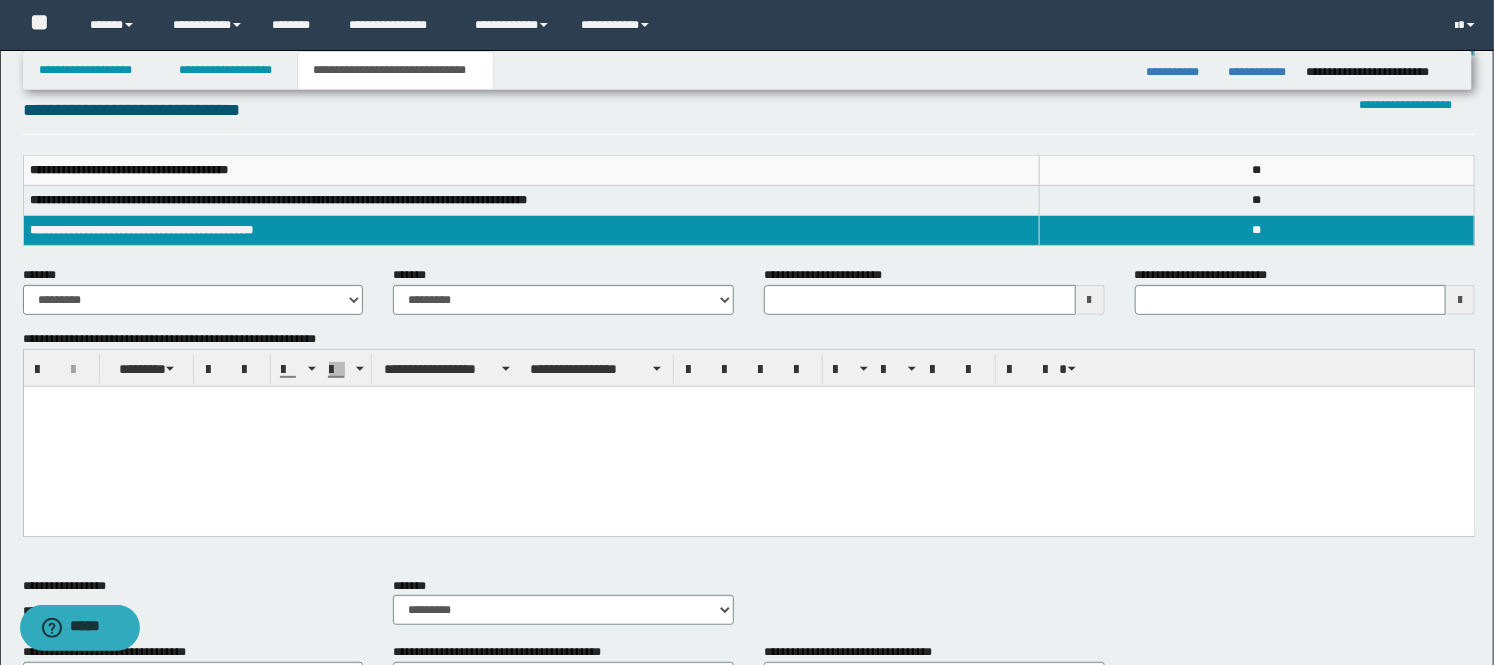 paste 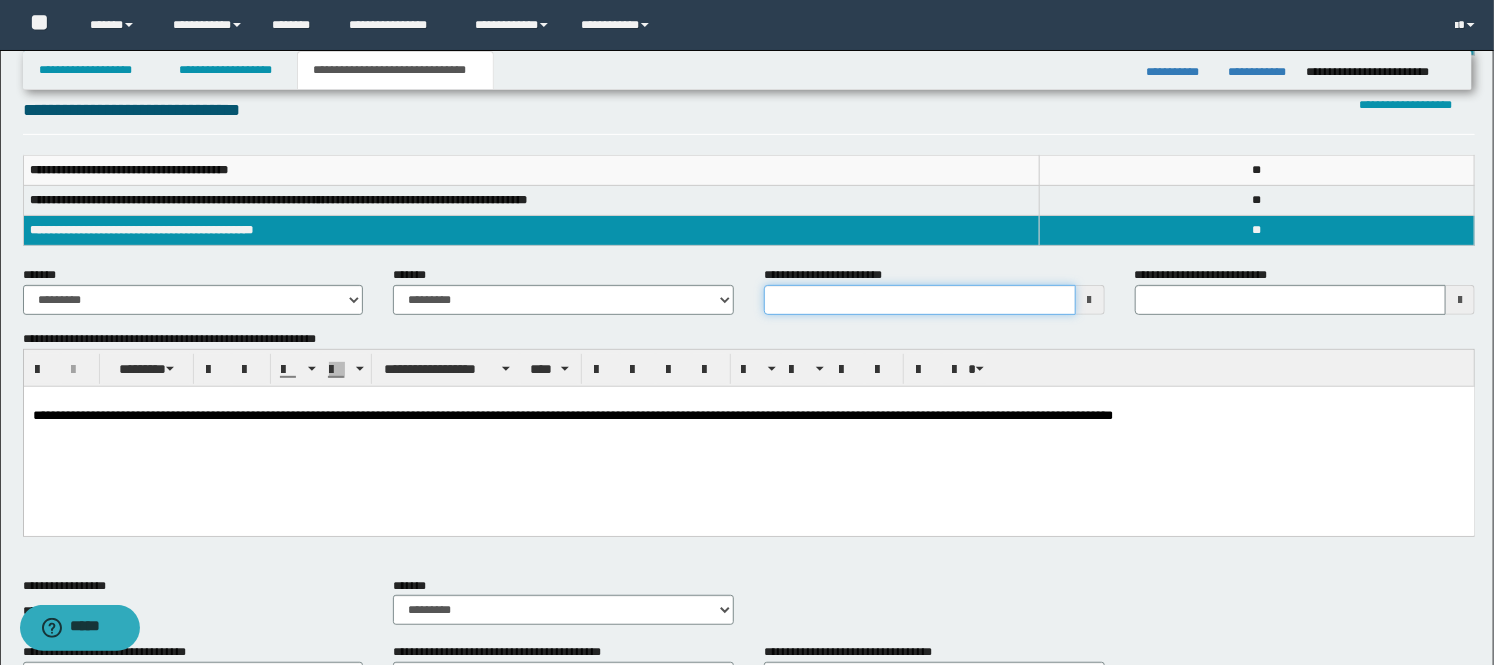 click on "**********" at bounding box center [920, 300] 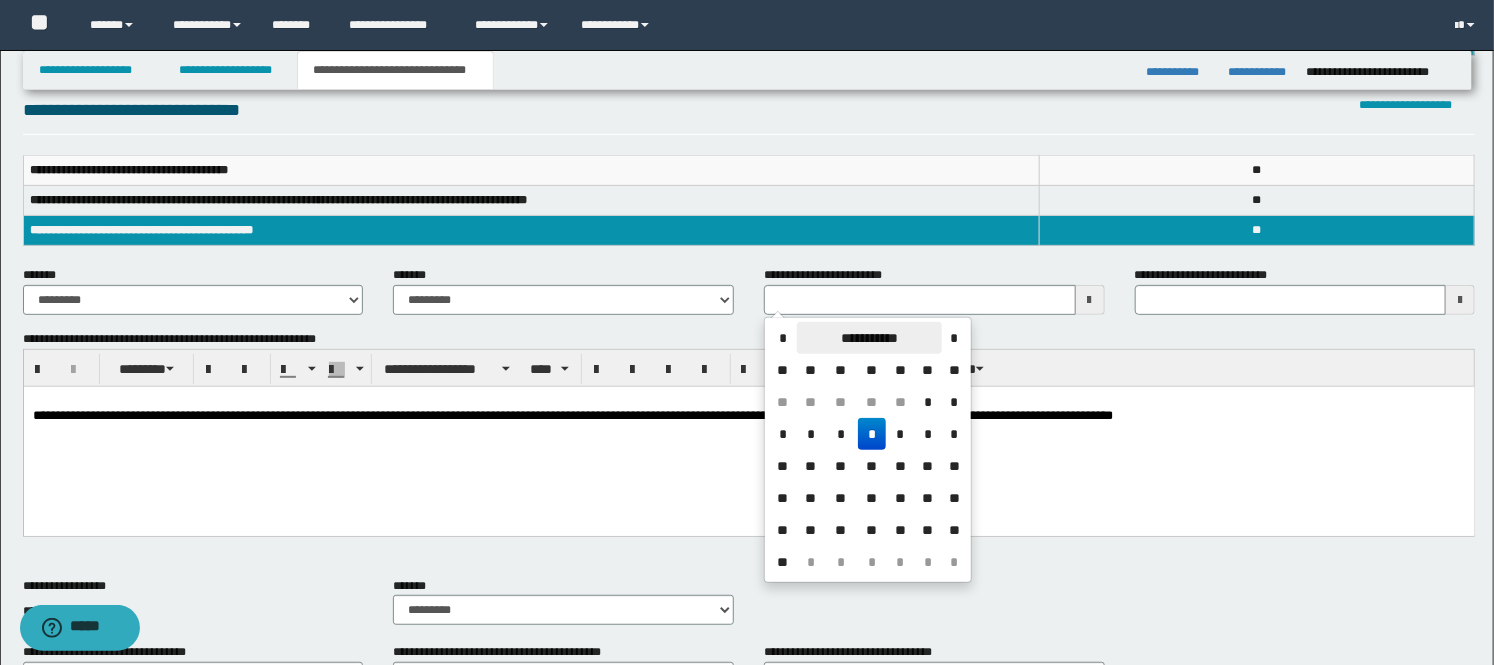 click on "**********" at bounding box center (869, 338) 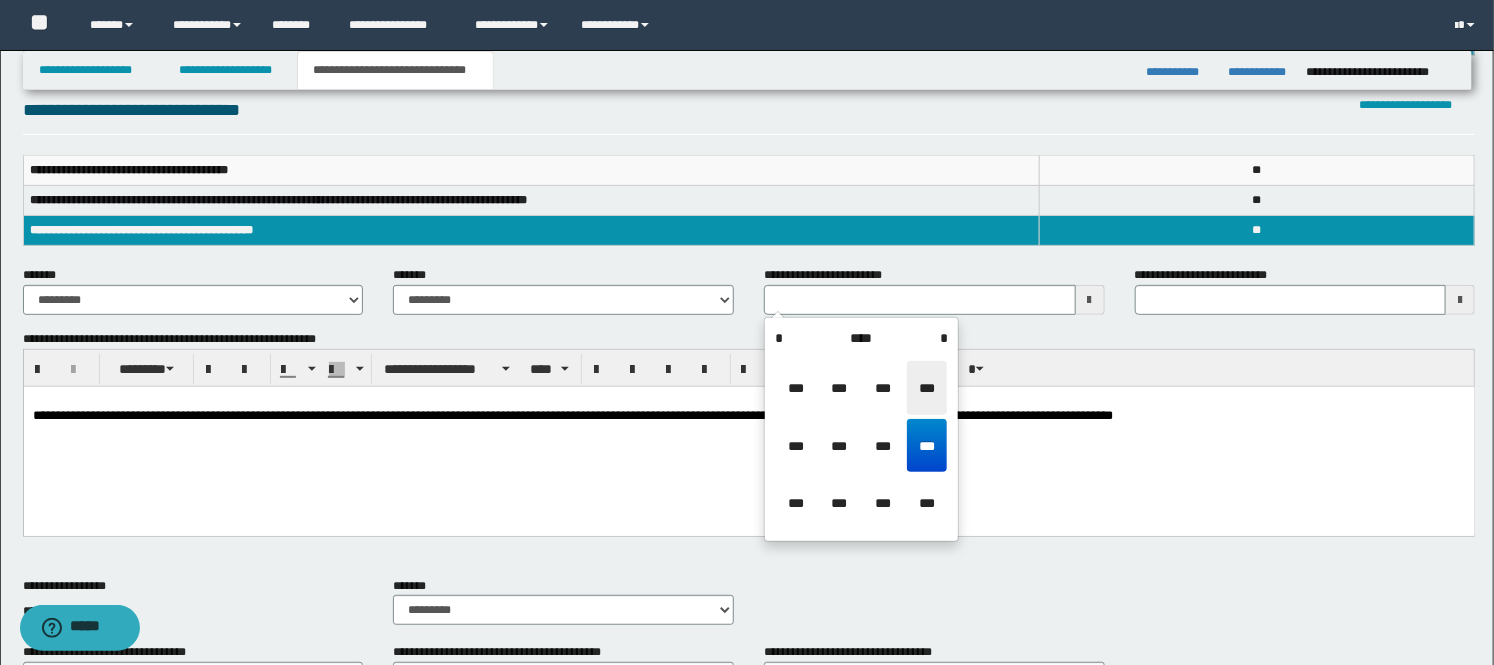 click on "***" at bounding box center (927, 388) 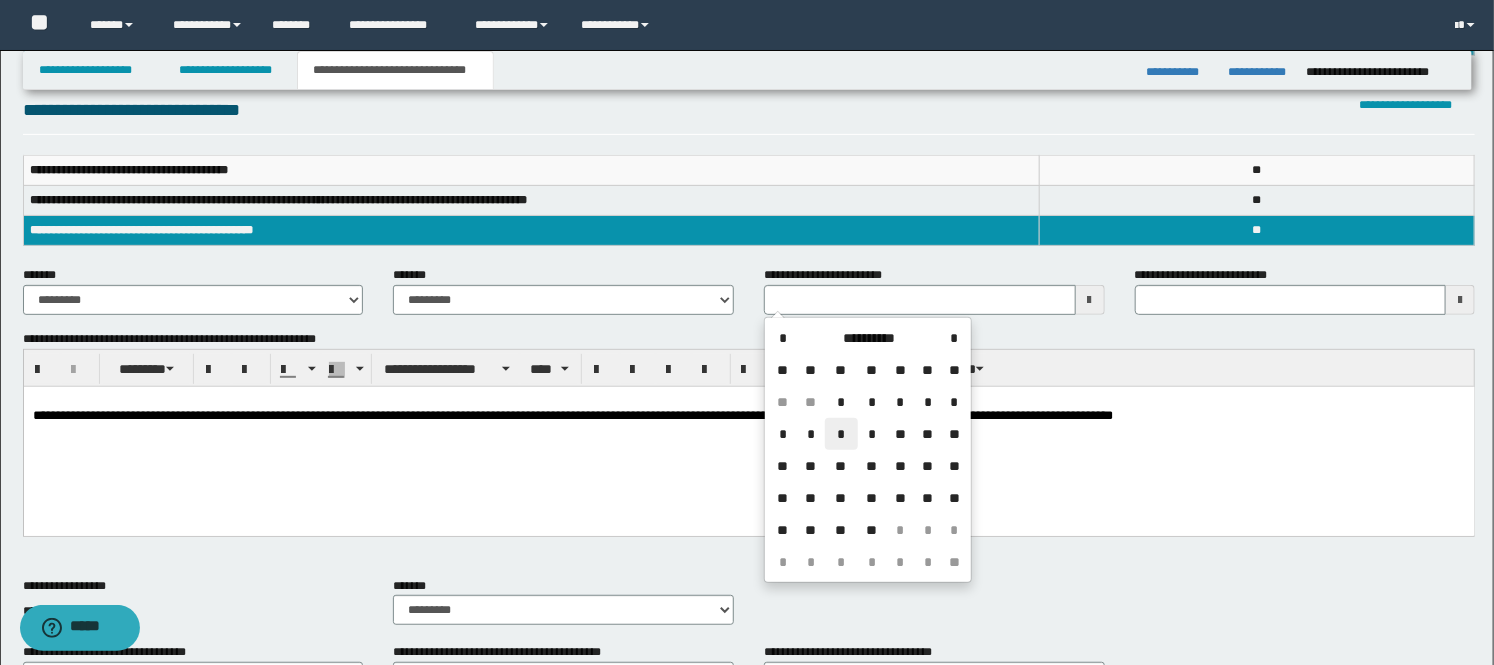 click on "*" at bounding box center (841, 434) 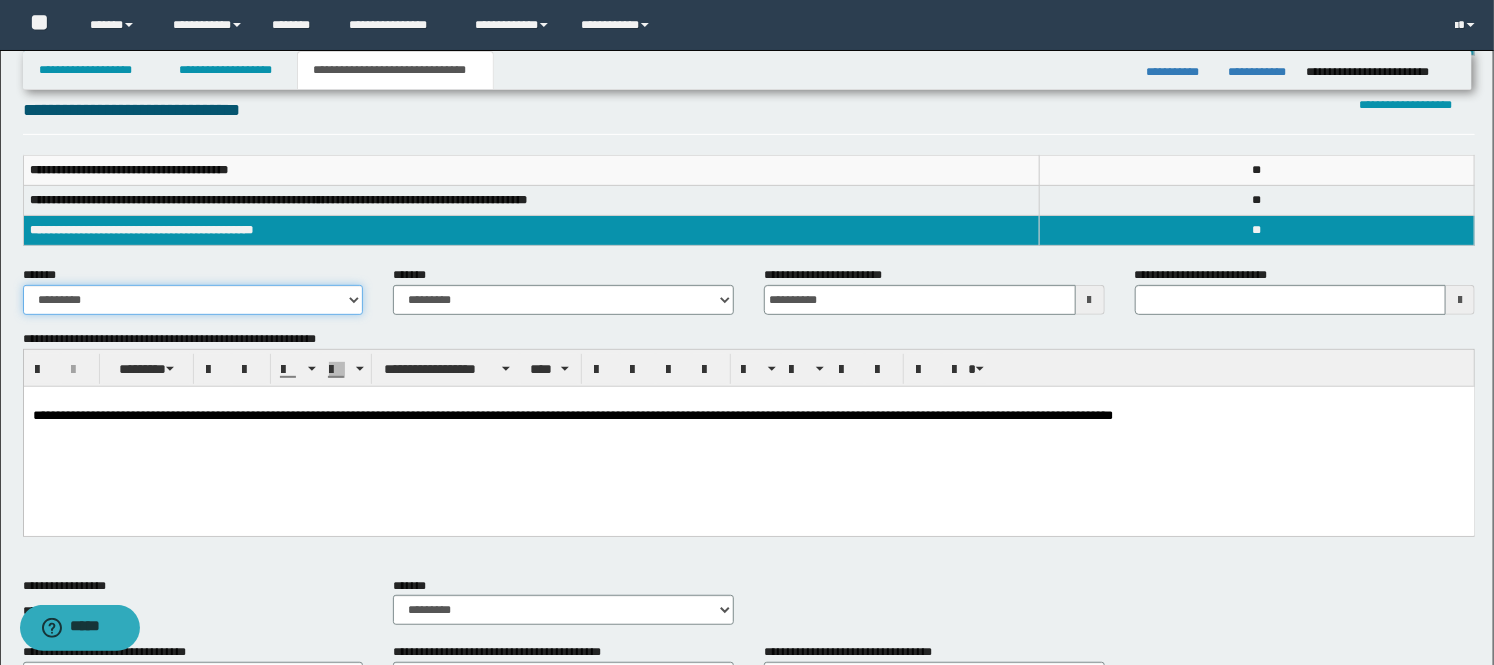 click on "**********" at bounding box center [193, 300] 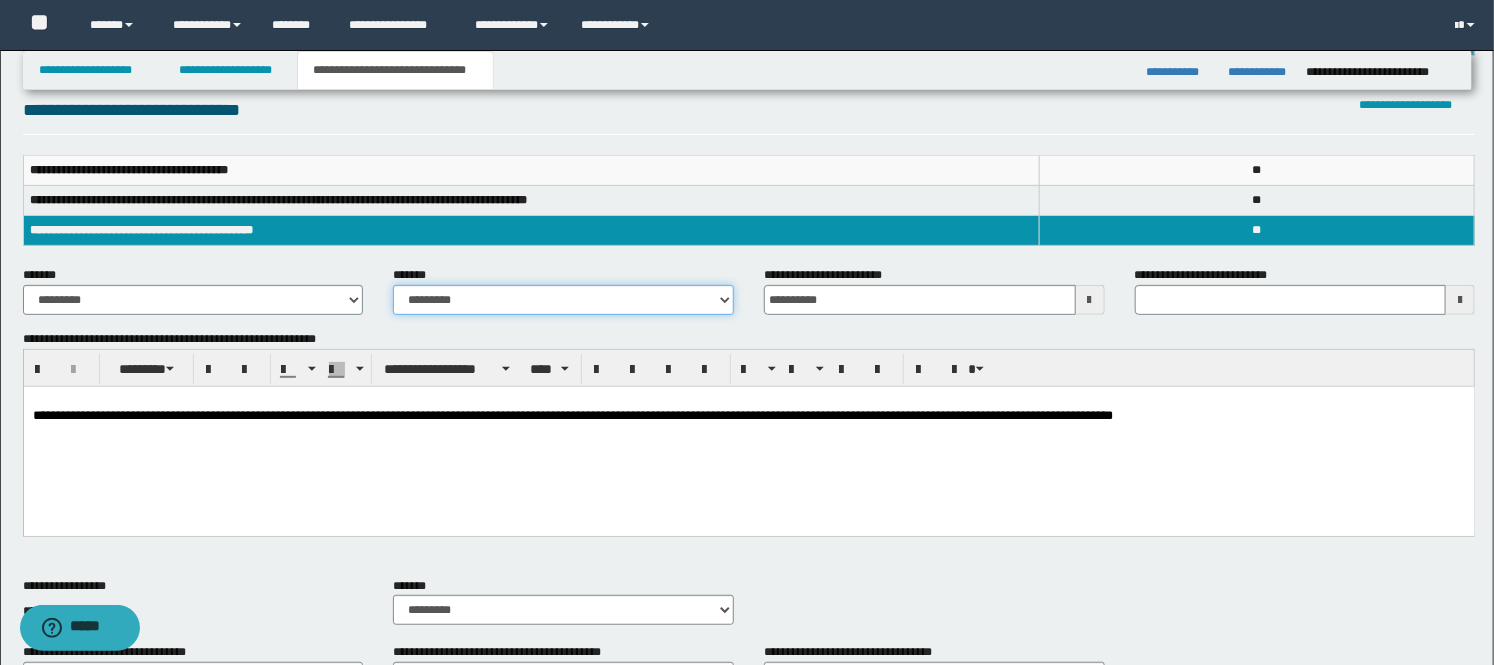 click on "**********" at bounding box center [563, 300] 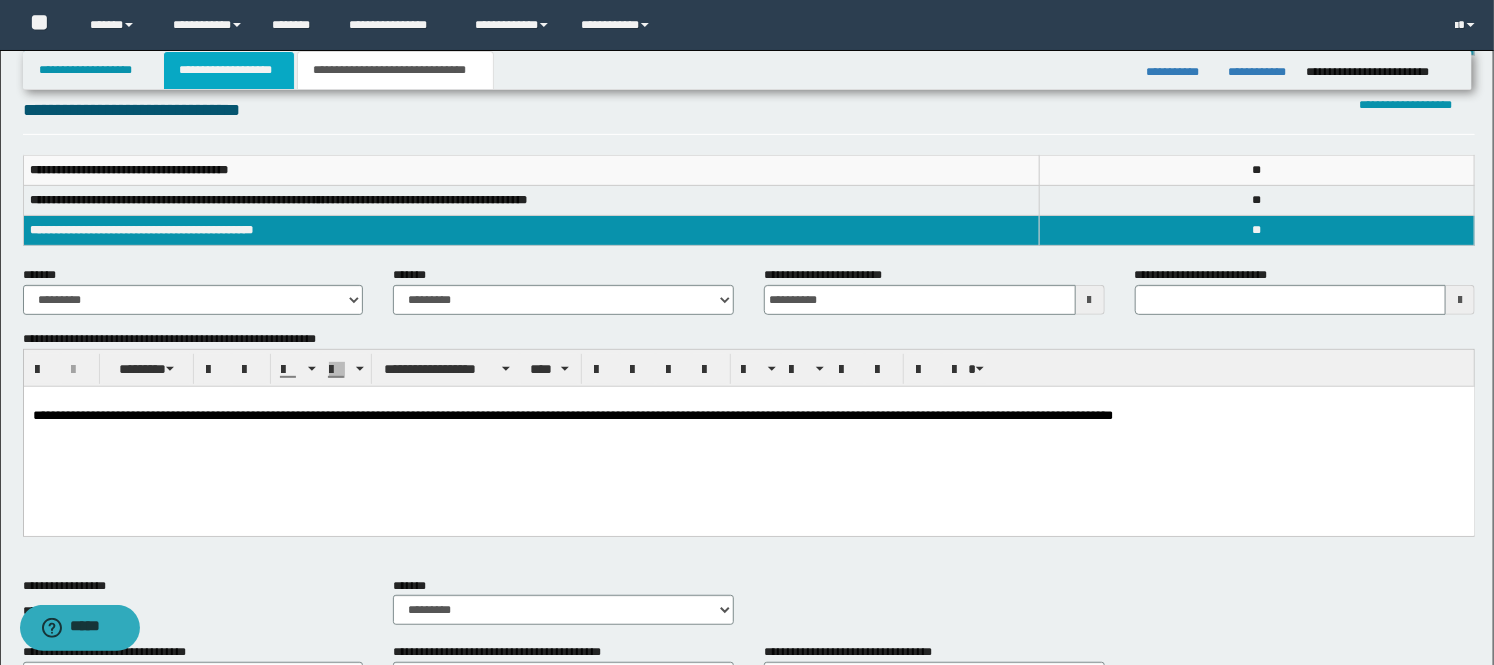 click on "**********" at bounding box center [229, 70] 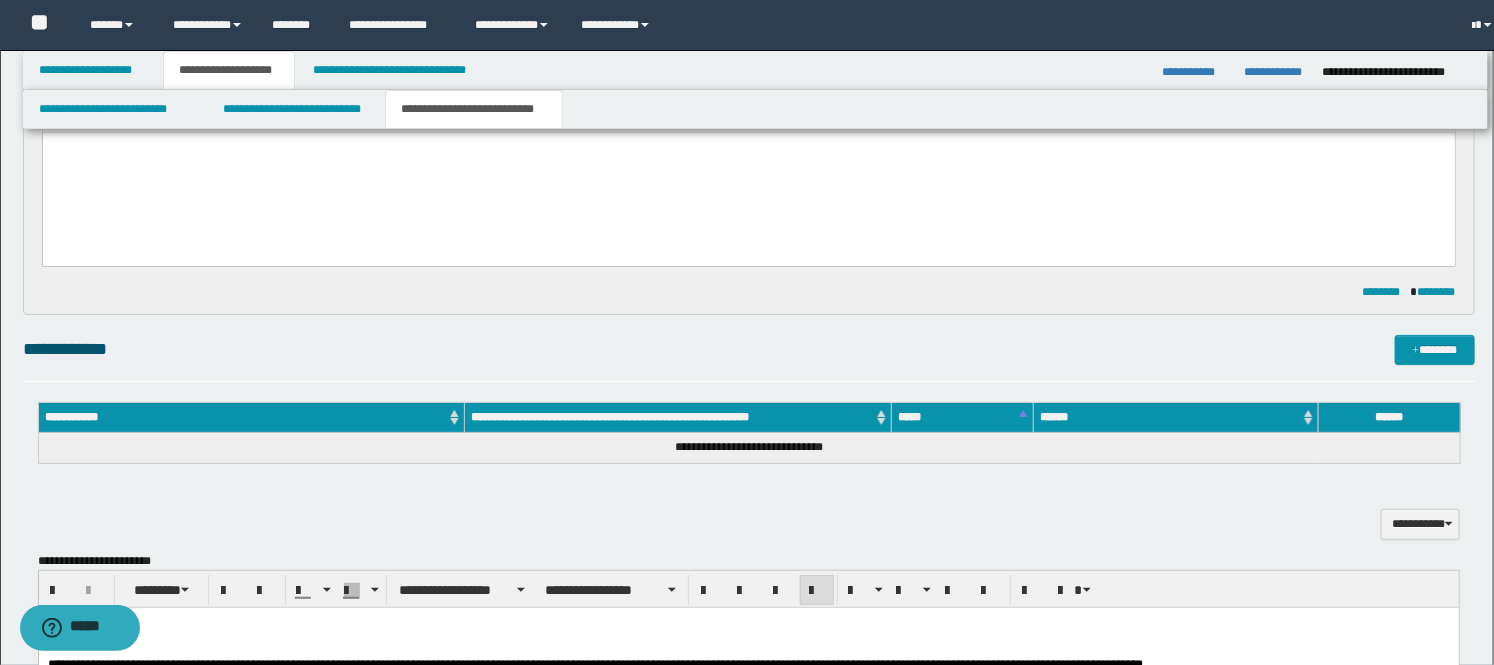 scroll, scrollTop: 253, scrollLeft: 0, axis: vertical 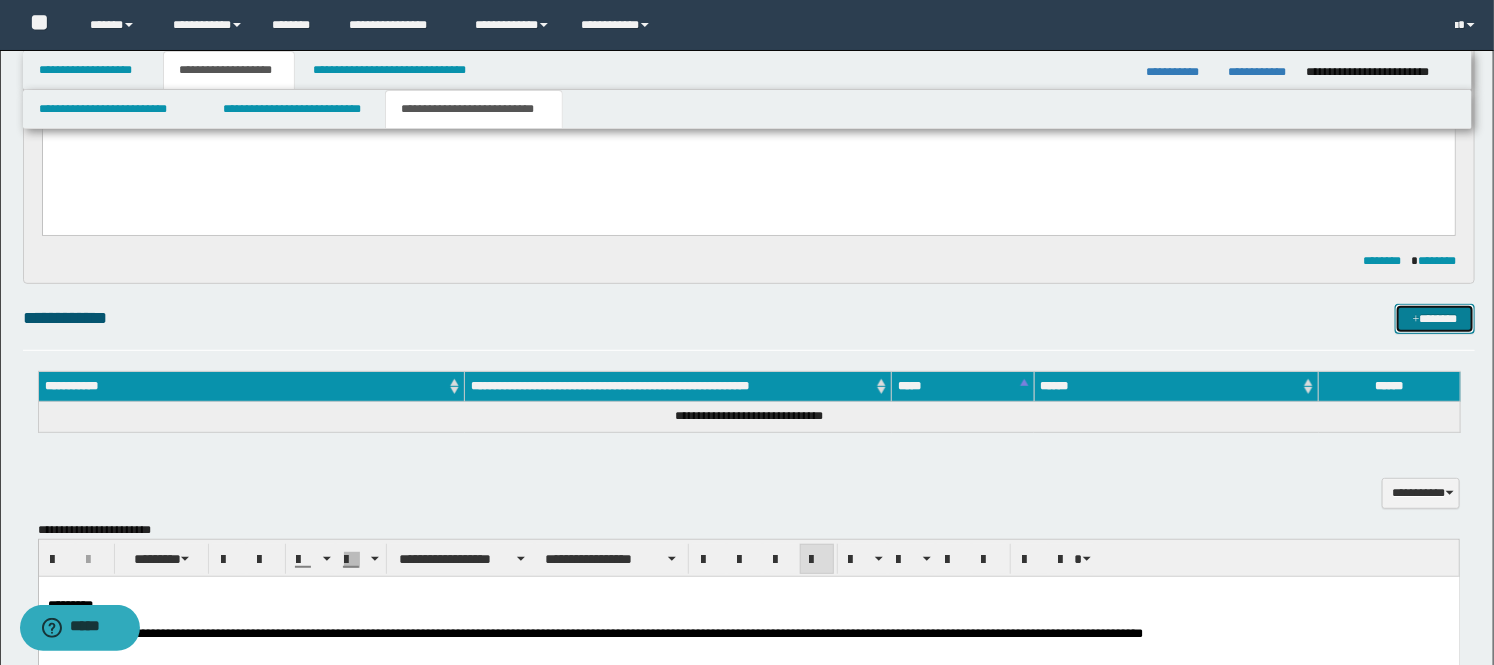 drag, startPoint x: 1397, startPoint y: 307, endPoint x: 1391, endPoint y: 344, distance: 37.48333 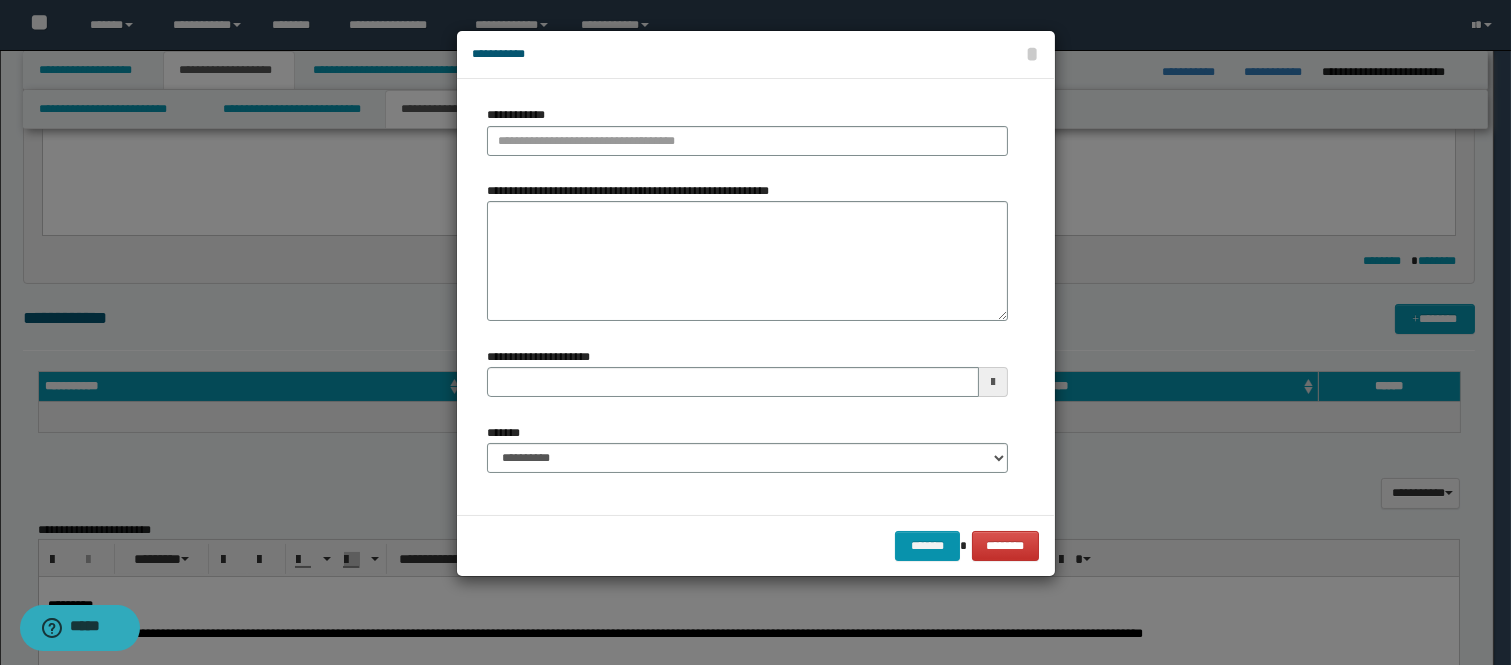 type 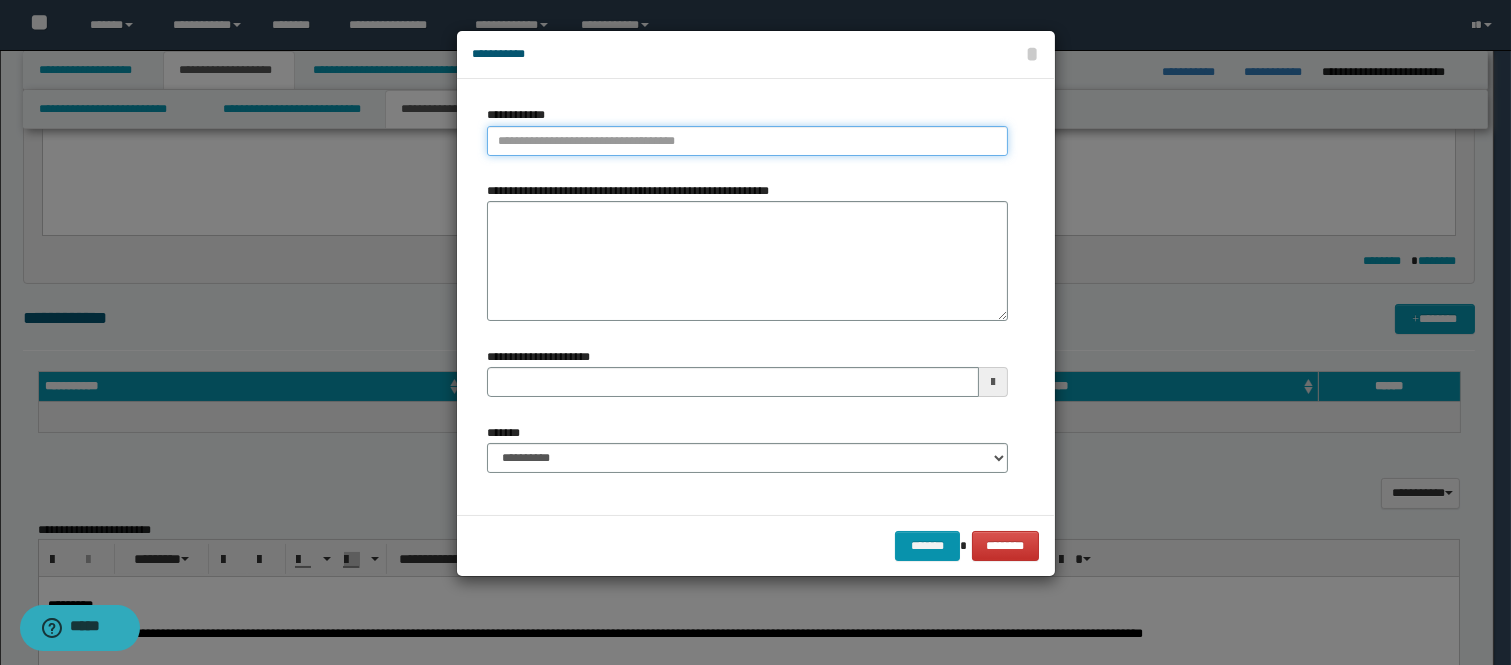 click on "**********" at bounding box center (747, 141) 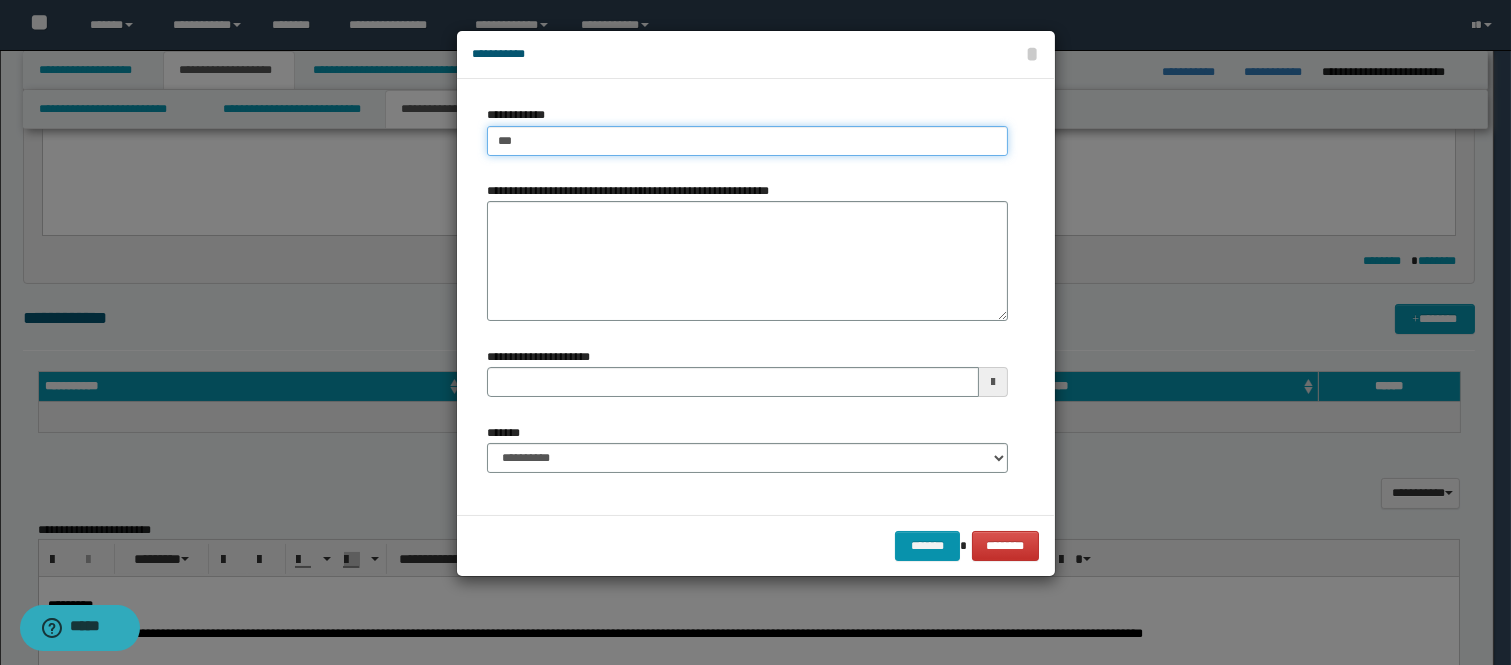 type on "****" 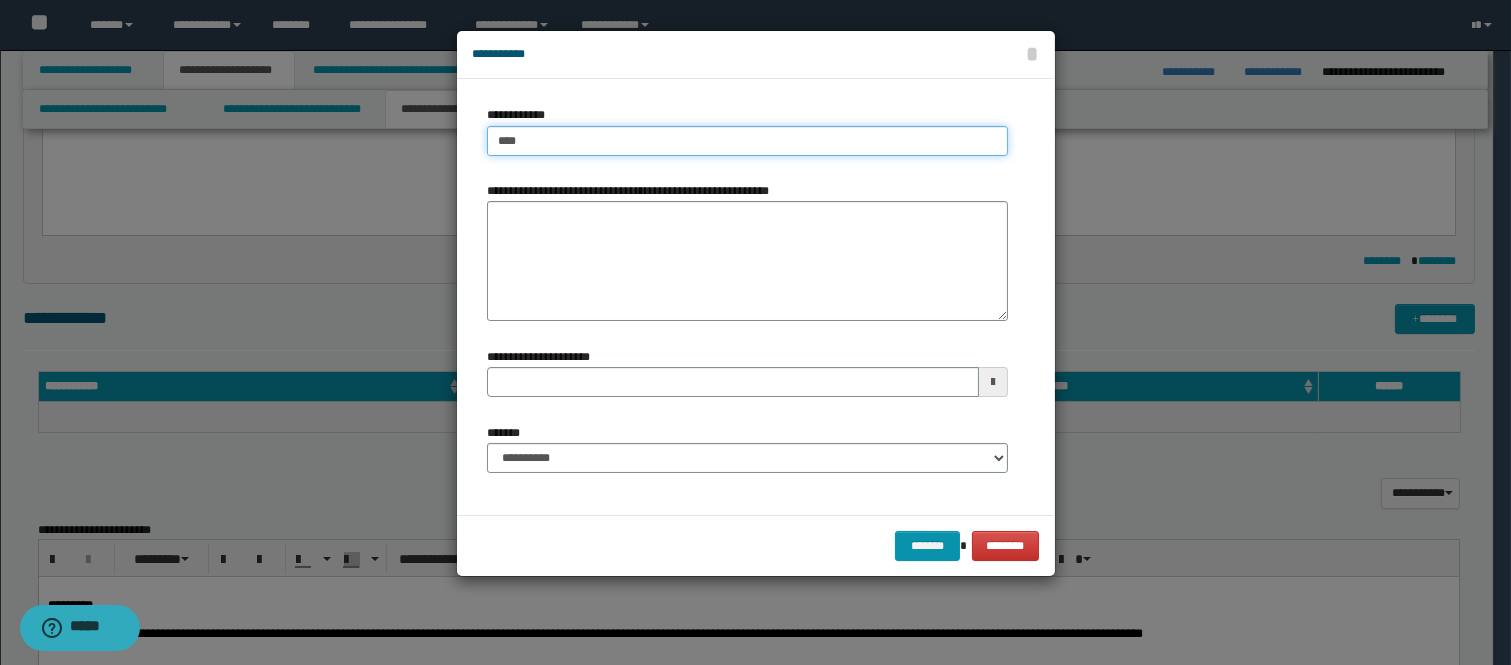 type on "****" 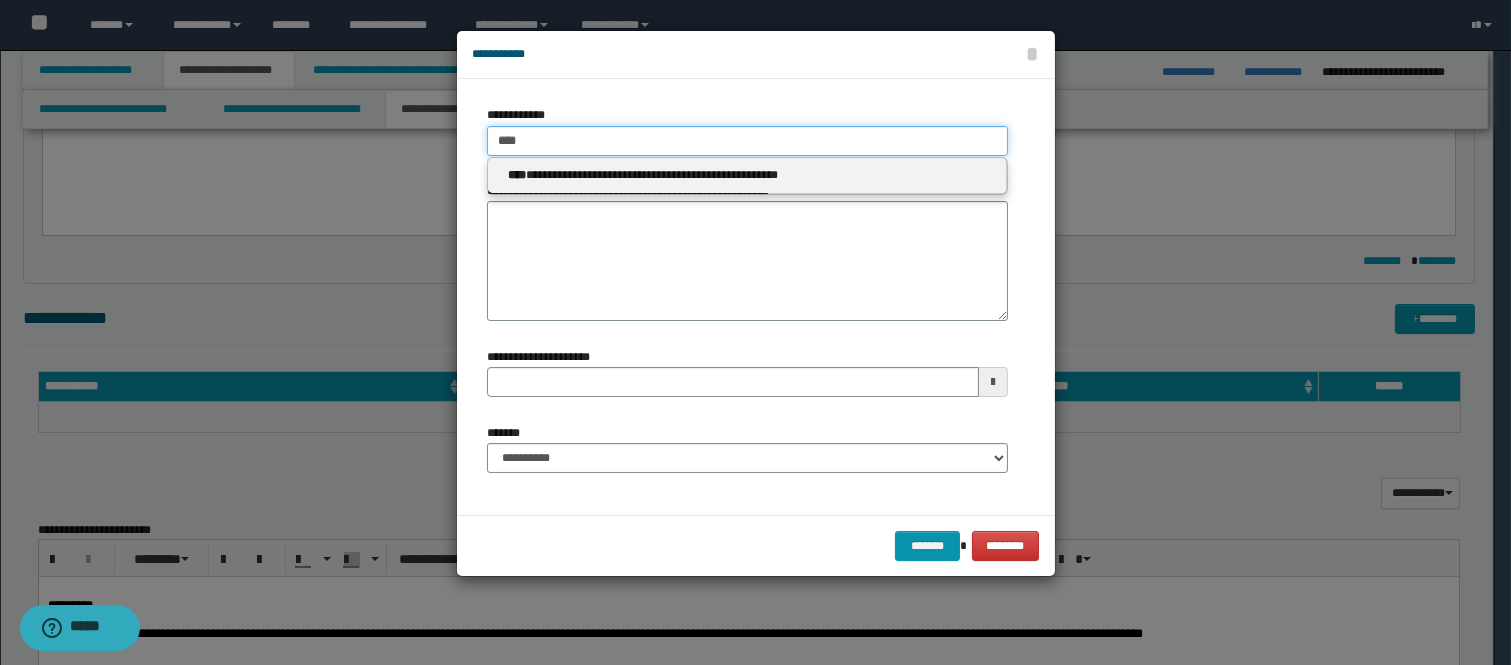 type on "****" 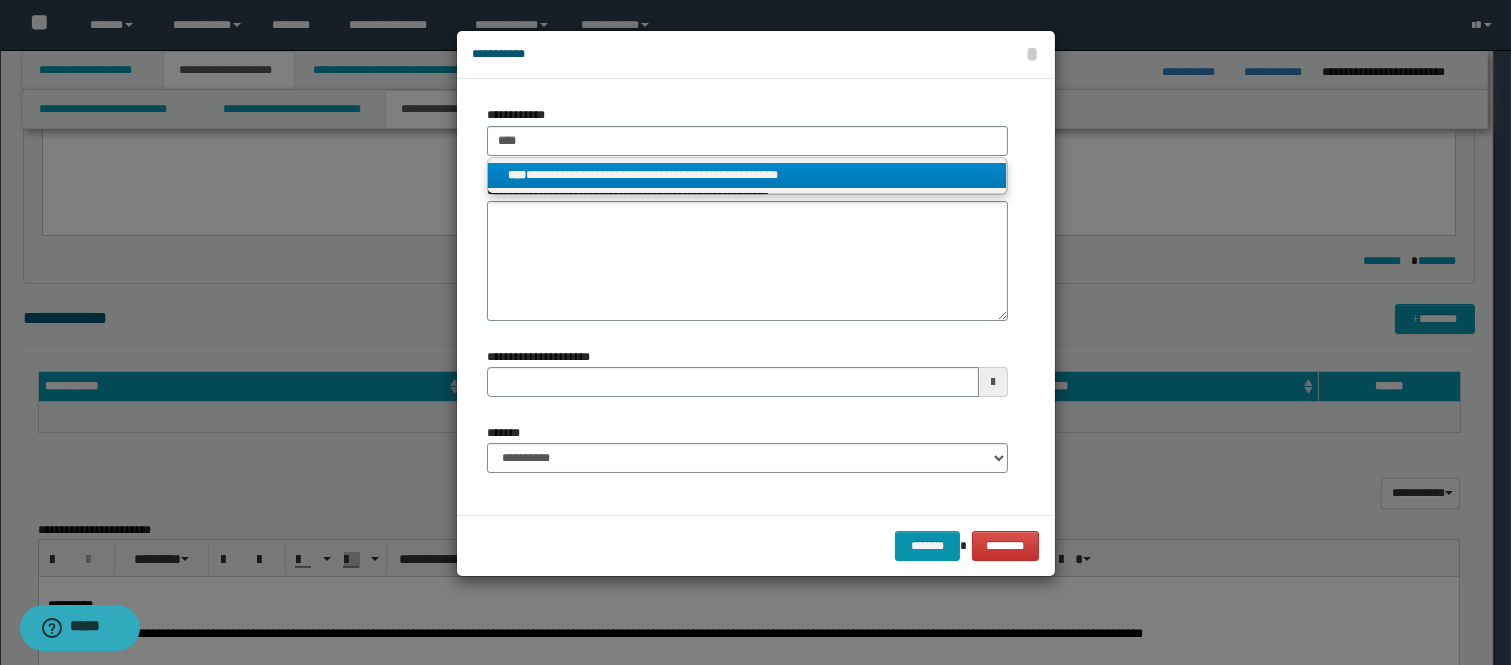 click on "**********" at bounding box center [747, 175] 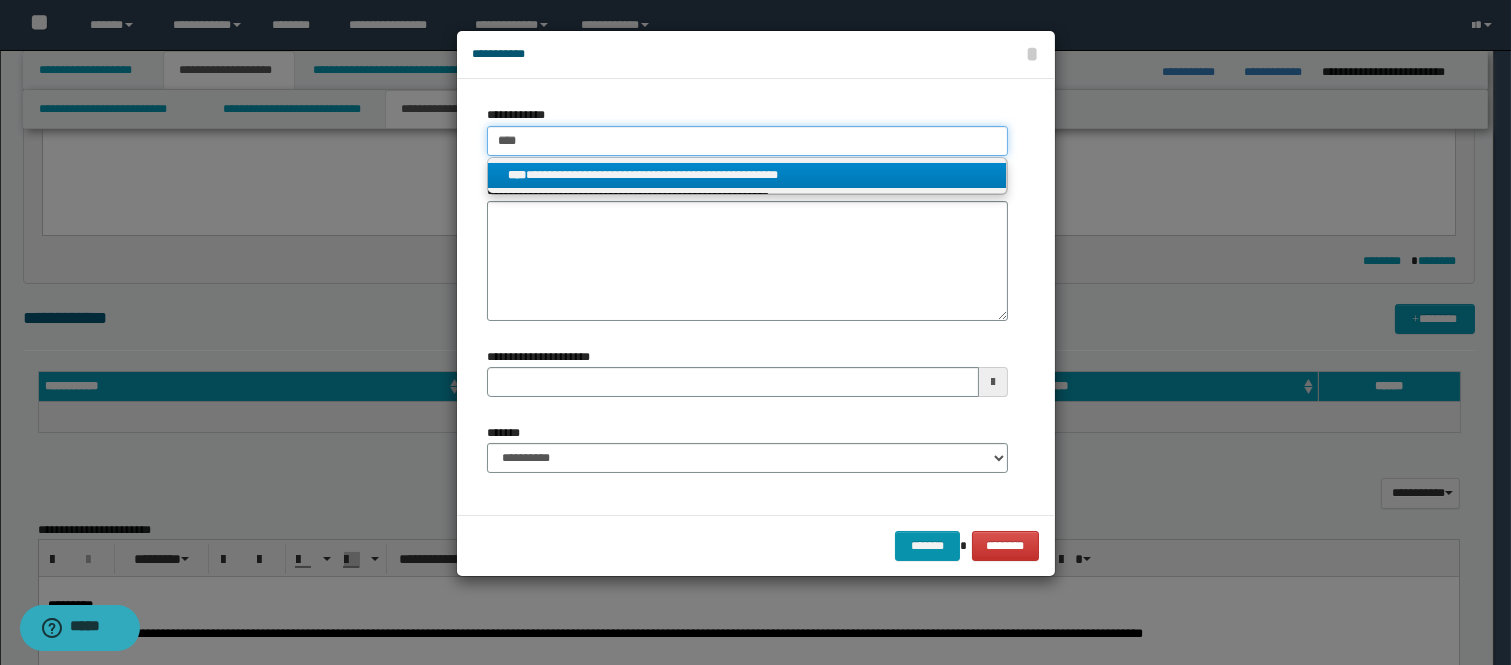 type 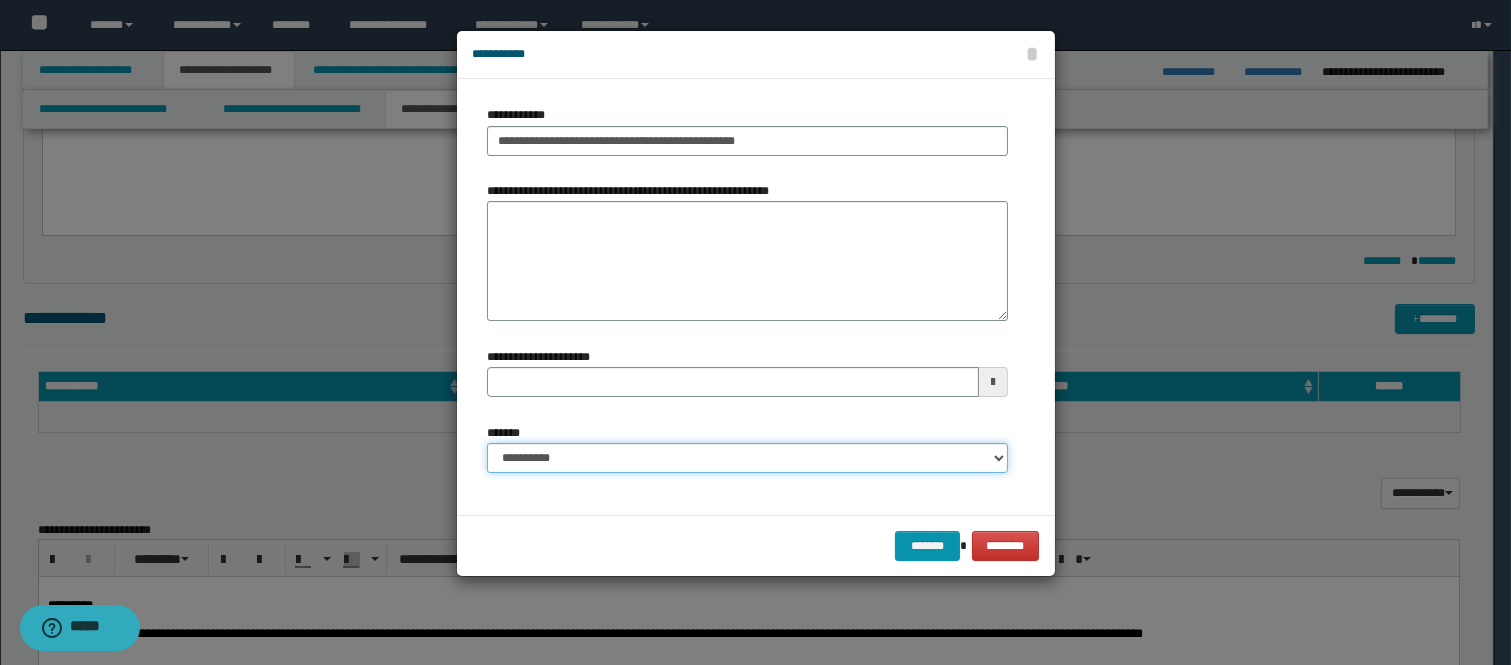 click on "**********" at bounding box center (747, 458) 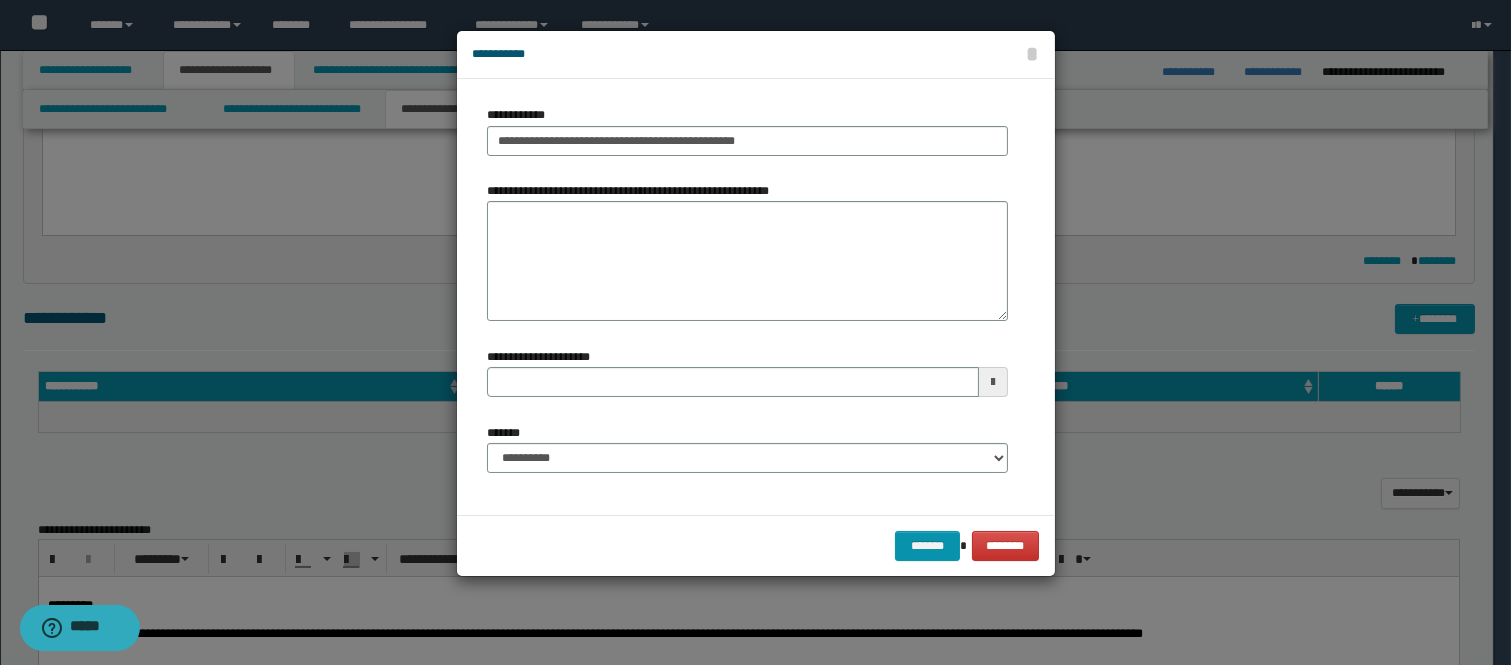 click on "**********" at bounding box center (747, 456) 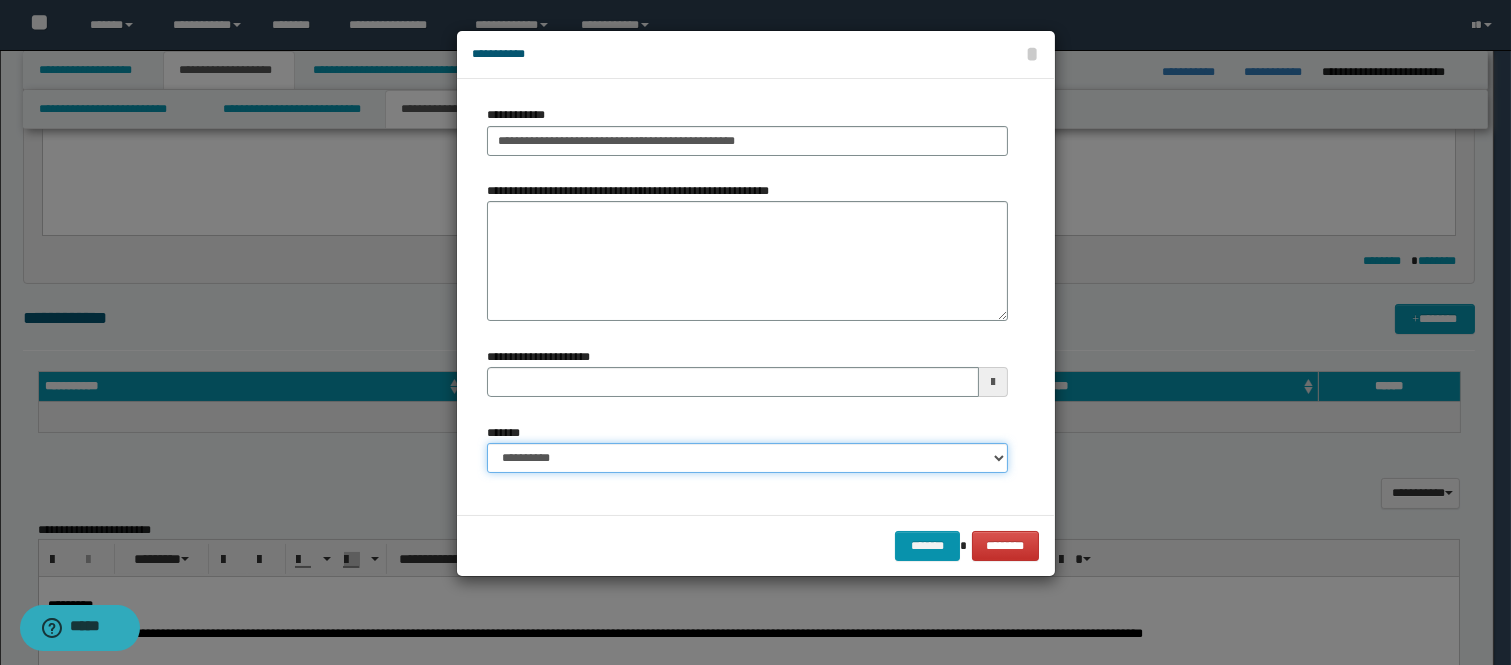 click on "**********" at bounding box center [747, 458] 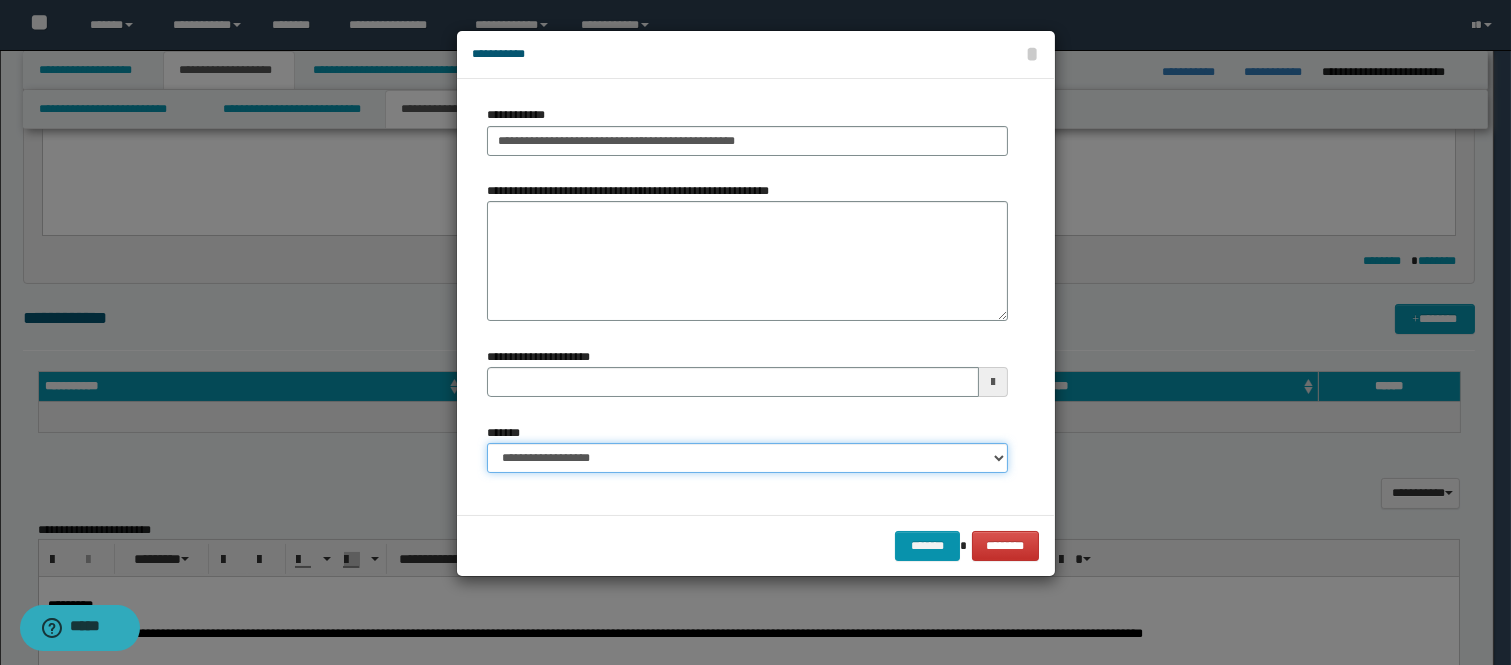 type 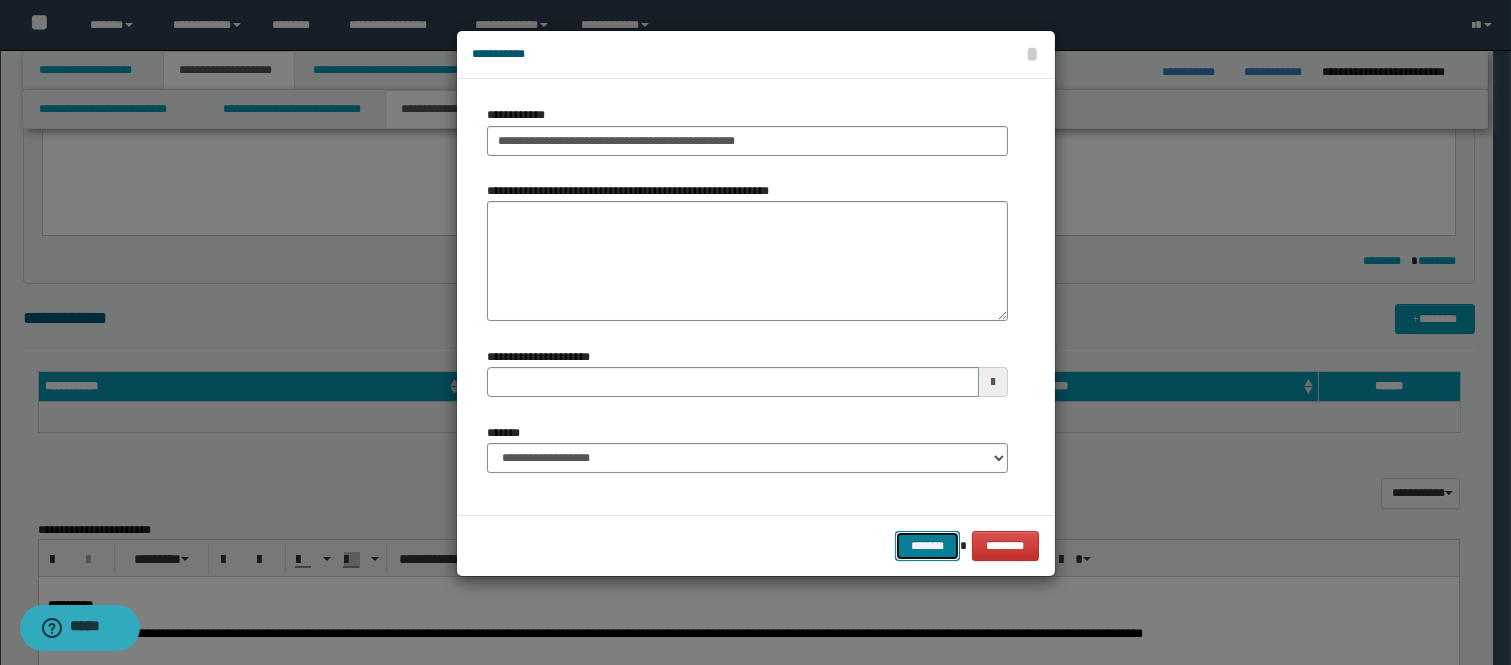 click on "*******" at bounding box center [927, 546] 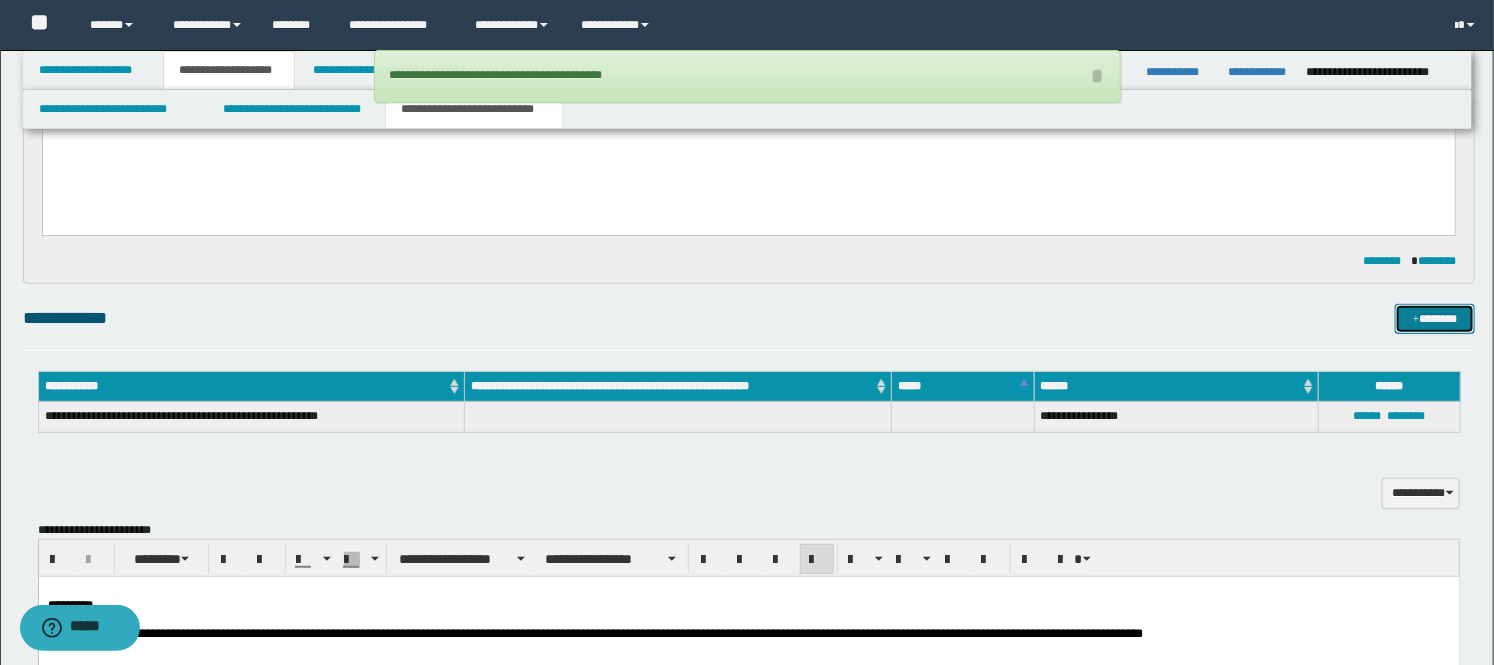 type 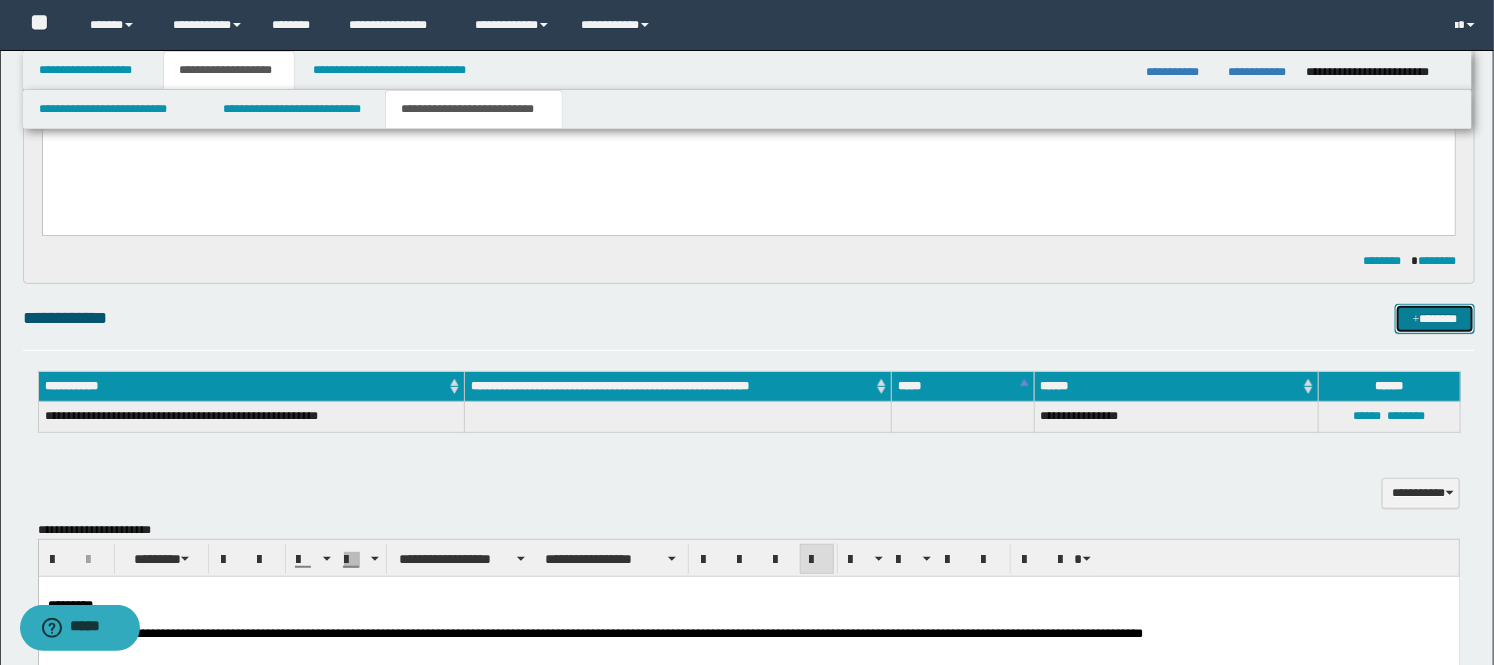 click on "*******" at bounding box center (1435, 319) 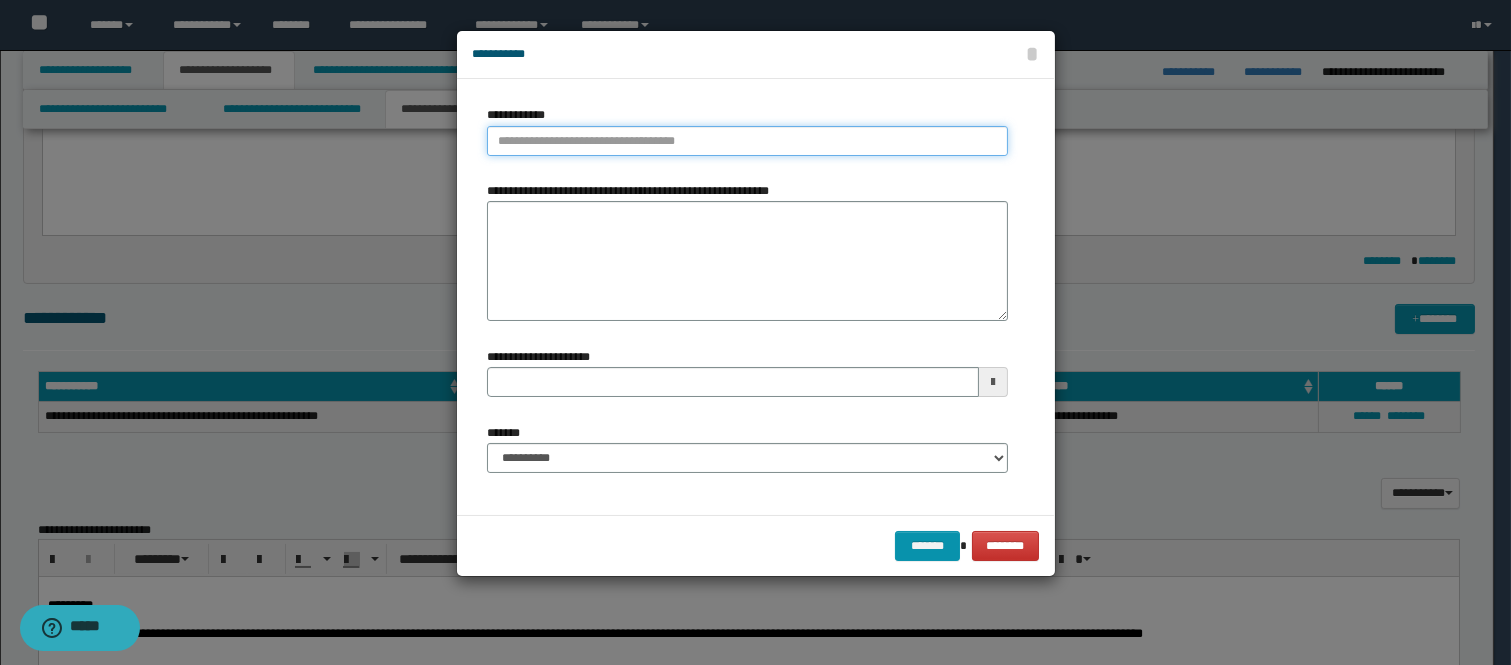type on "**********" 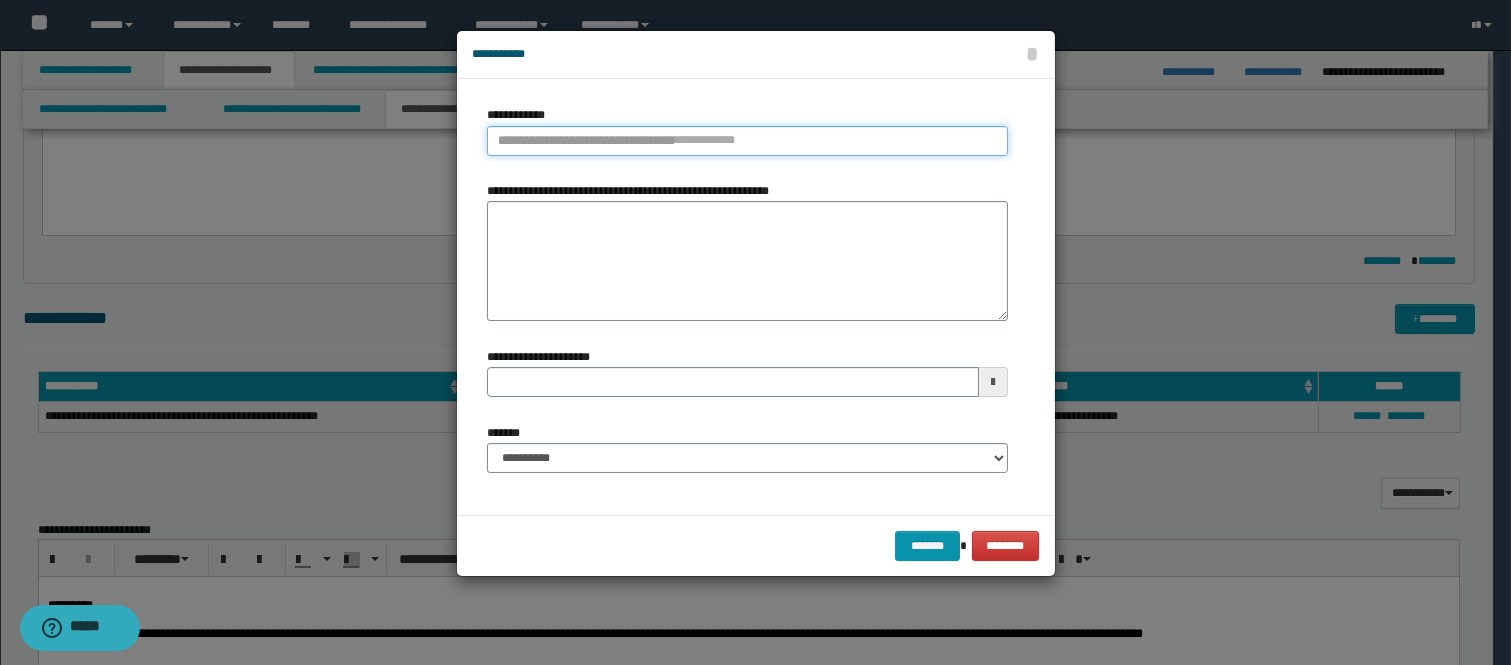 click on "**********" at bounding box center (747, 141) 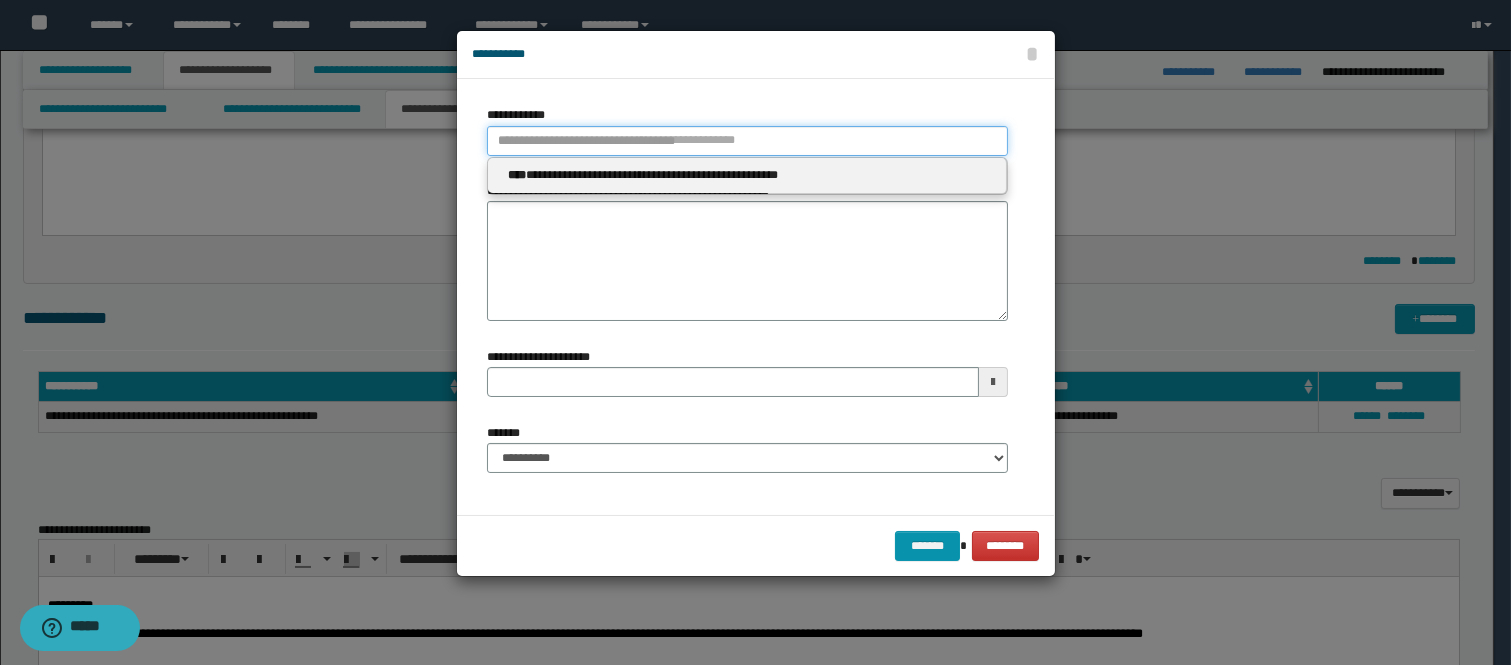 type 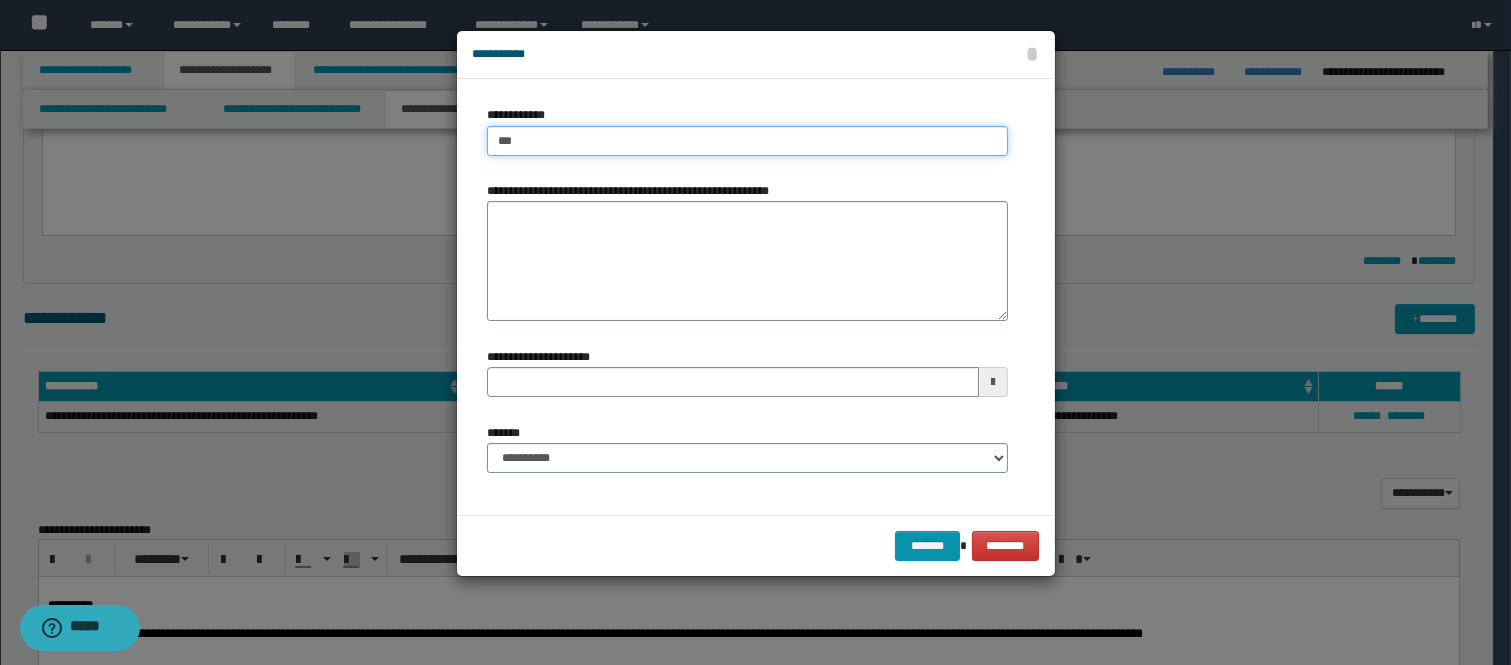 type on "****" 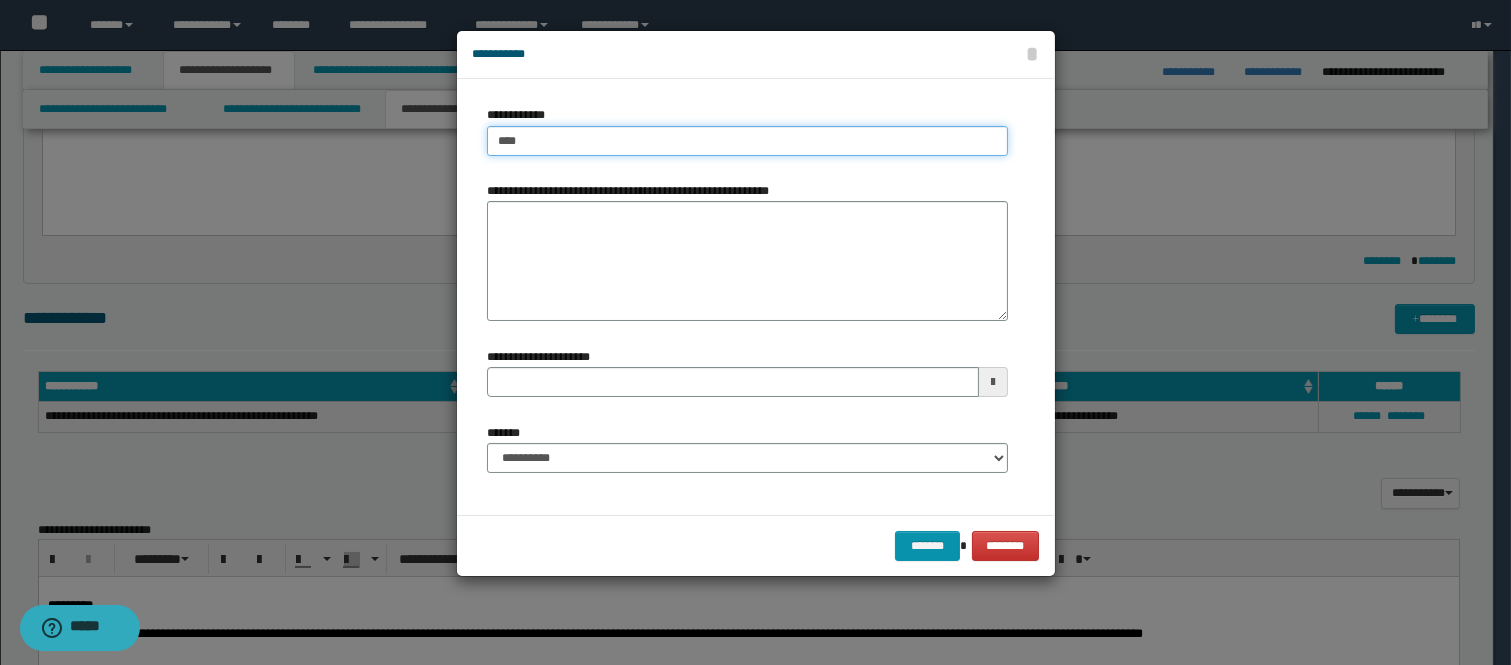type on "****" 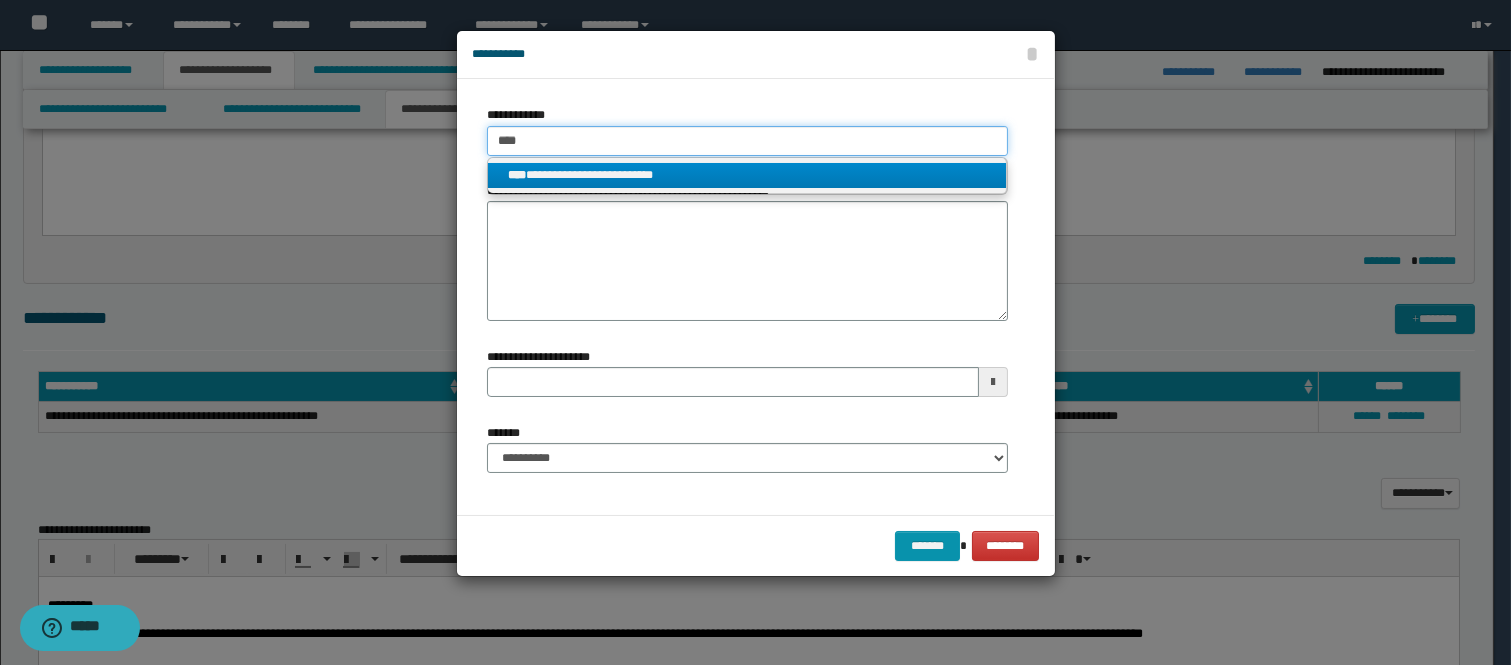 type on "****" 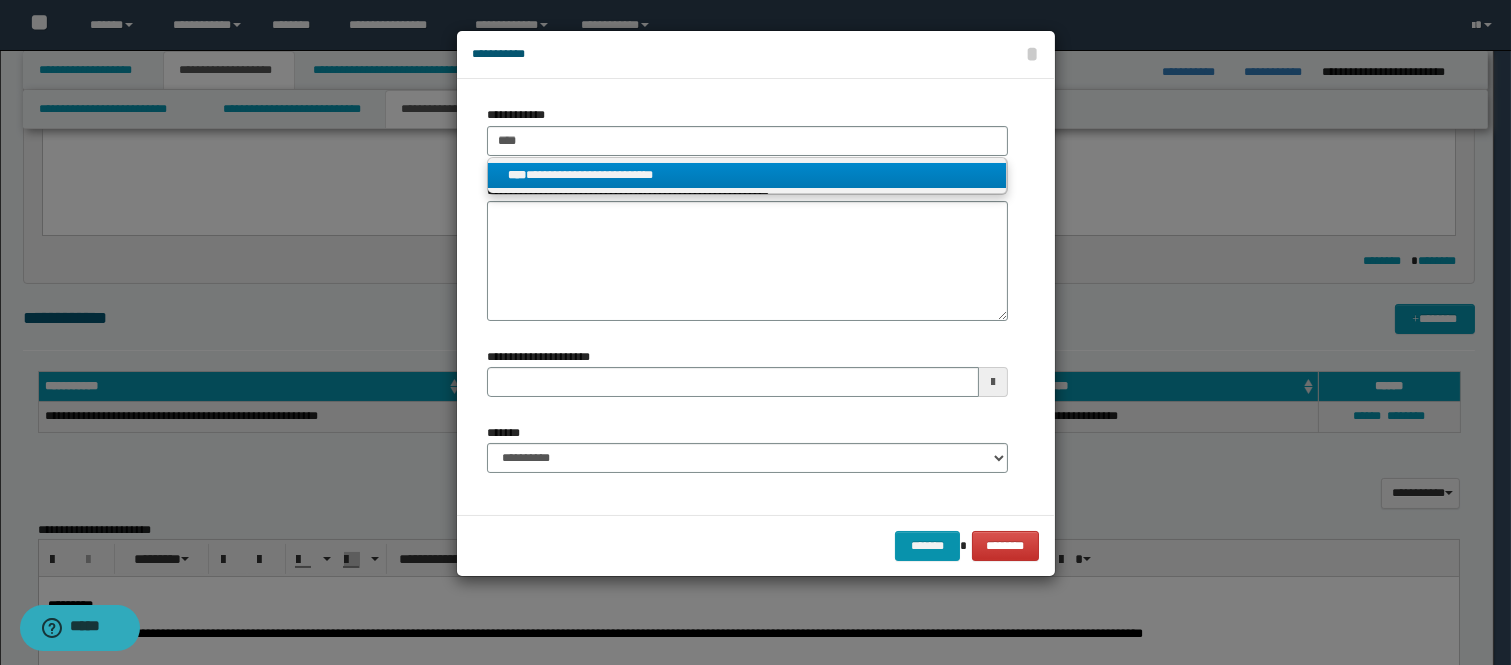 click on "**********" at bounding box center (747, 176) 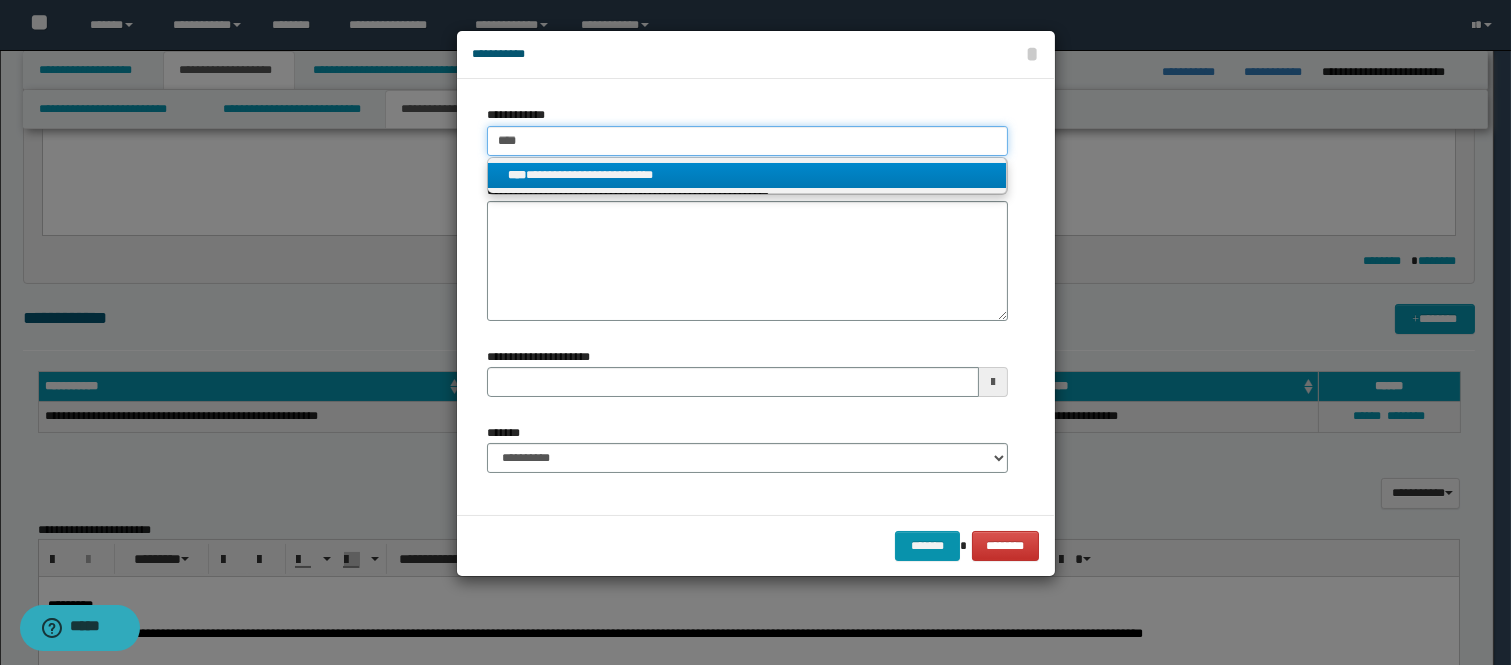 type 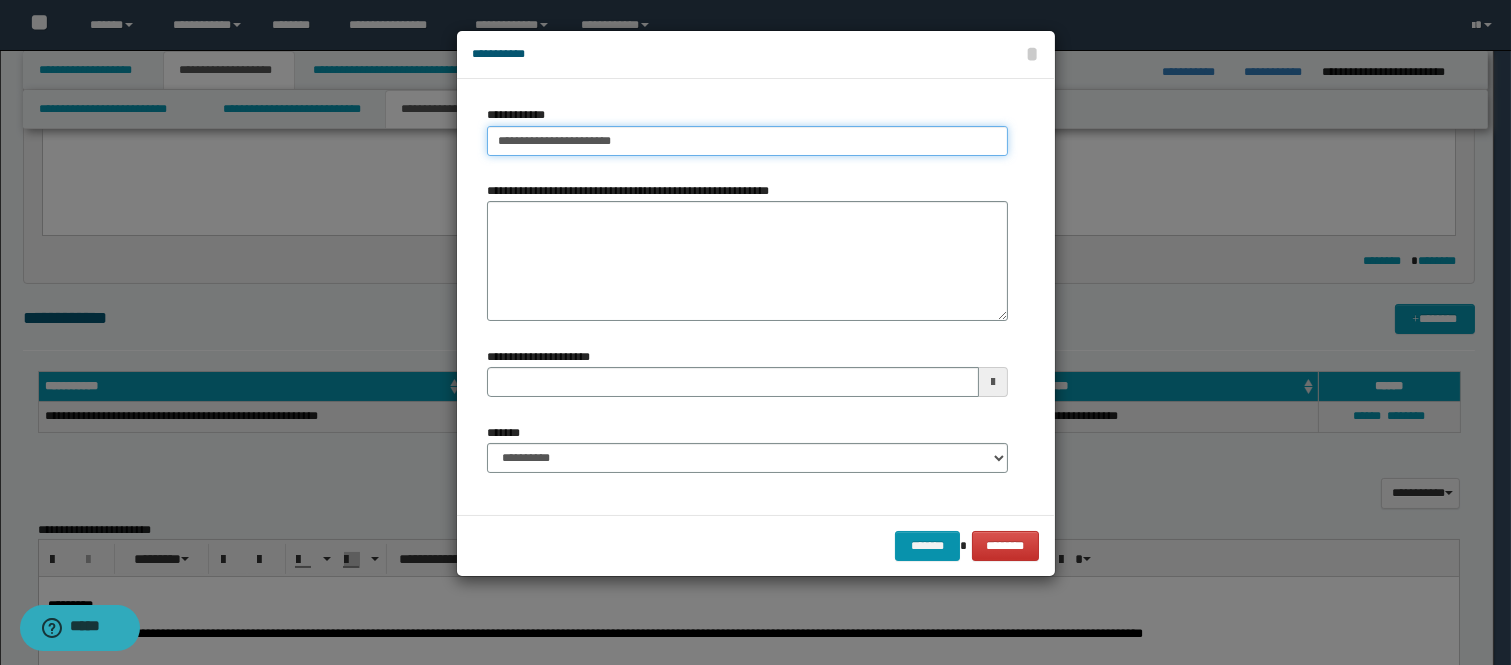 type 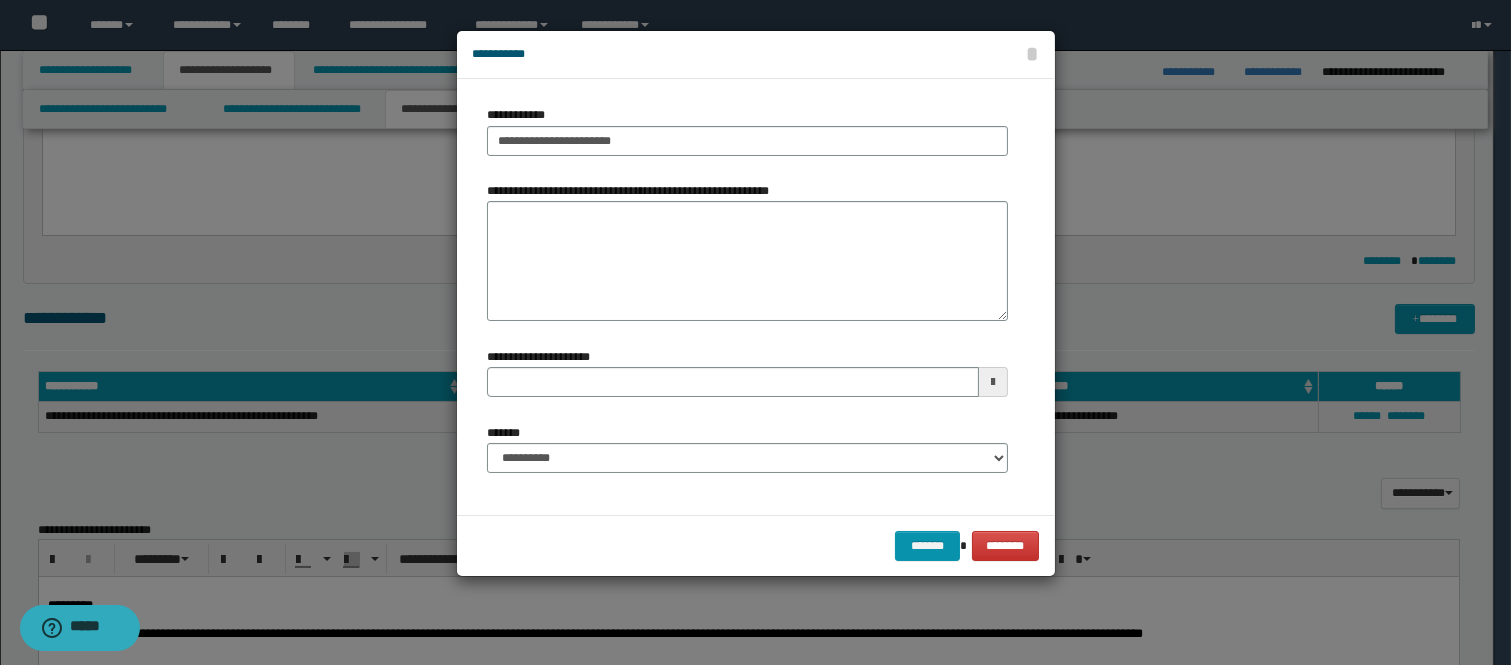 click on "**********" at bounding box center [747, 456] 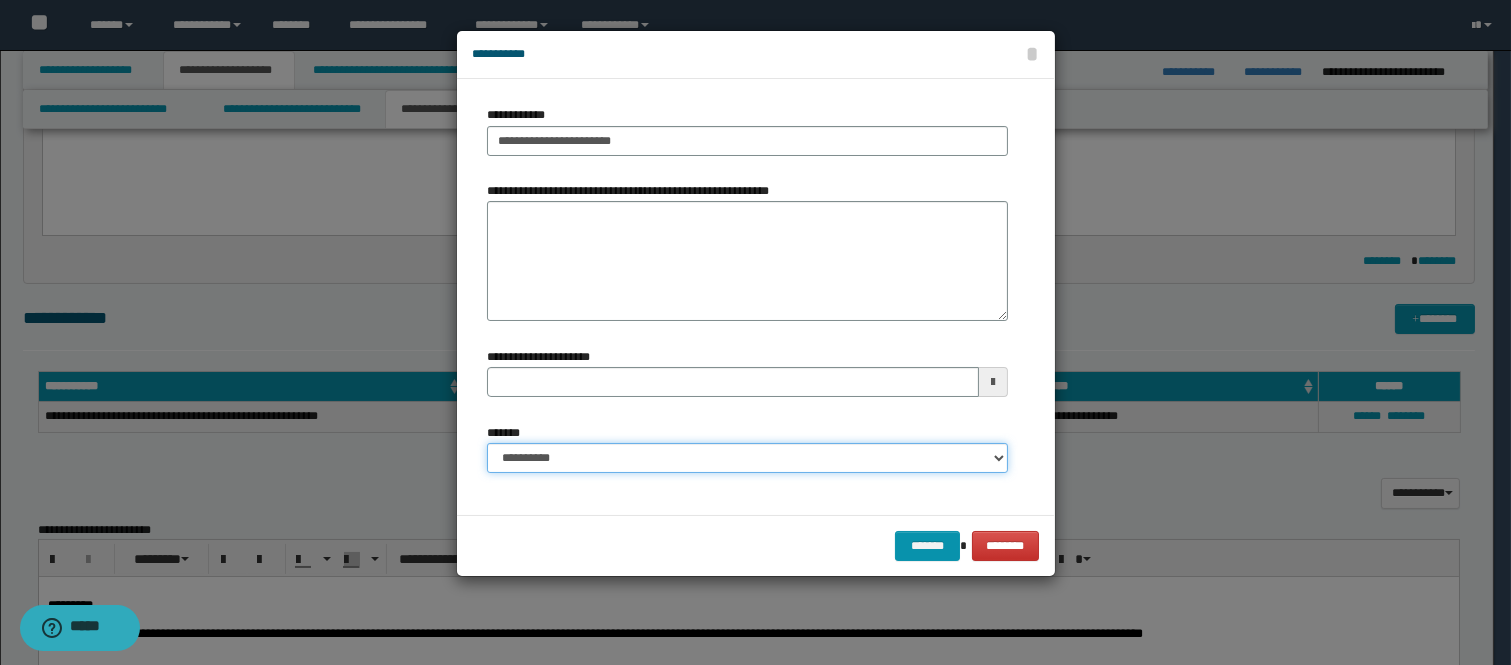 drag, startPoint x: 544, startPoint y: 457, endPoint x: 550, endPoint y: 447, distance: 11.661903 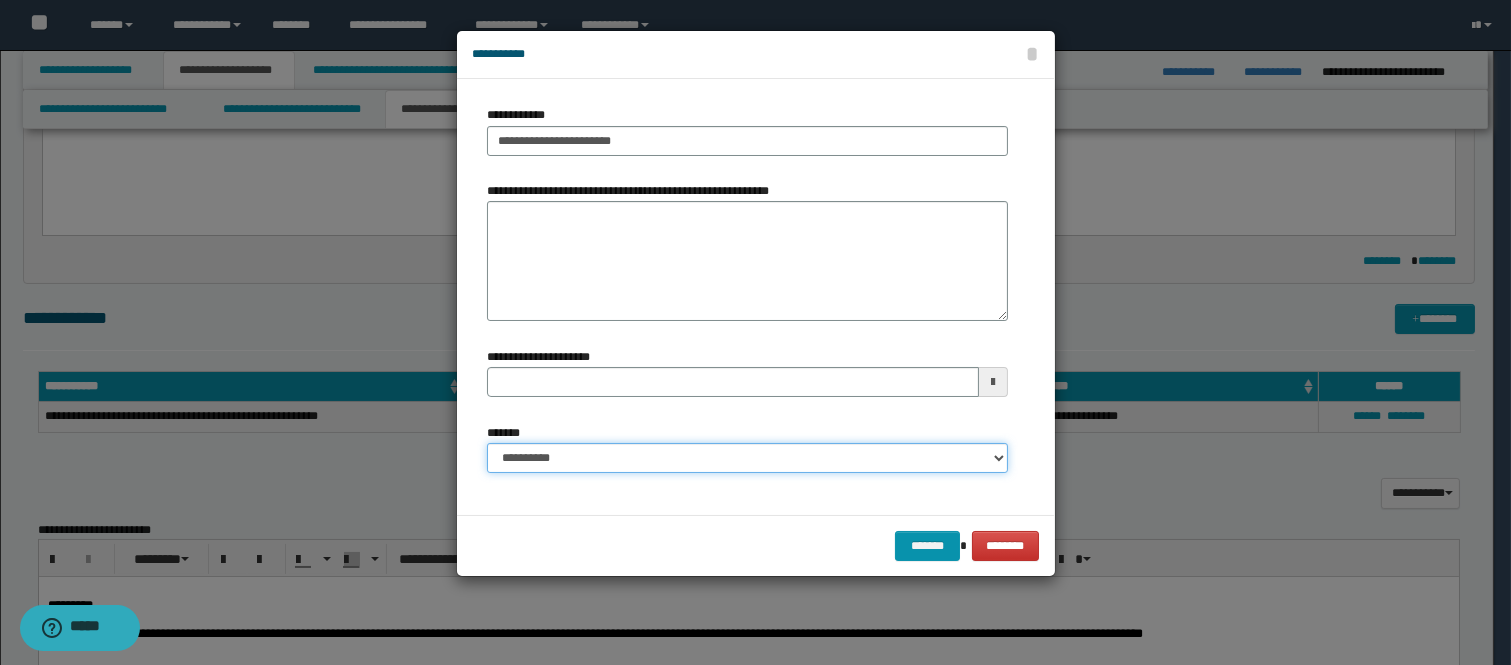 select on "*" 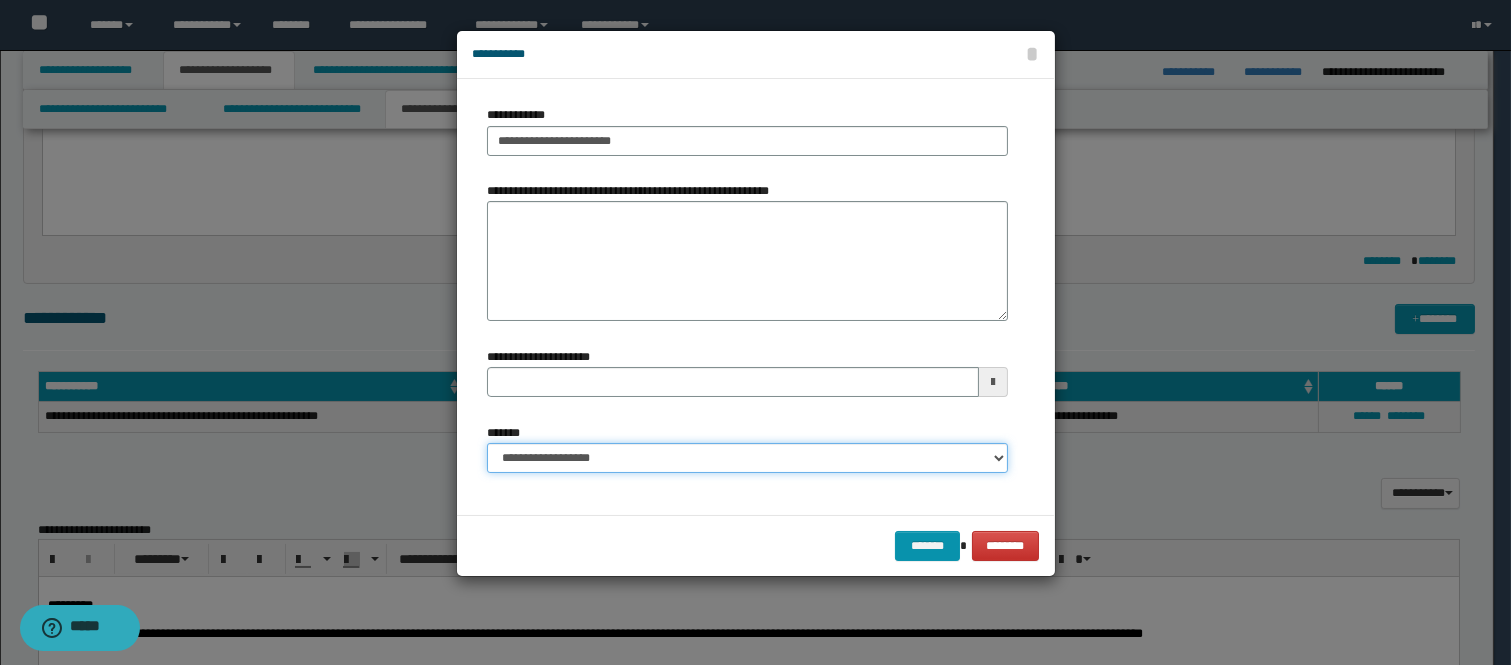 type 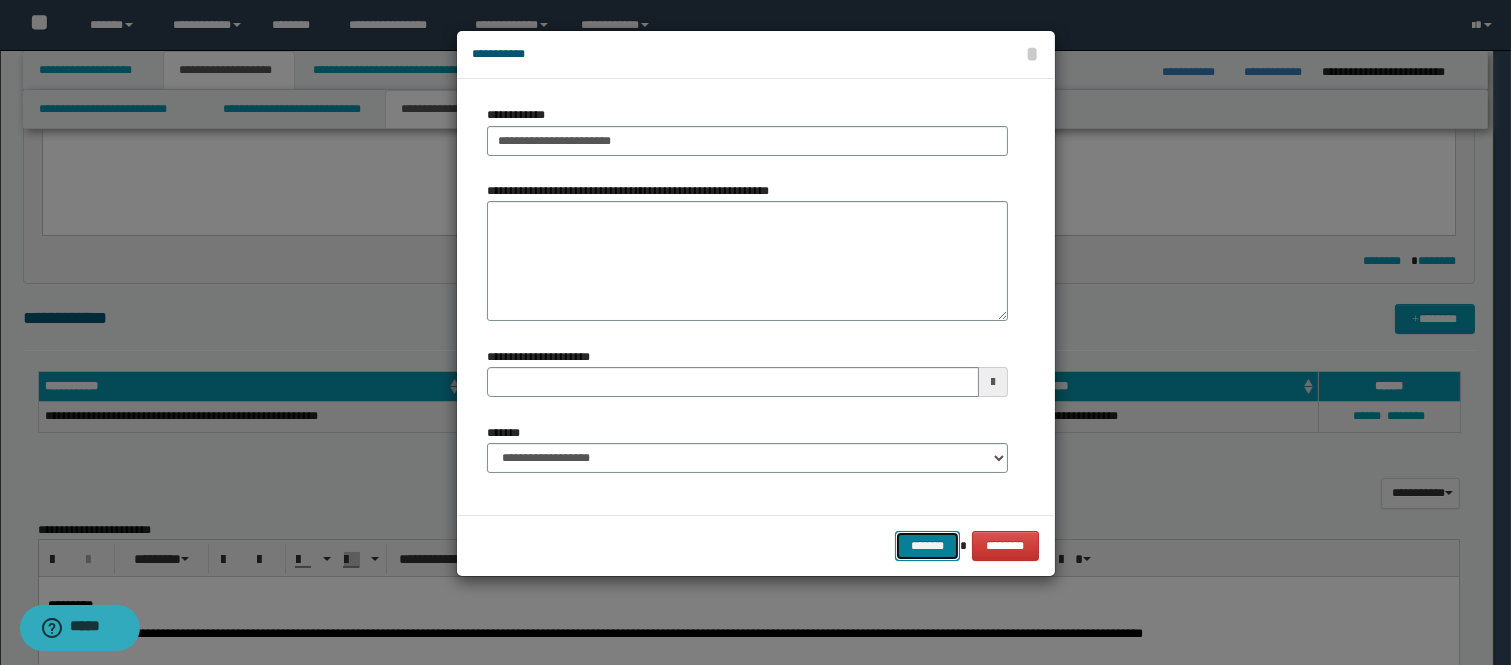 click on "*******" at bounding box center (927, 546) 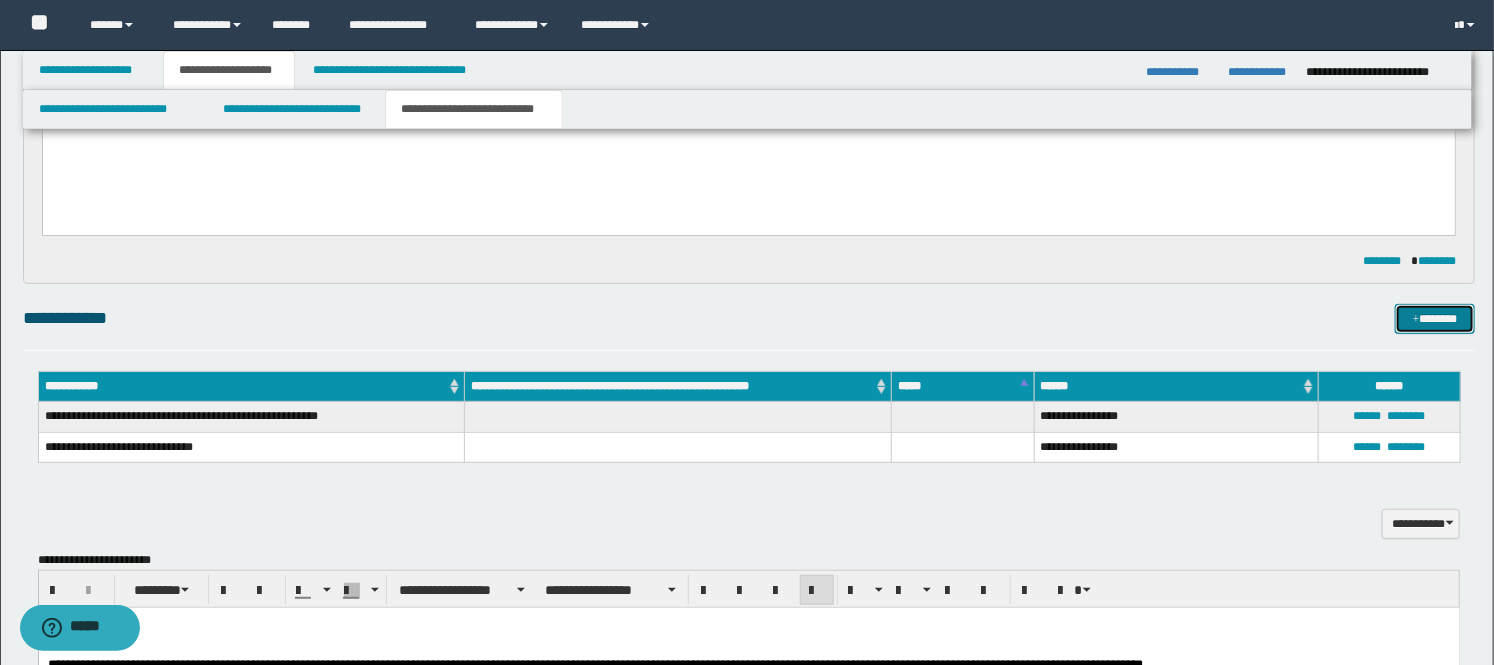 click on "*******" at bounding box center (1435, 319) 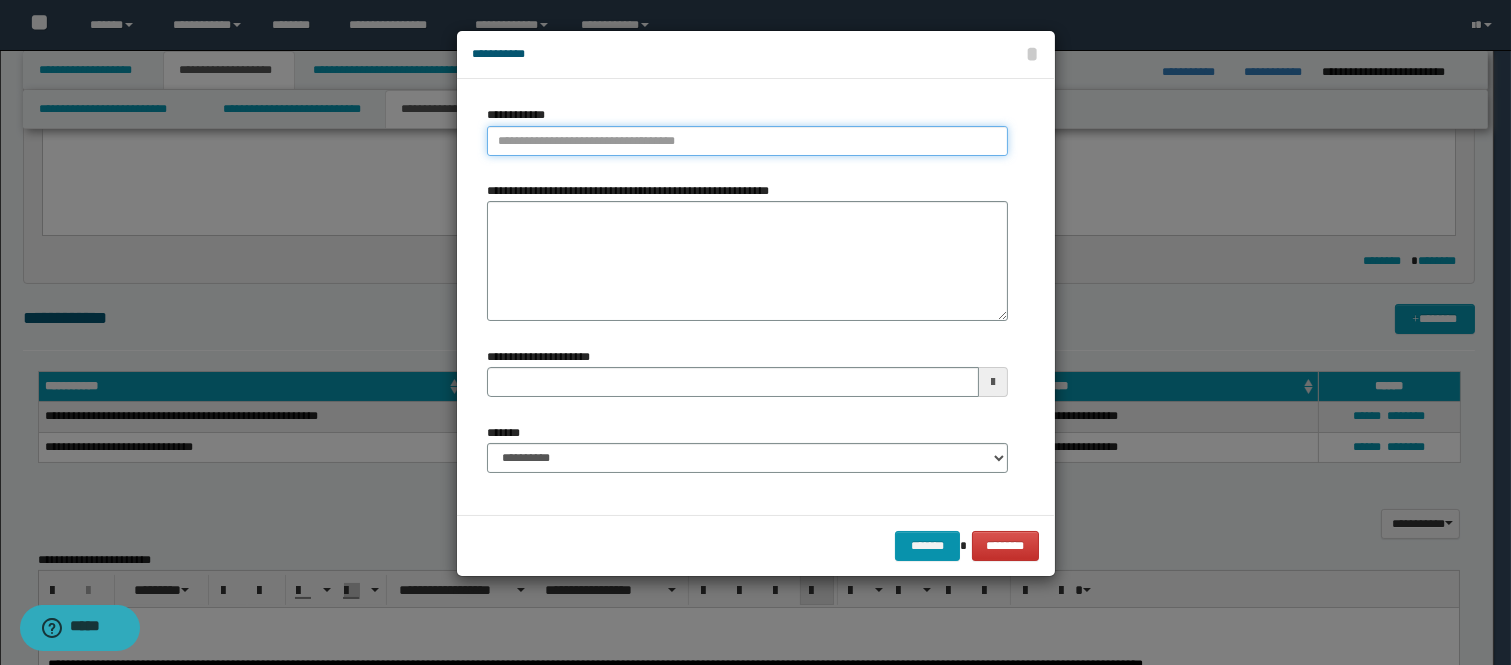 type on "**********" 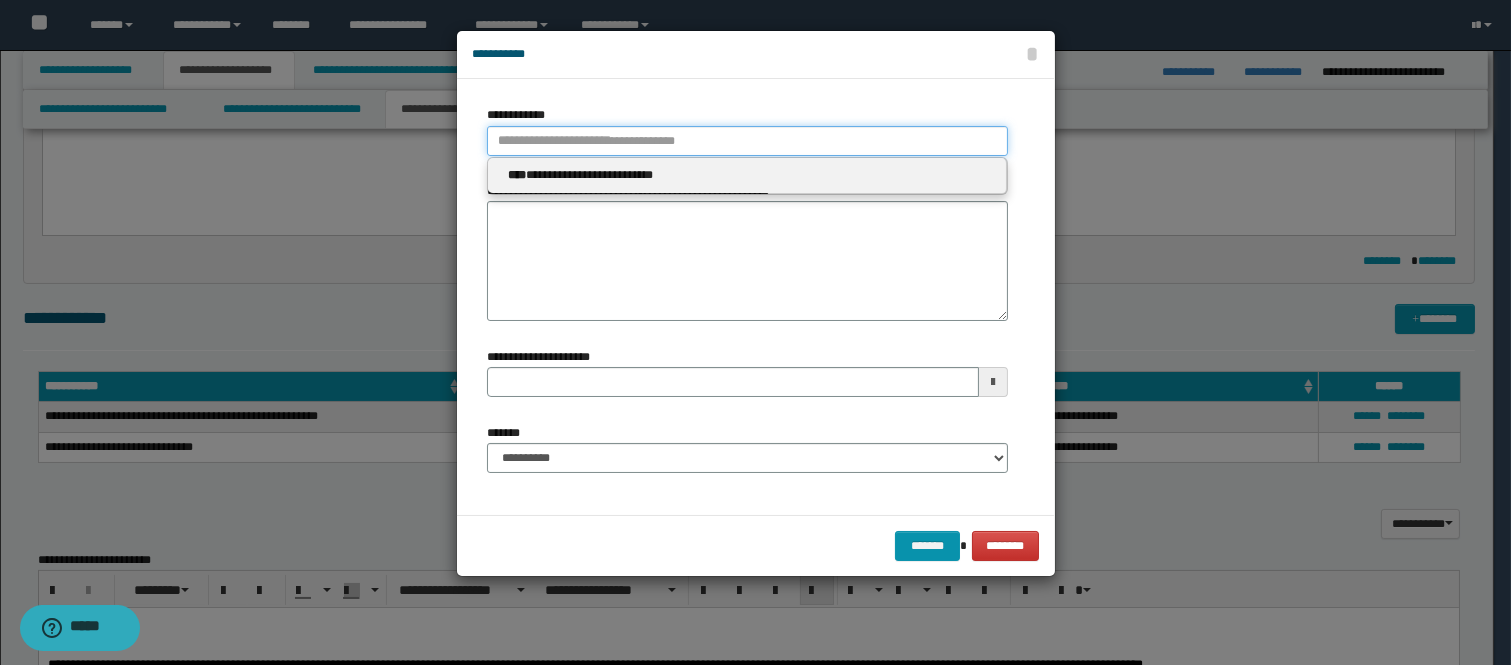 click on "**********" at bounding box center (747, 141) 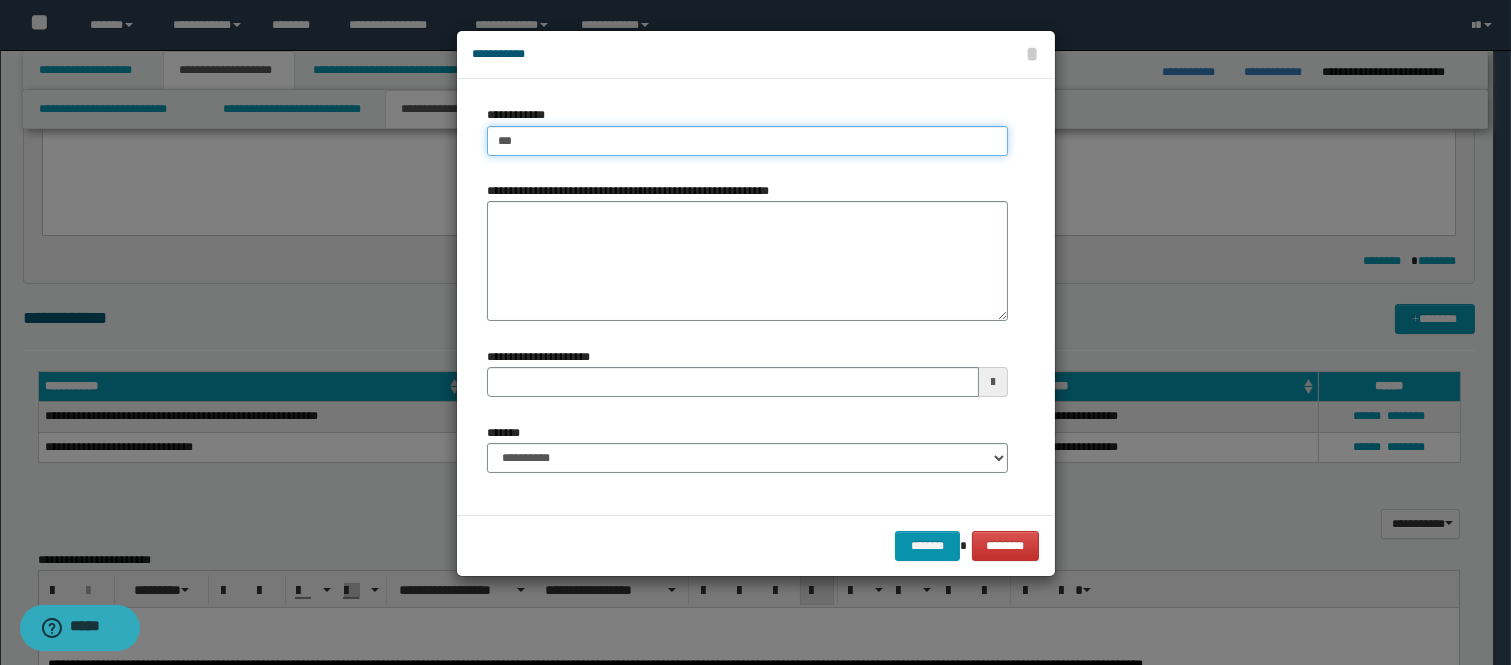 type on "****" 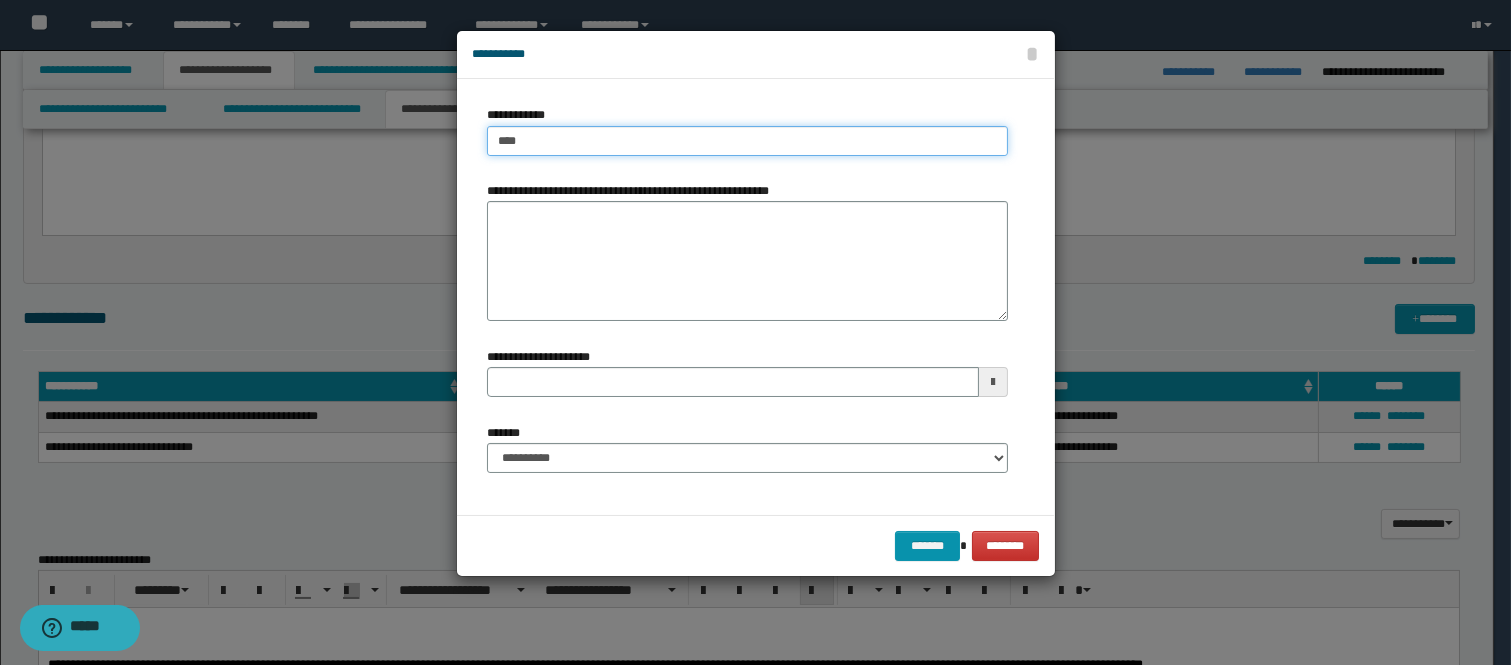 type on "****" 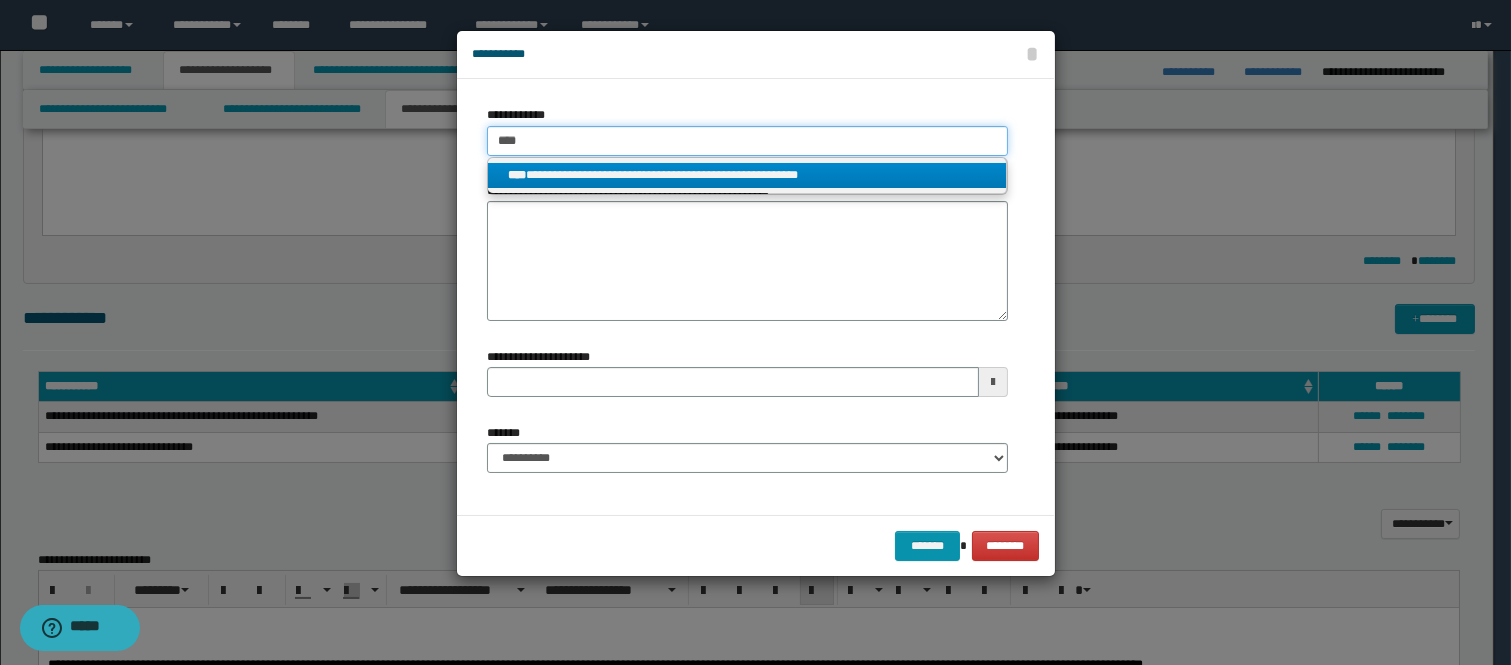 type on "****" 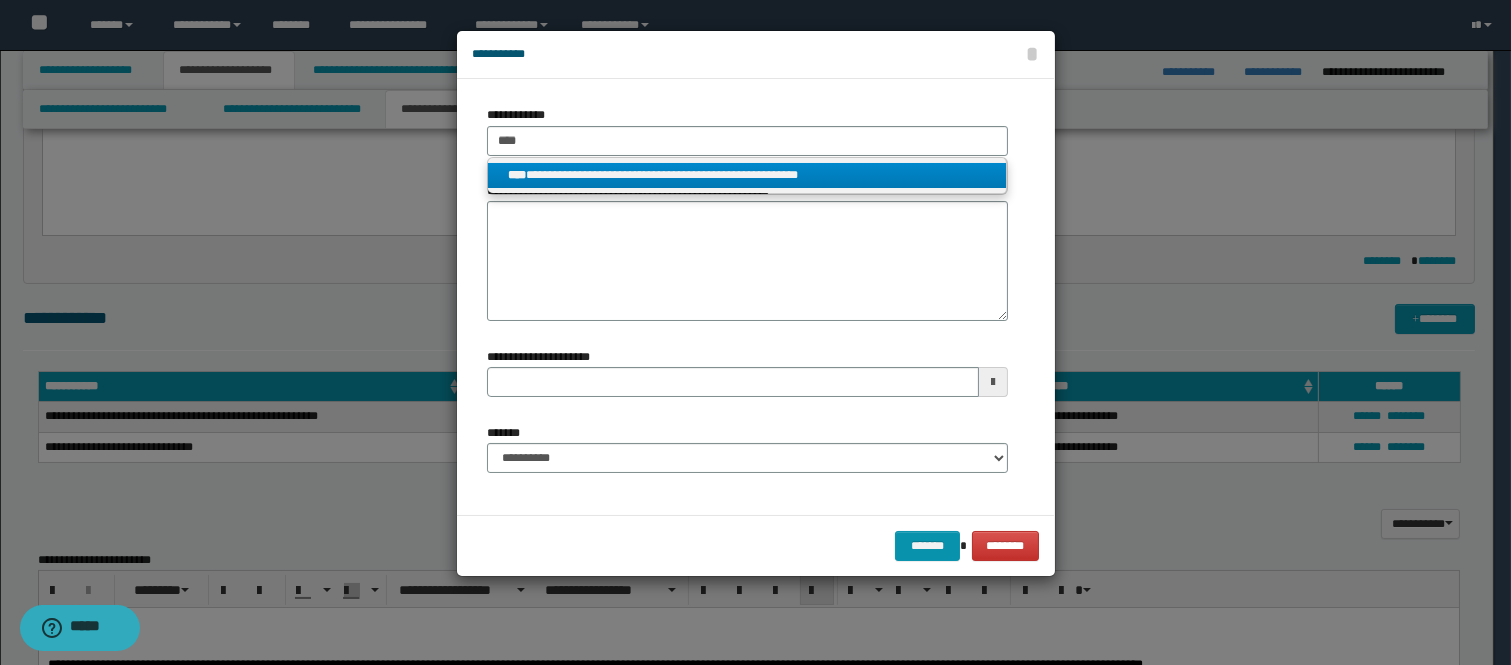 click on "**********" at bounding box center (747, 175) 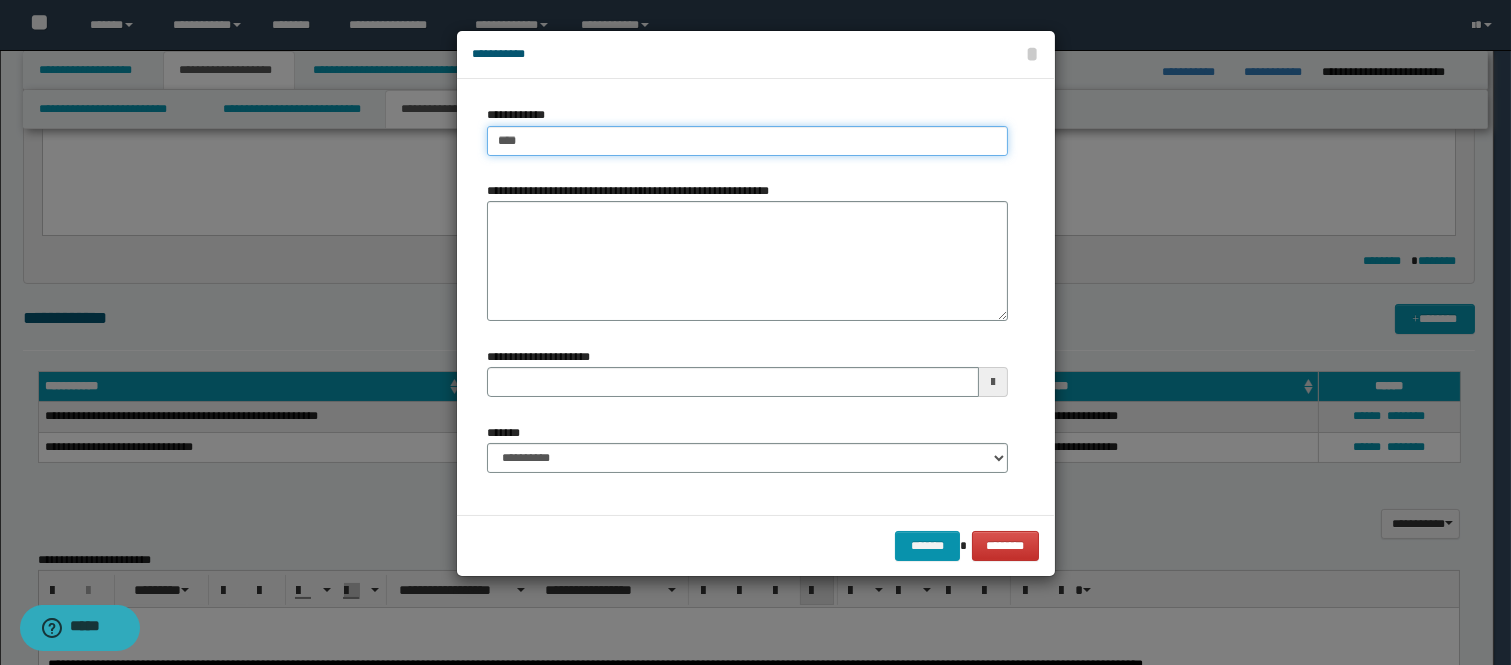 type 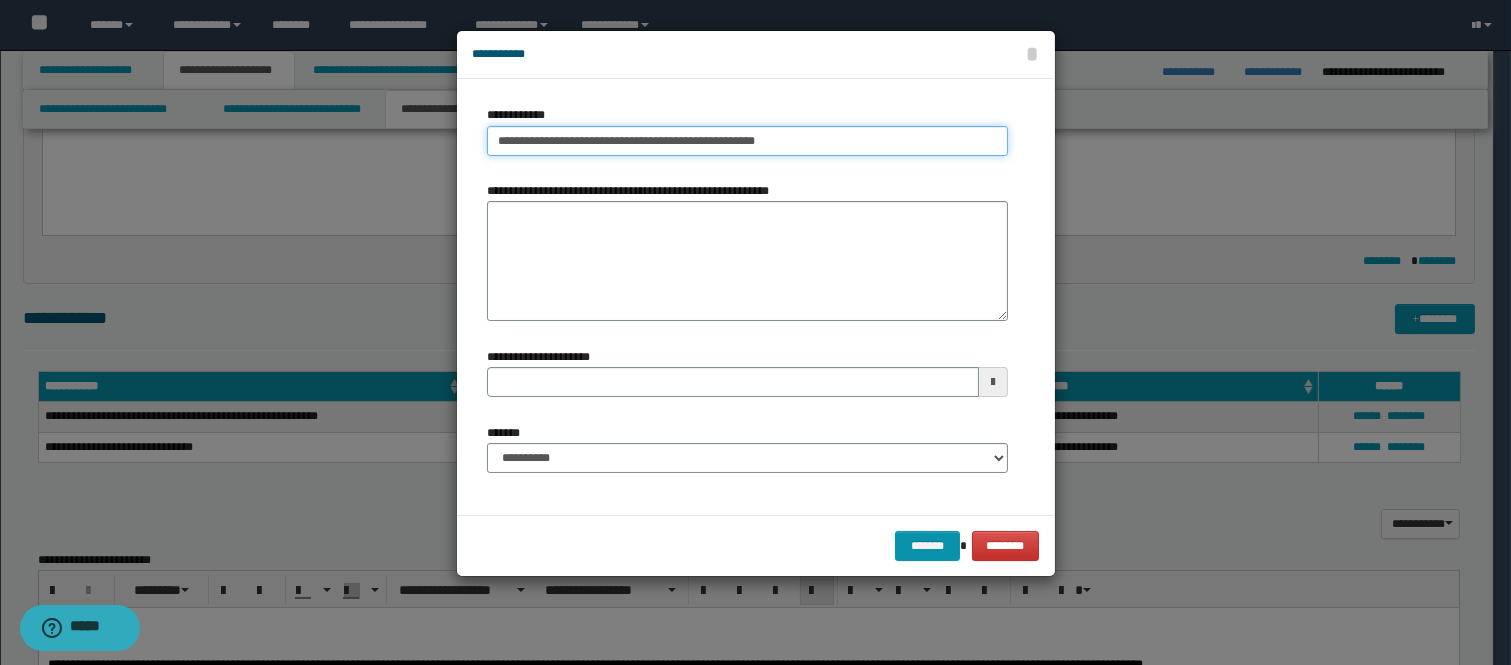 type 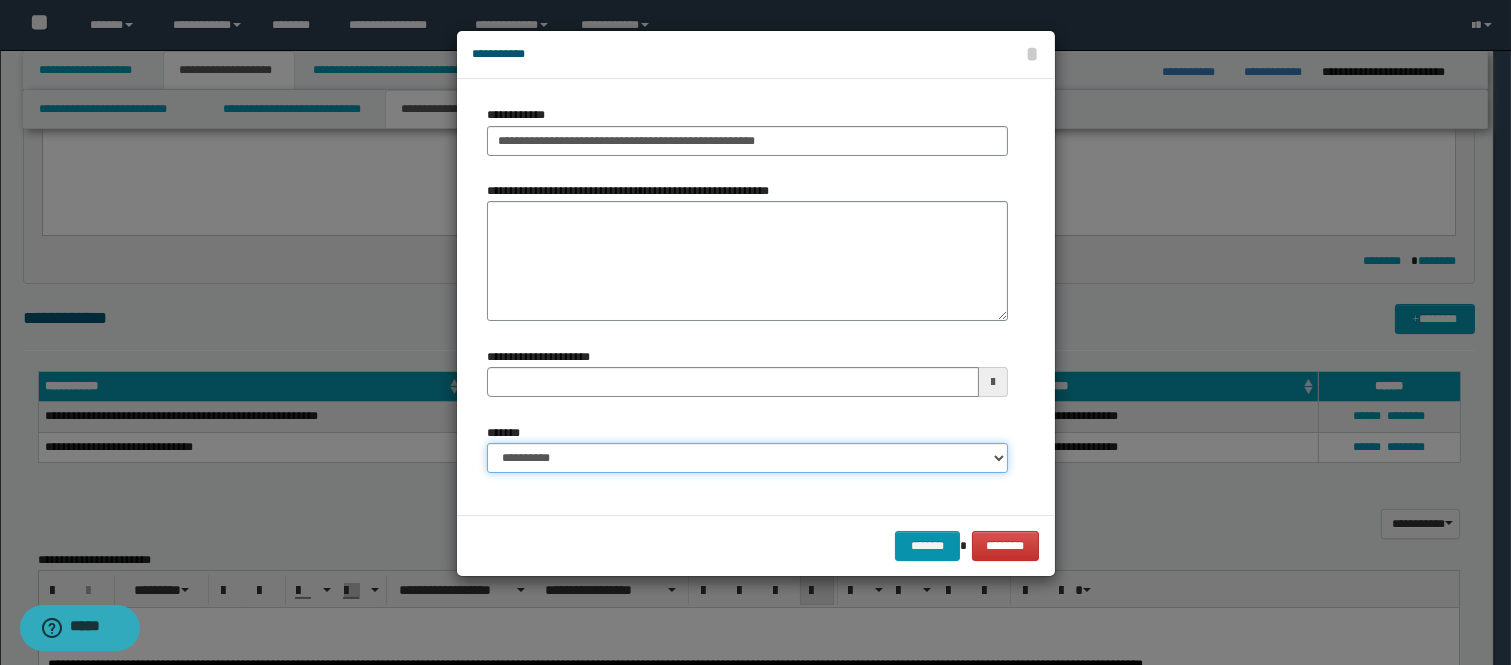 click on "**********" at bounding box center (747, 458) 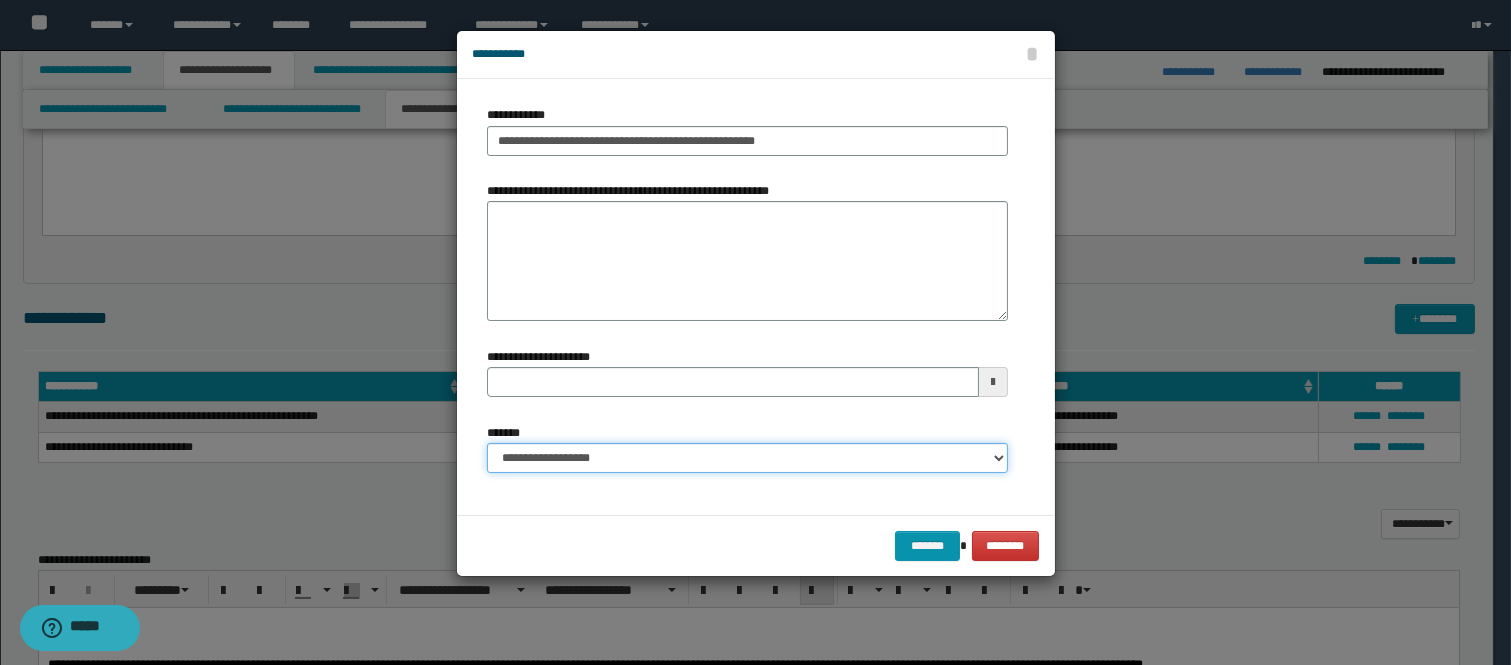 type 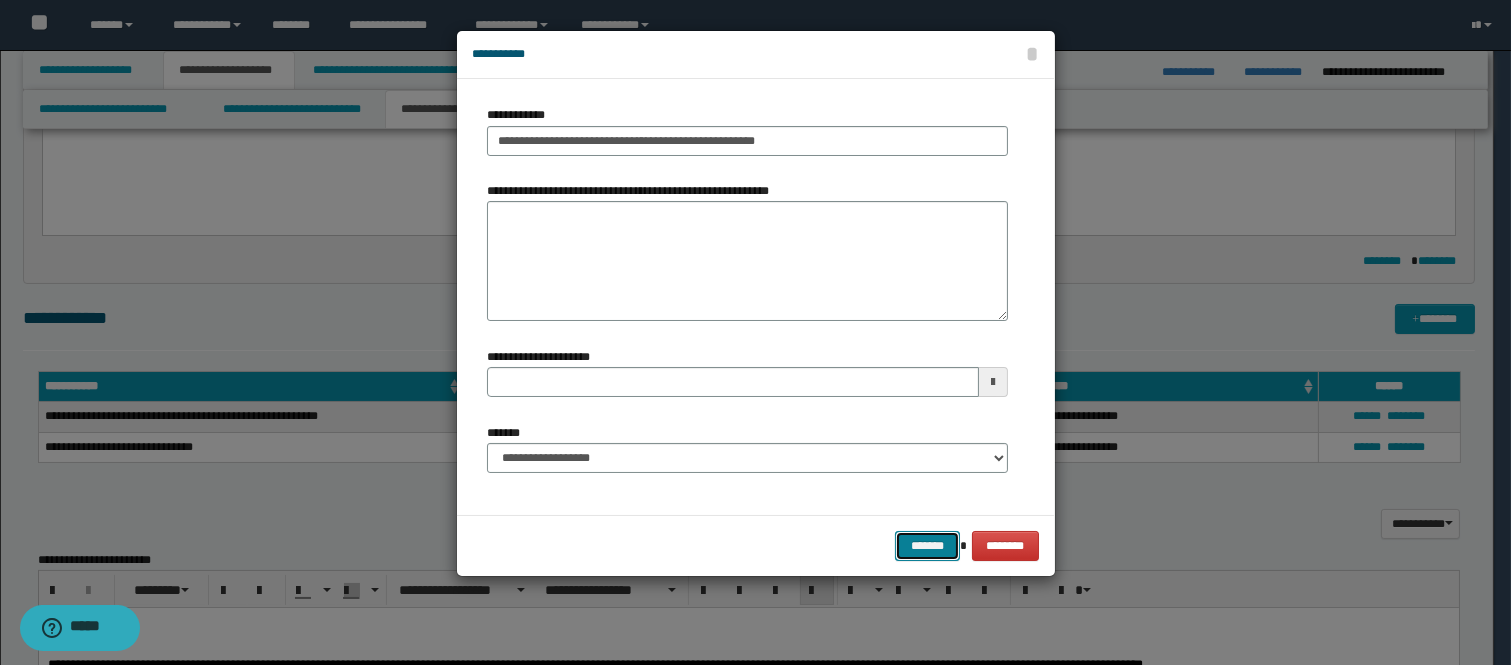 click on "*******" at bounding box center [927, 546] 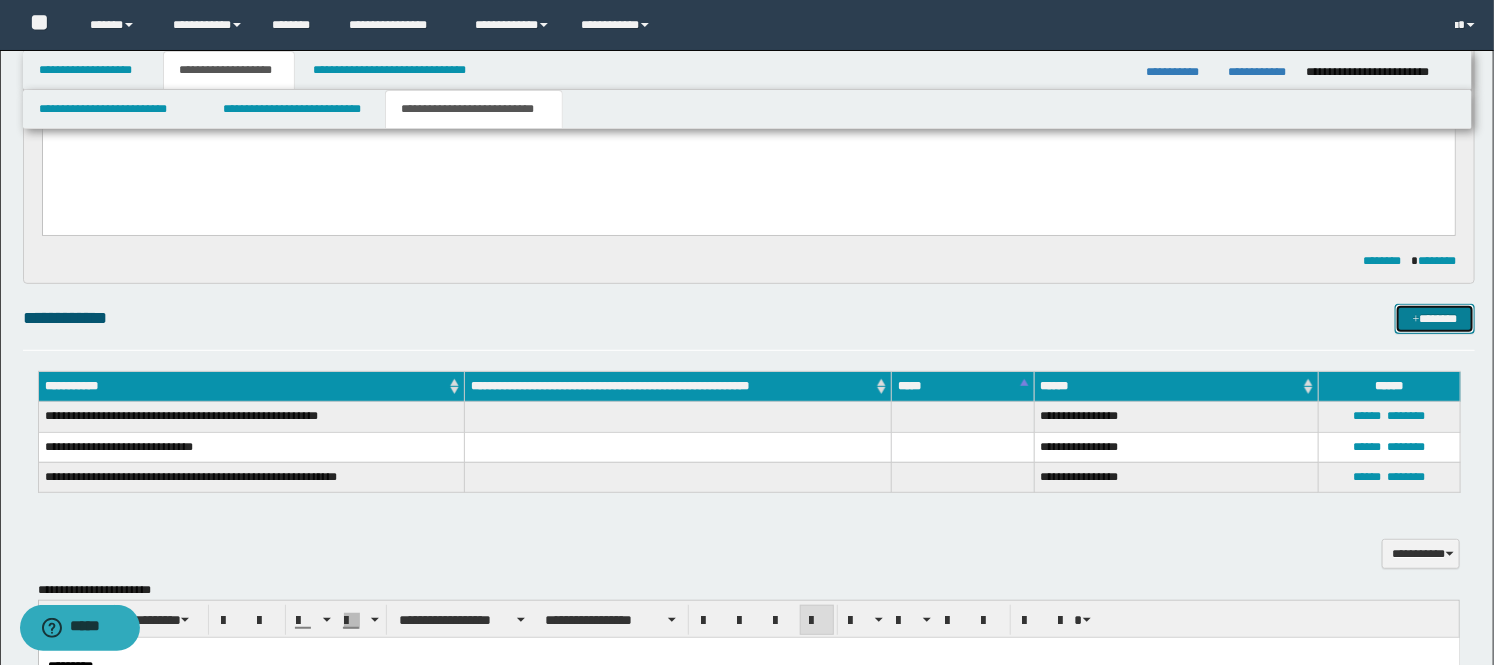 click on "*******" at bounding box center [1435, 319] 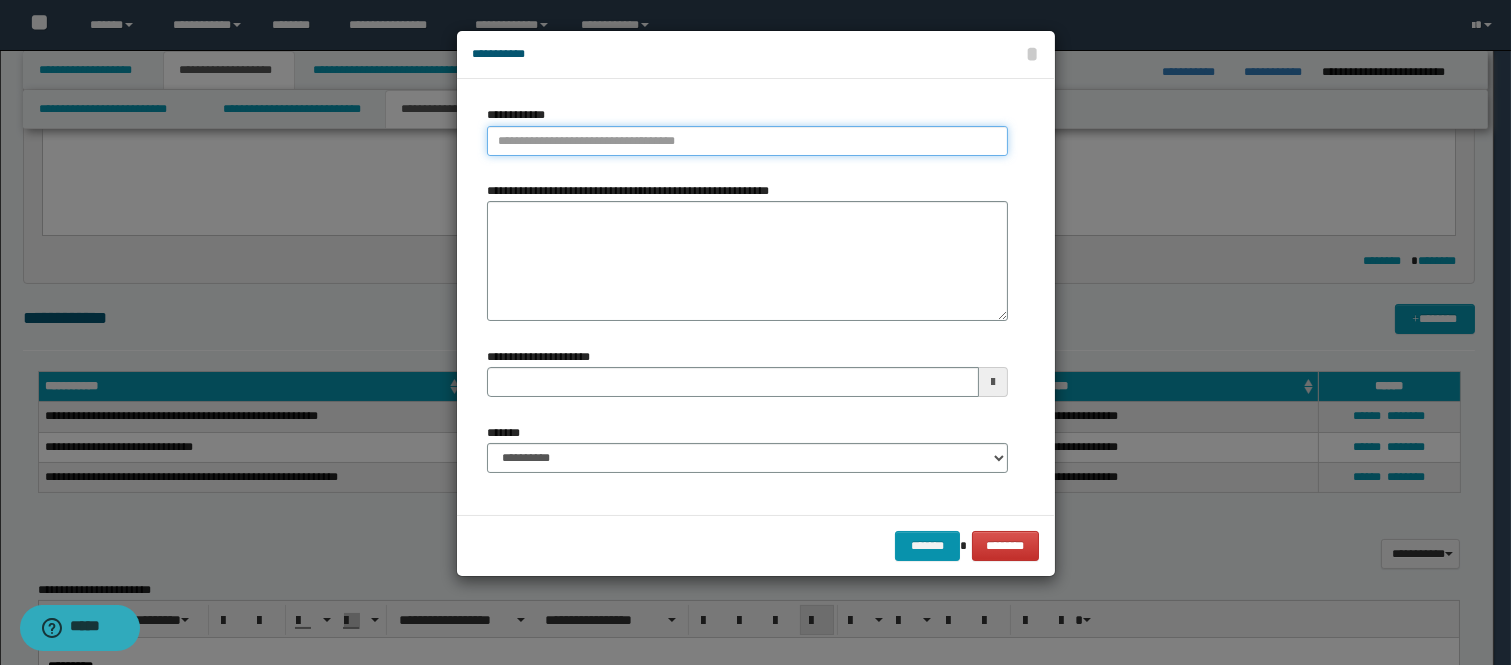 type on "**********" 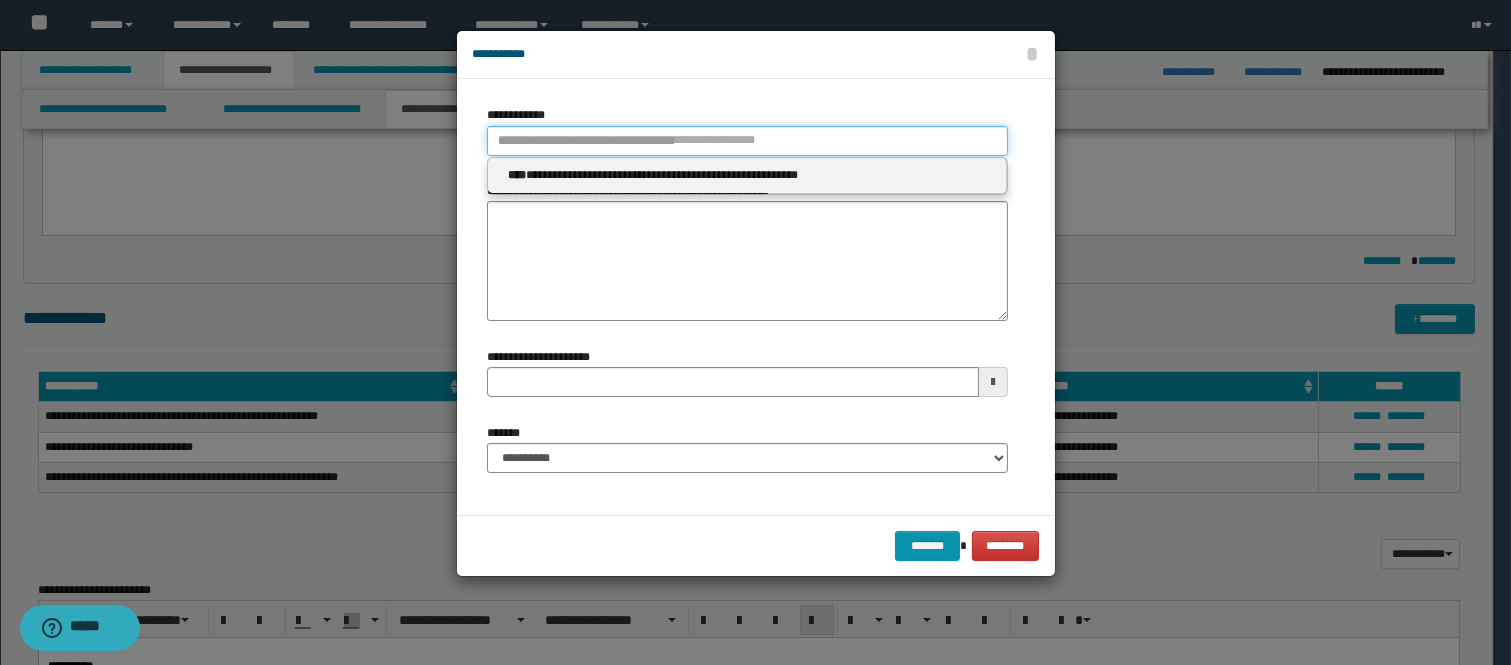 click on "**********" at bounding box center (747, 141) 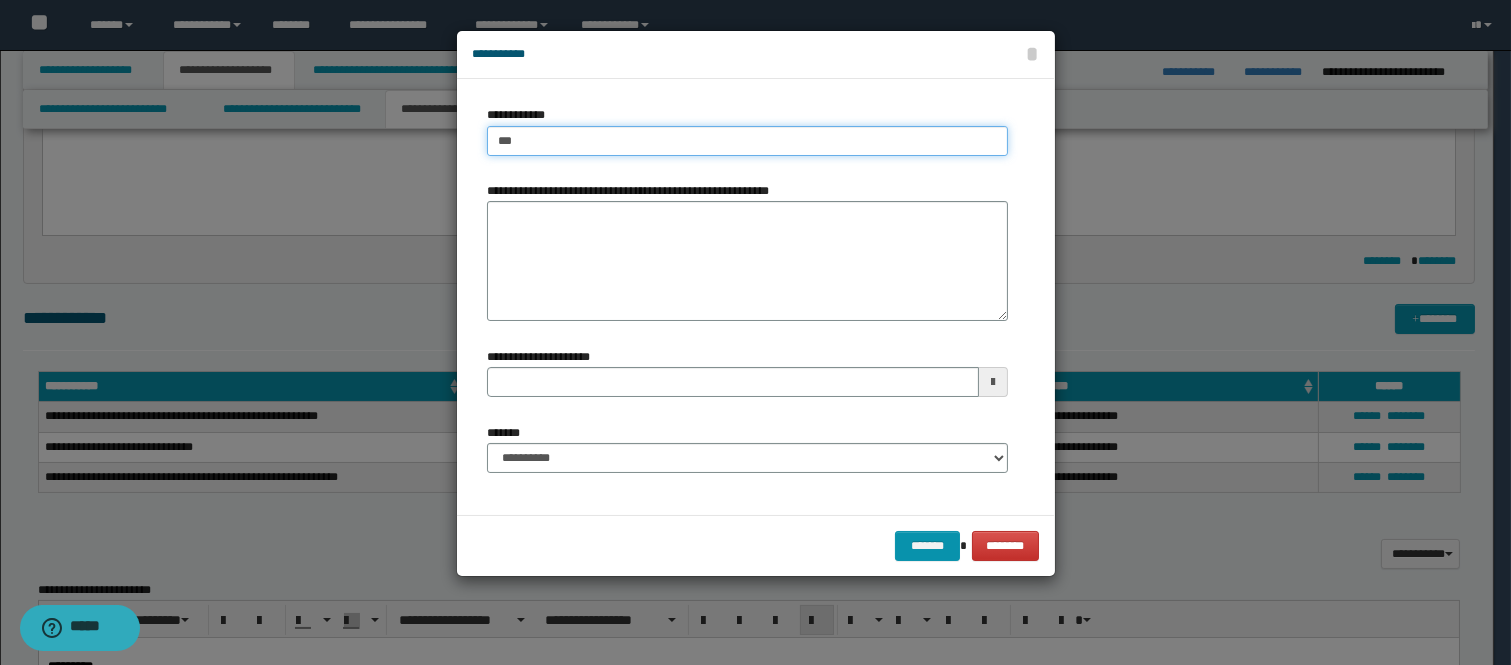 type on "****" 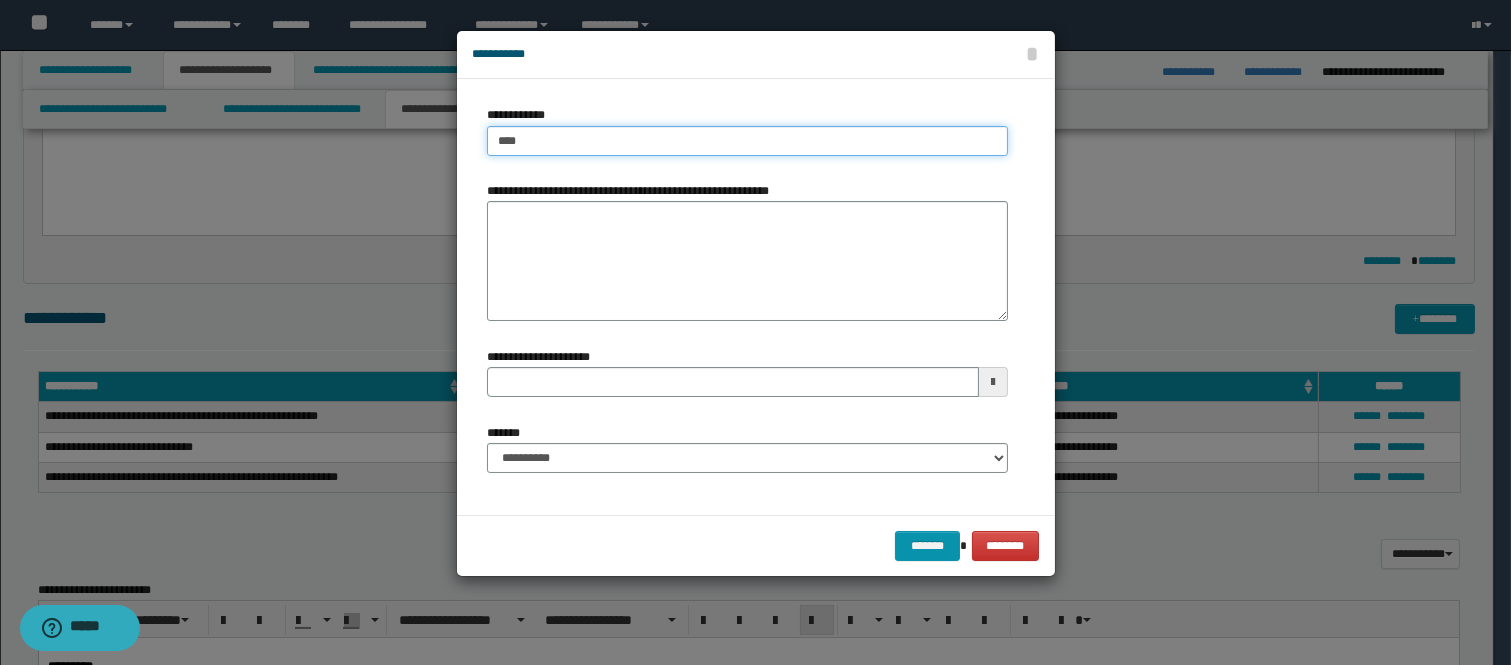 type on "****" 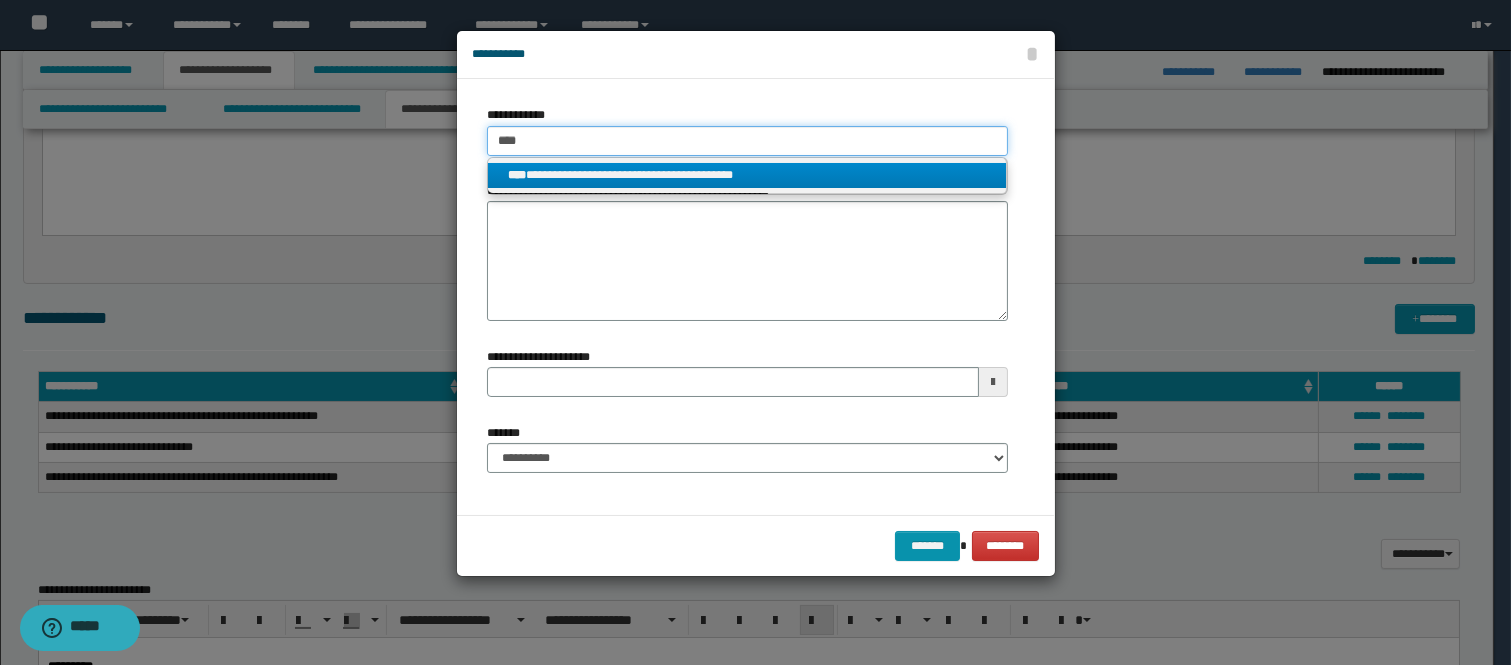 type on "****" 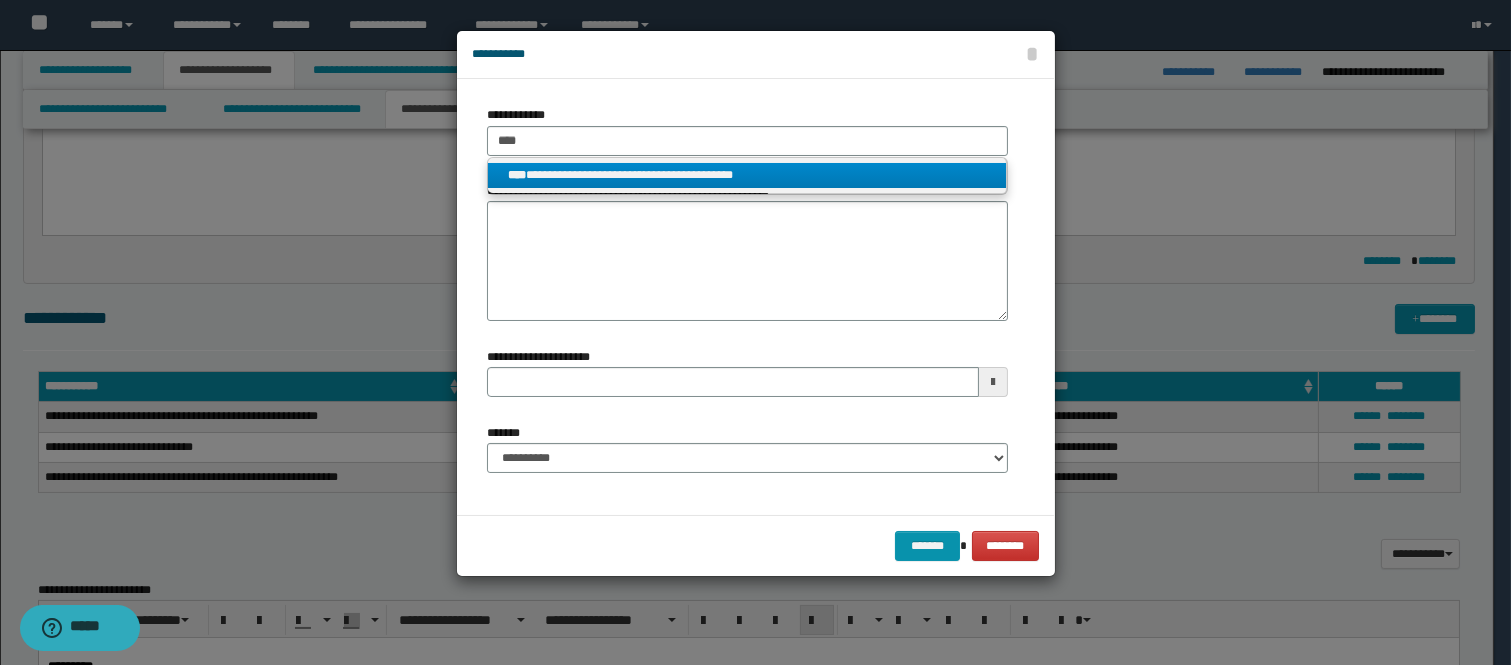 click on "**********" at bounding box center (747, 175) 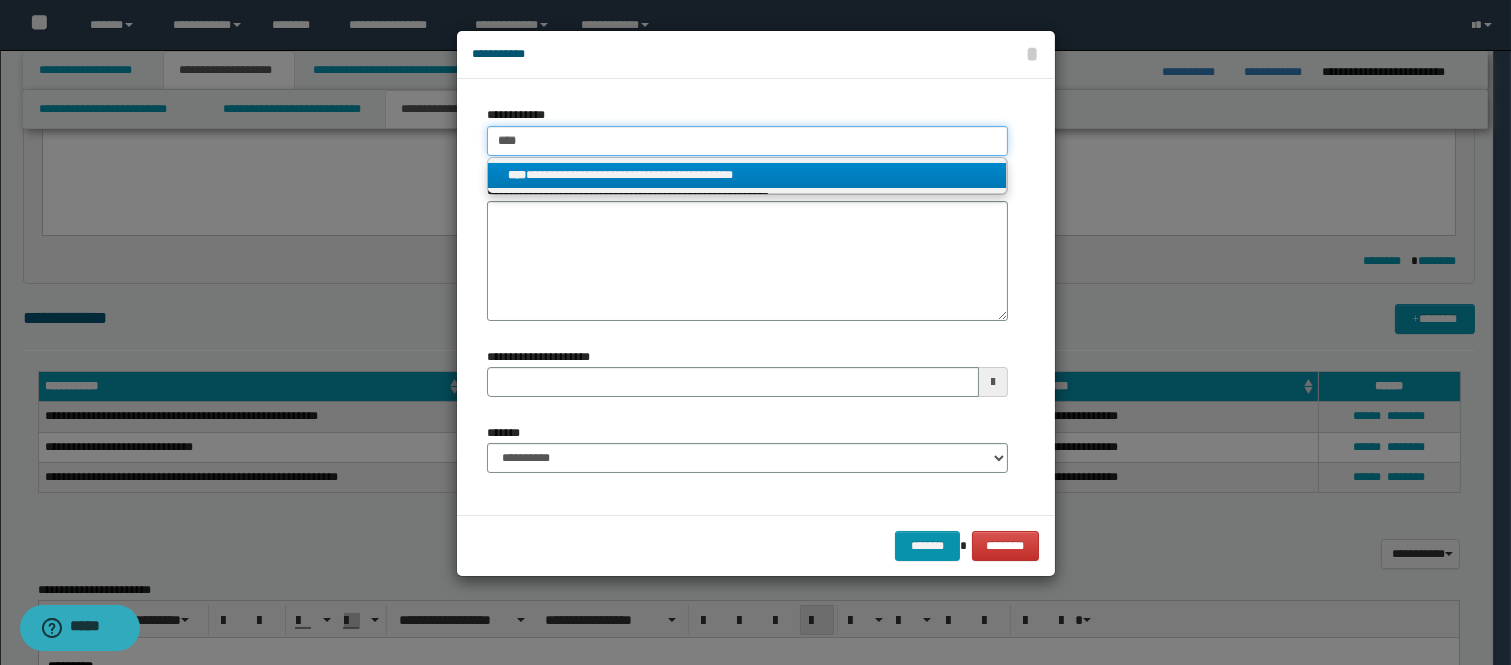 type 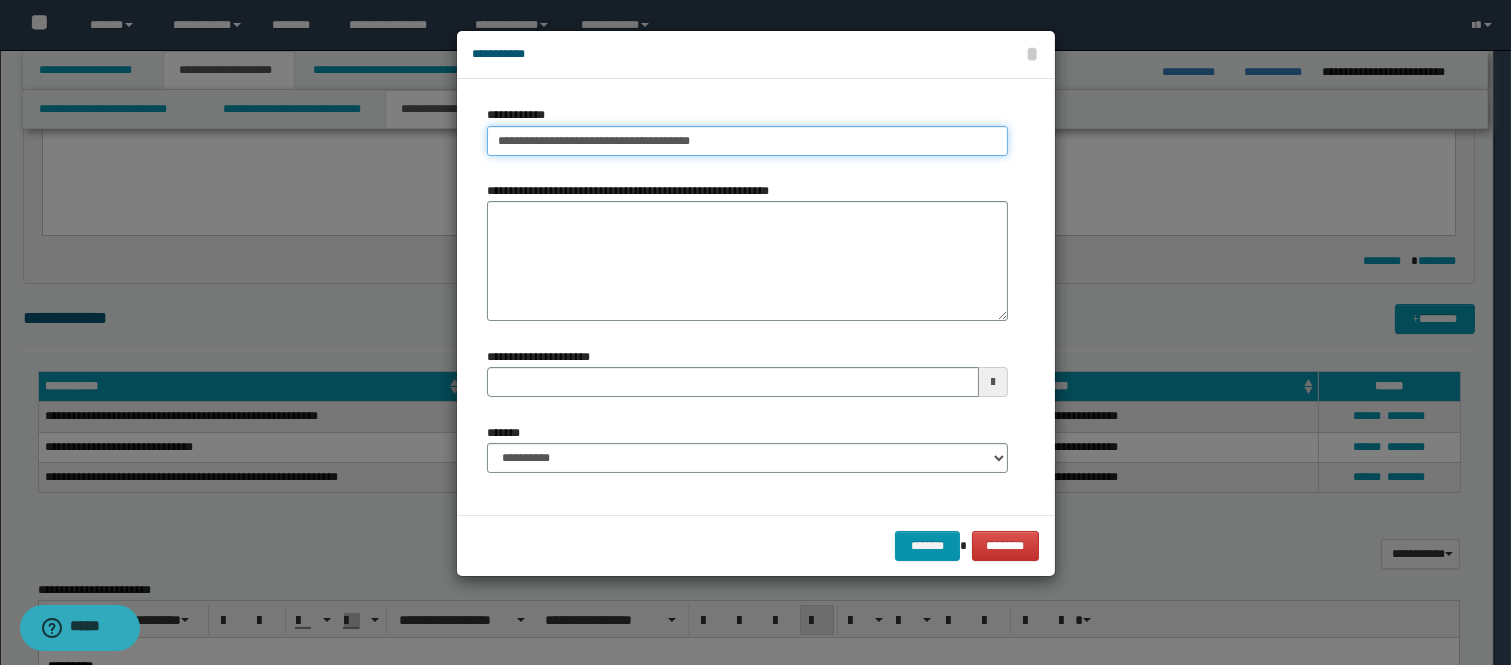 type 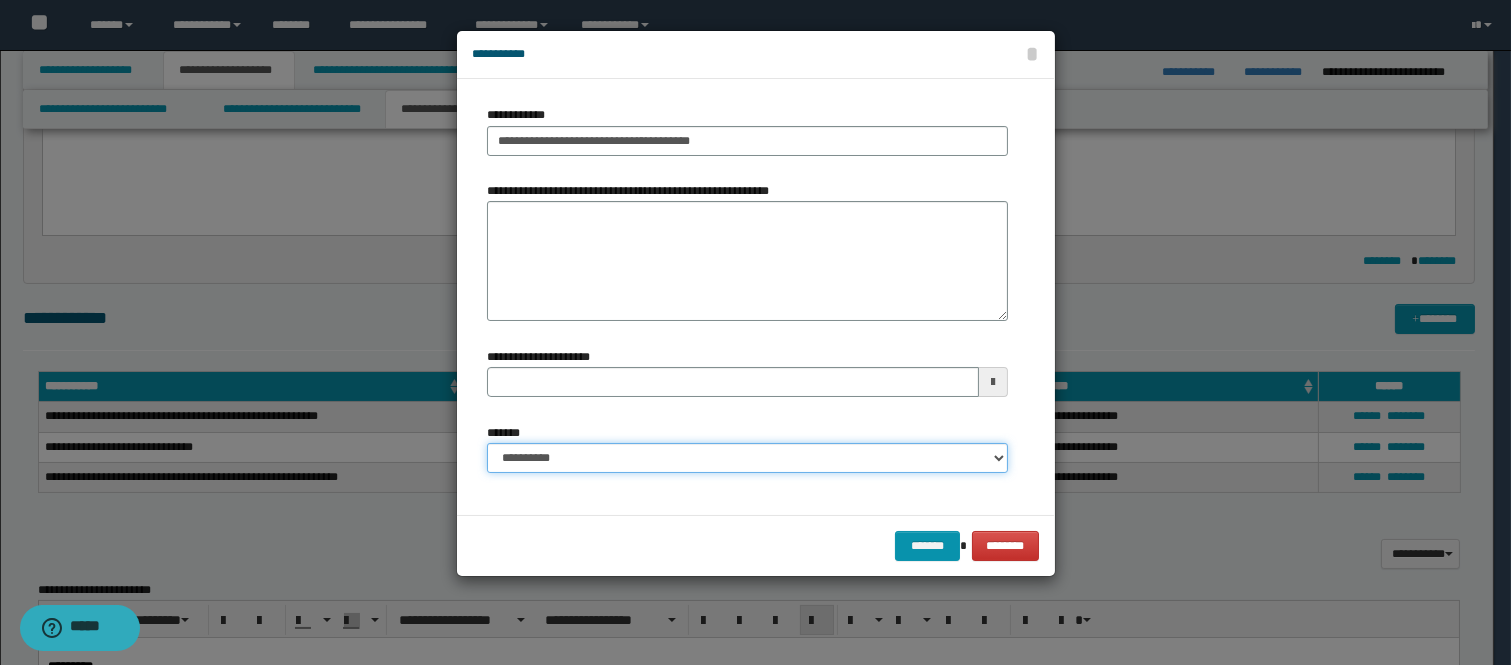 drag, startPoint x: 595, startPoint y: 466, endPoint x: 595, endPoint y: 455, distance: 11 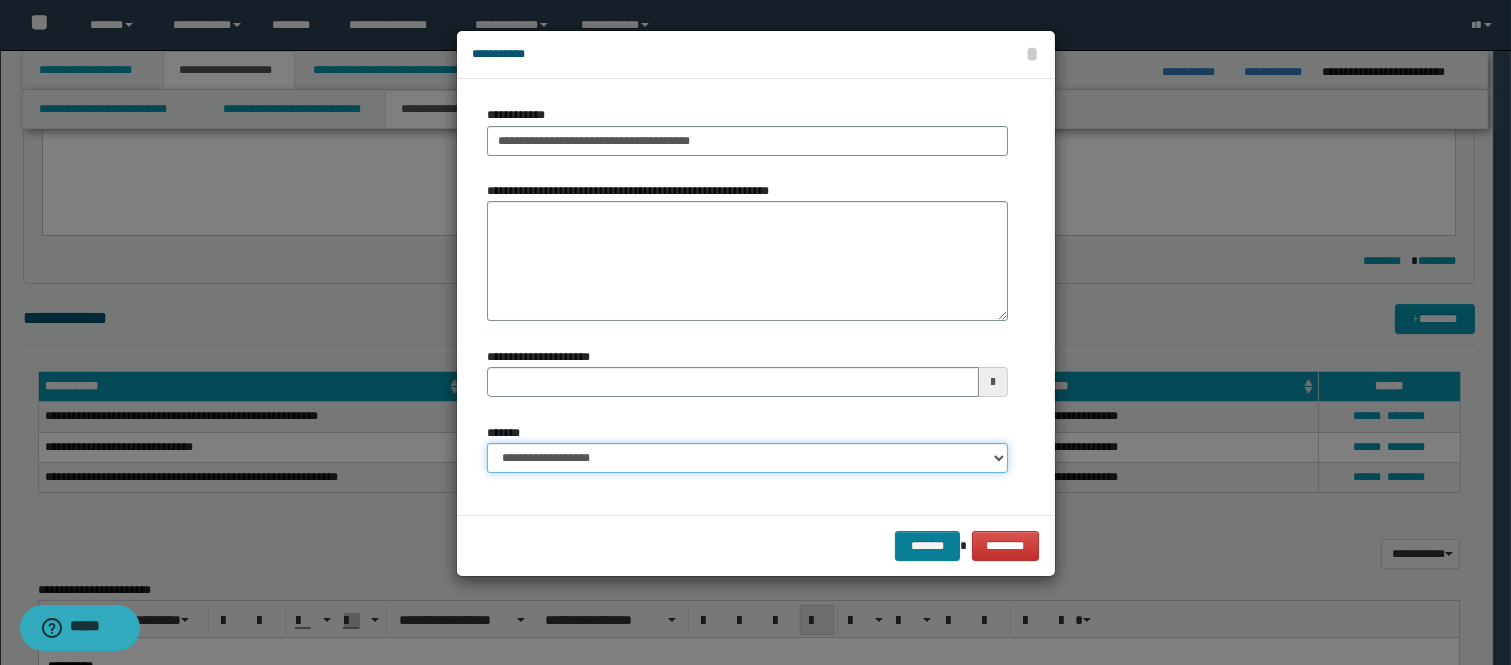 type 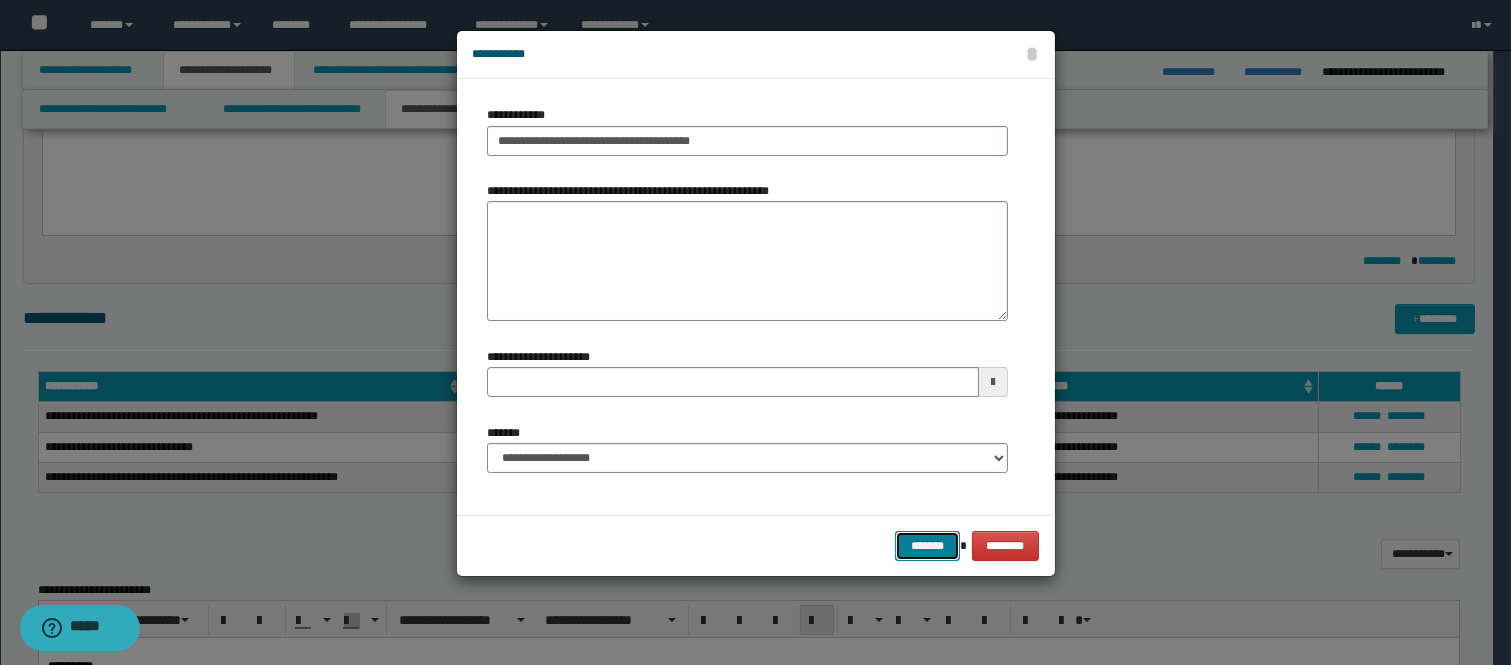 click on "*******" at bounding box center [927, 546] 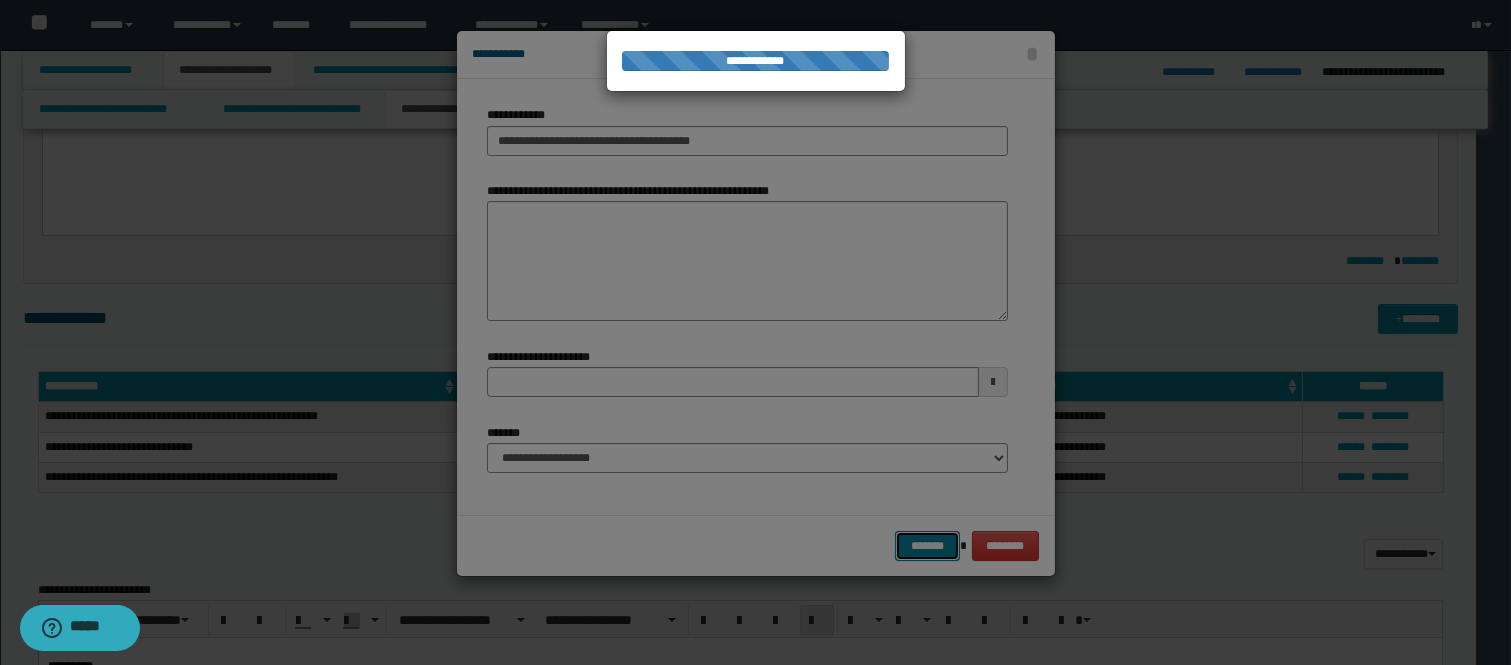 type 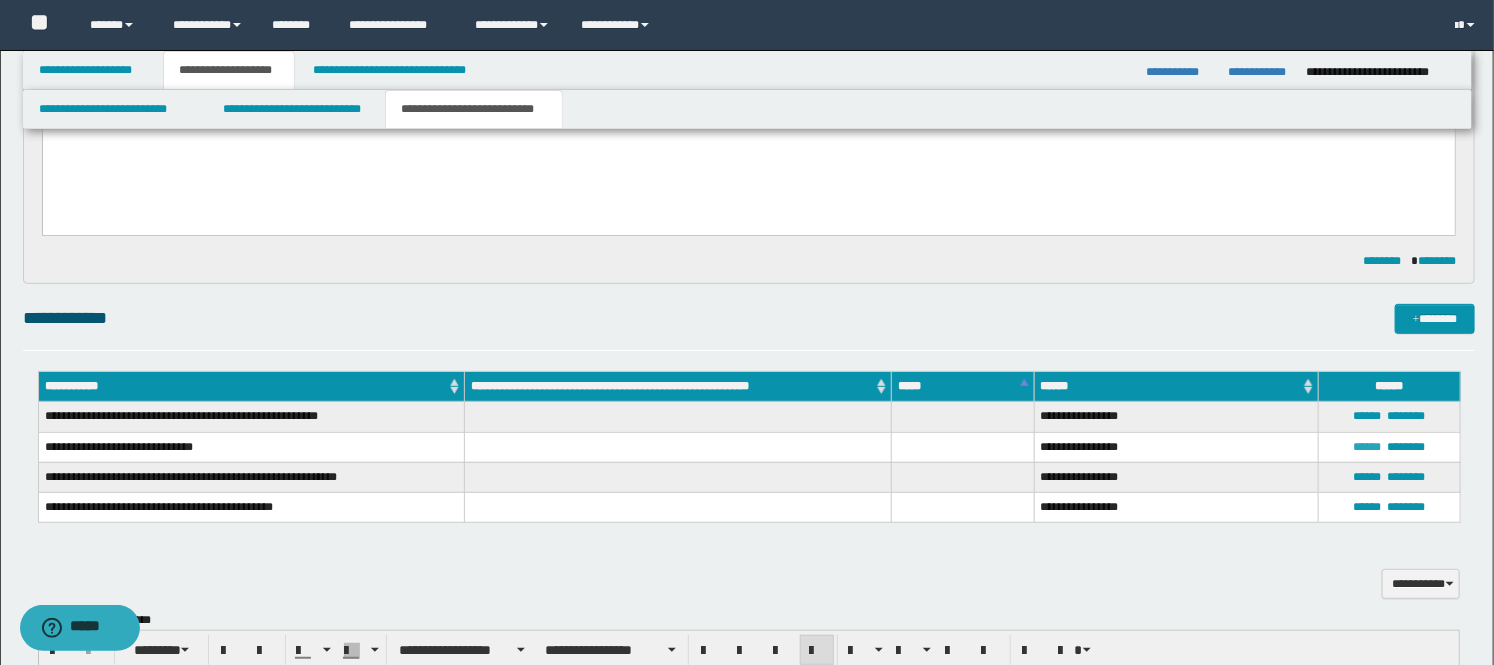 click on "******" at bounding box center (1368, 447) 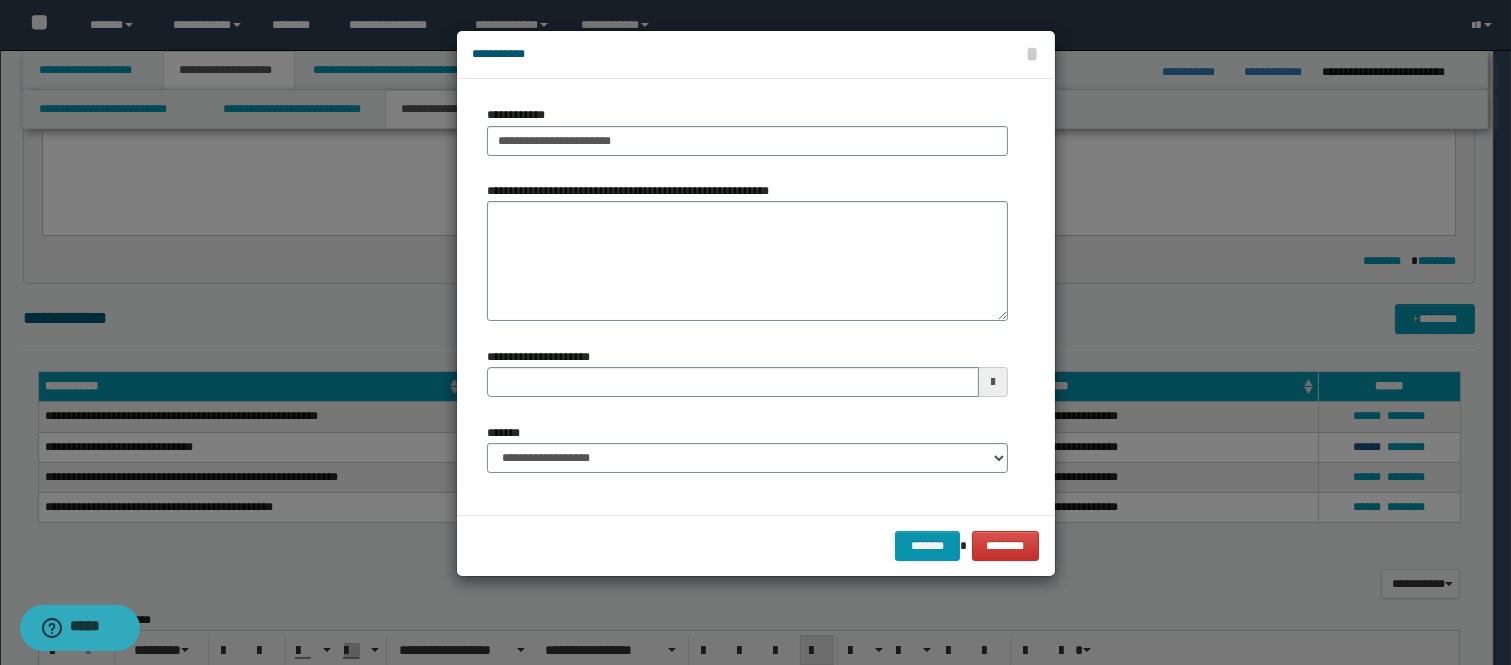 type 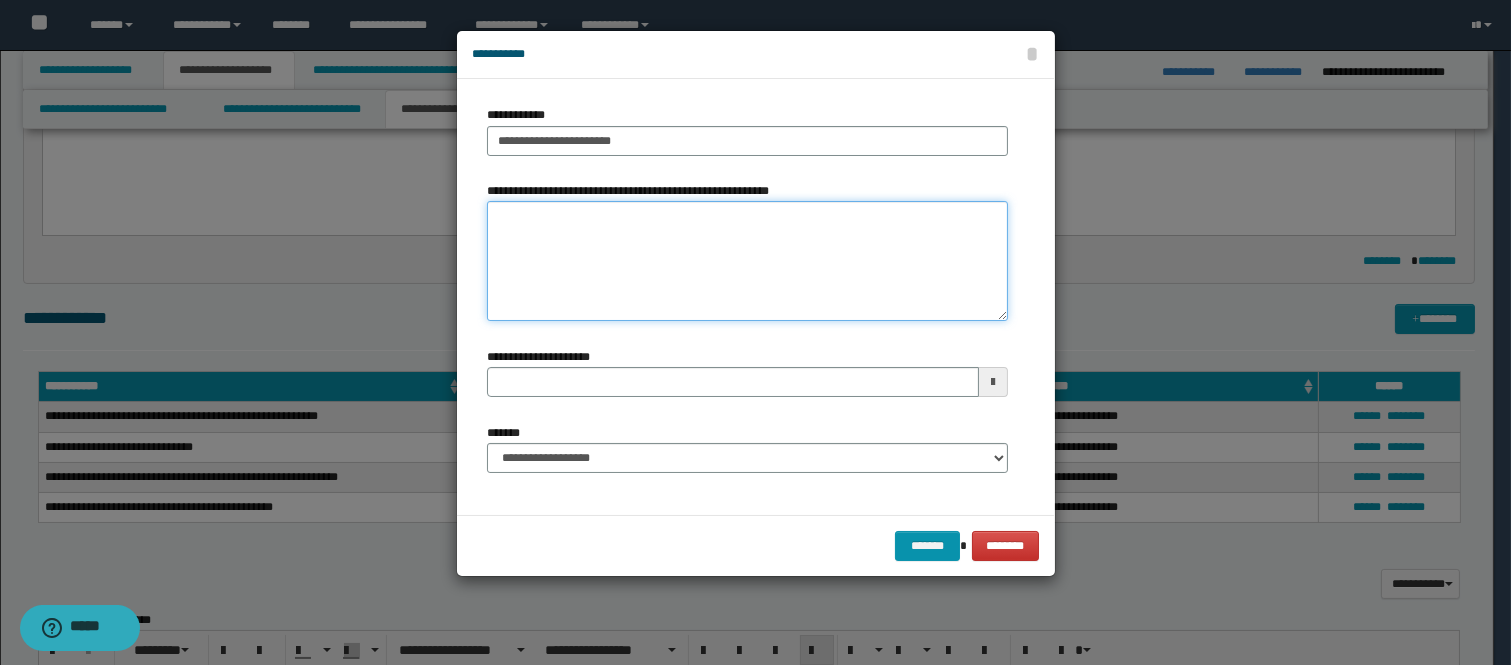 click on "**********" at bounding box center [747, 261] 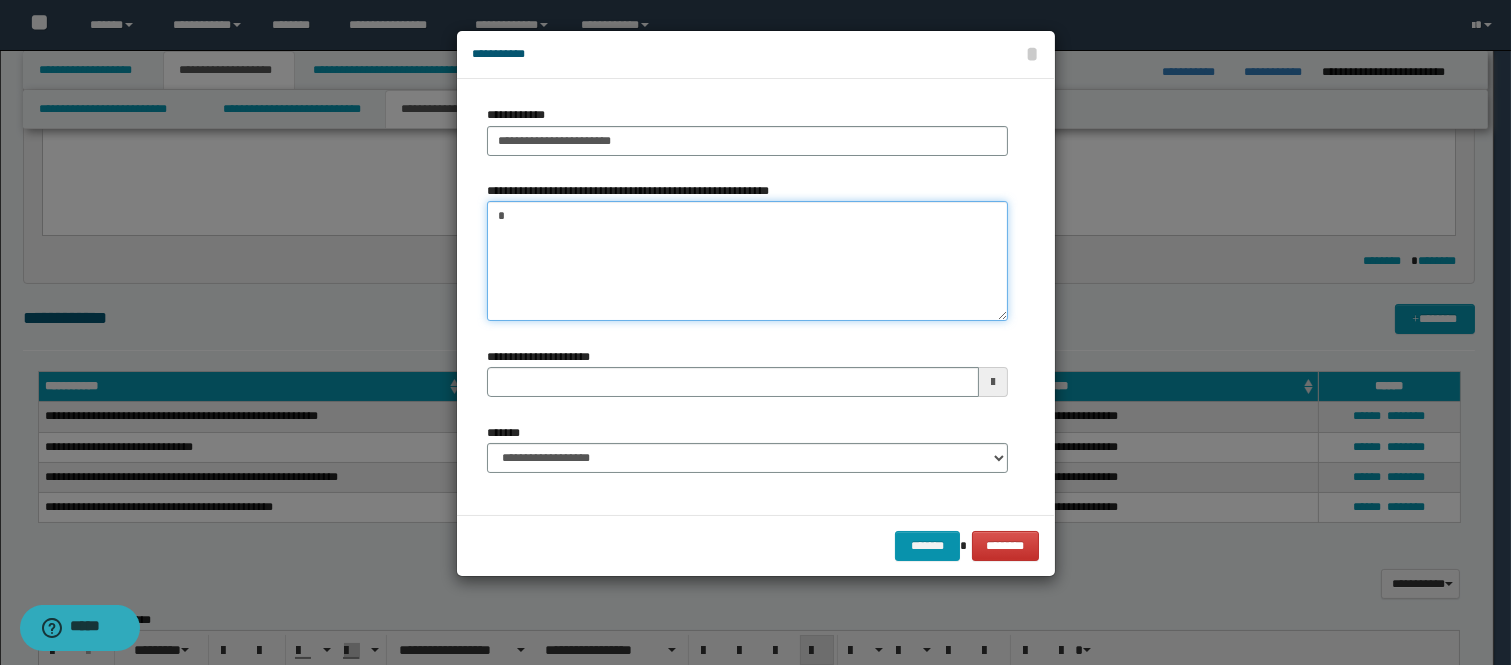 paste on "********" 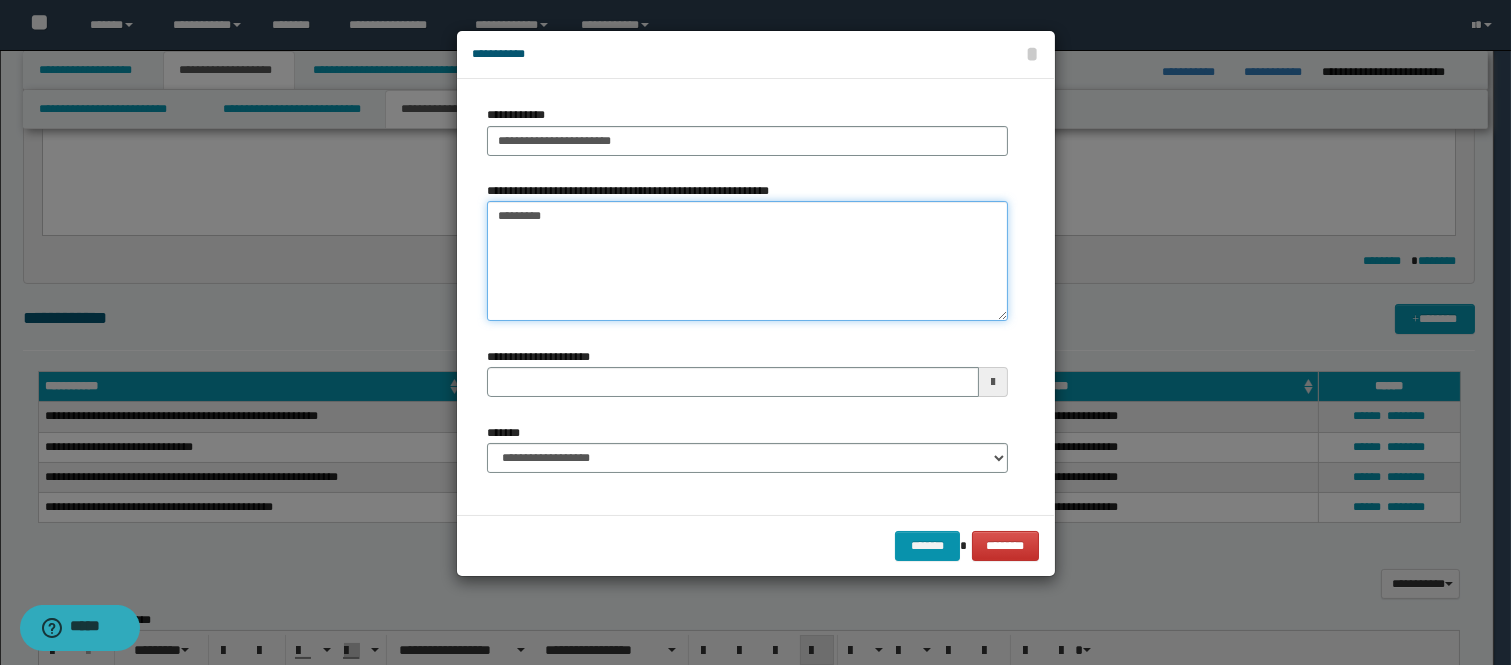 type 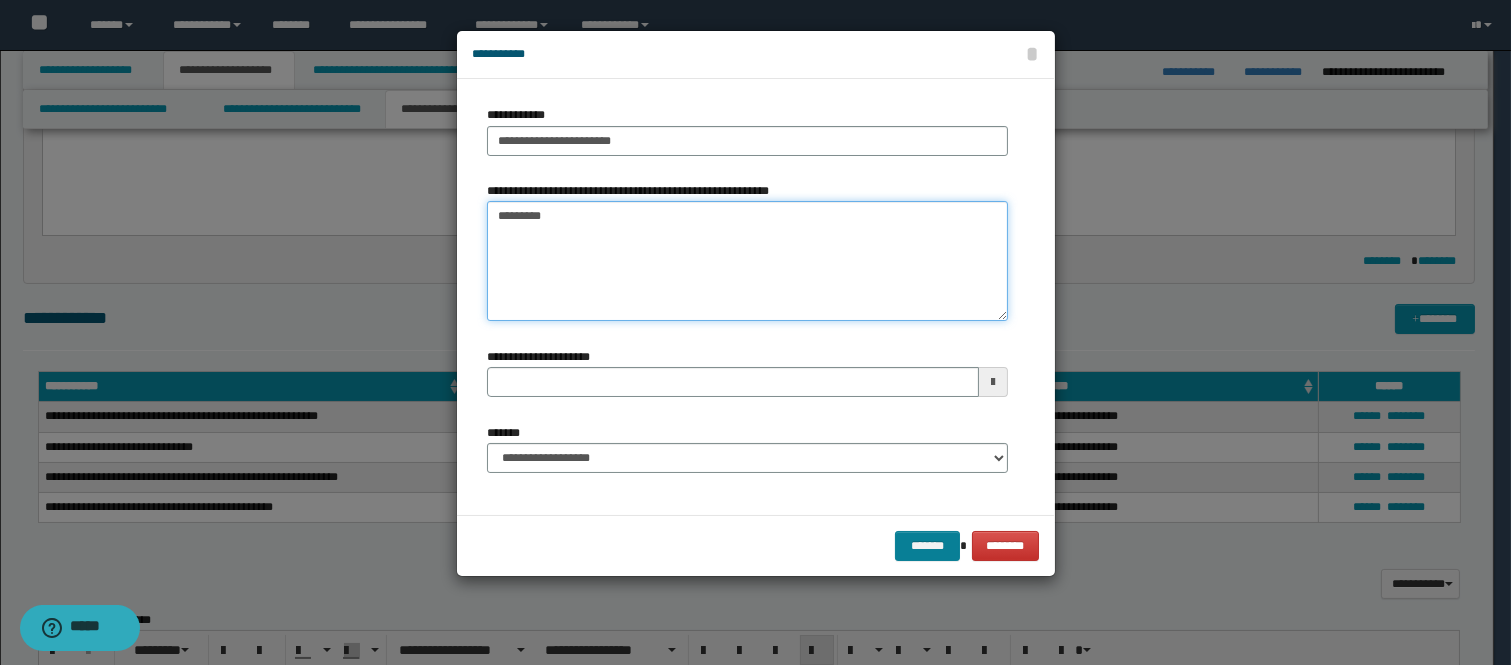 type on "*********" 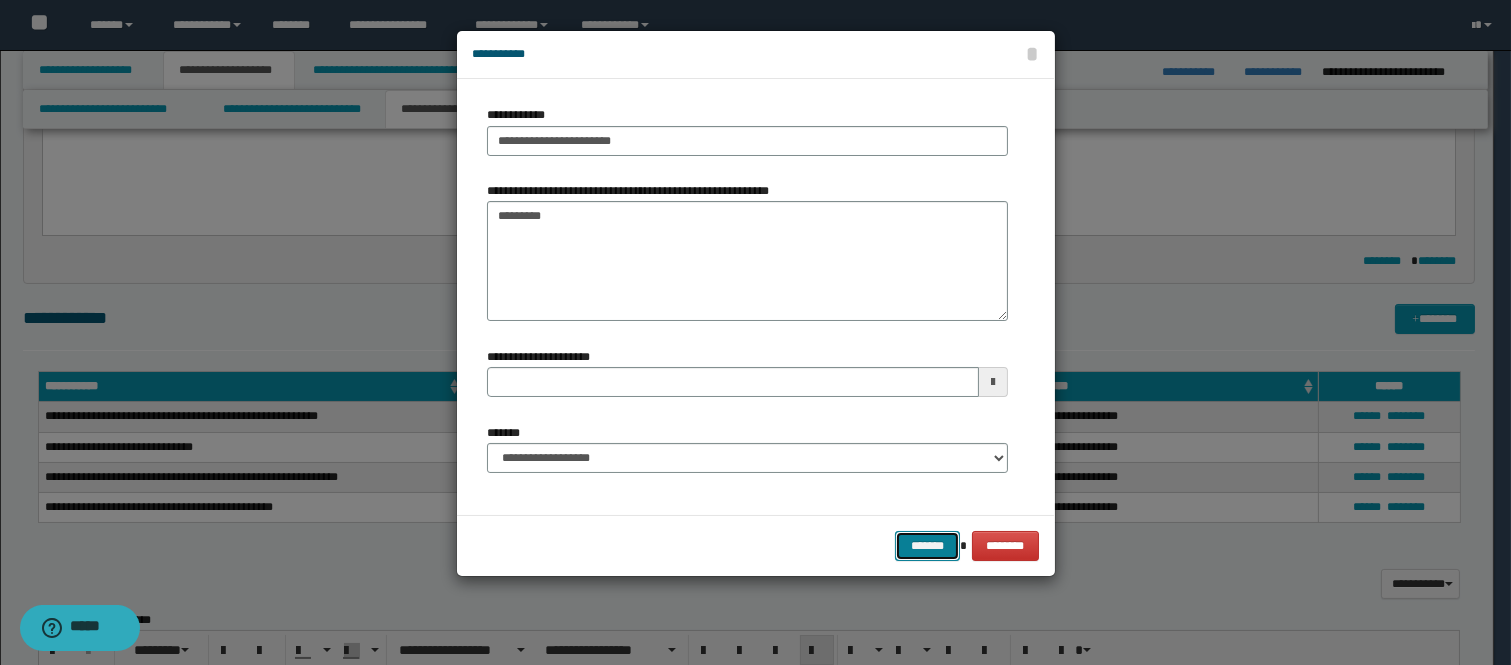 click on "*******" at bounding box center [927, 546] 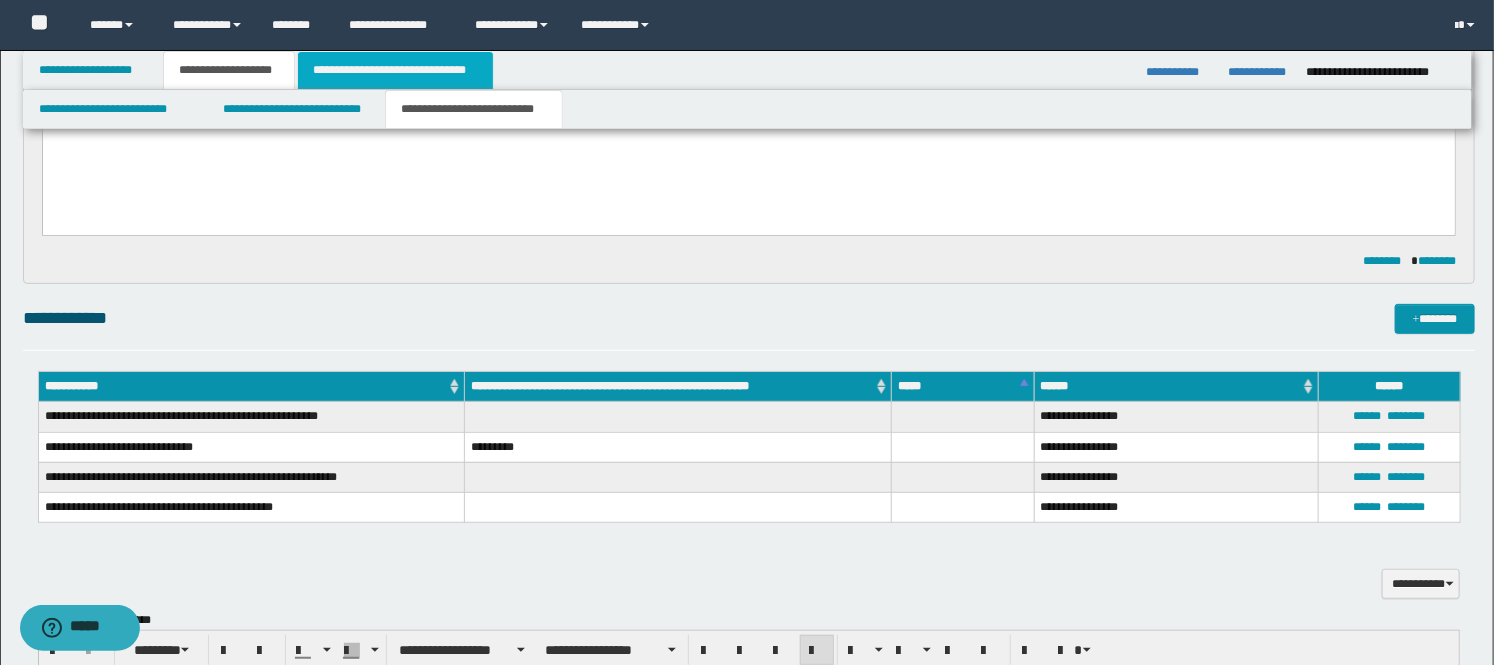 click on "**********" at bounding box center (395, 70) 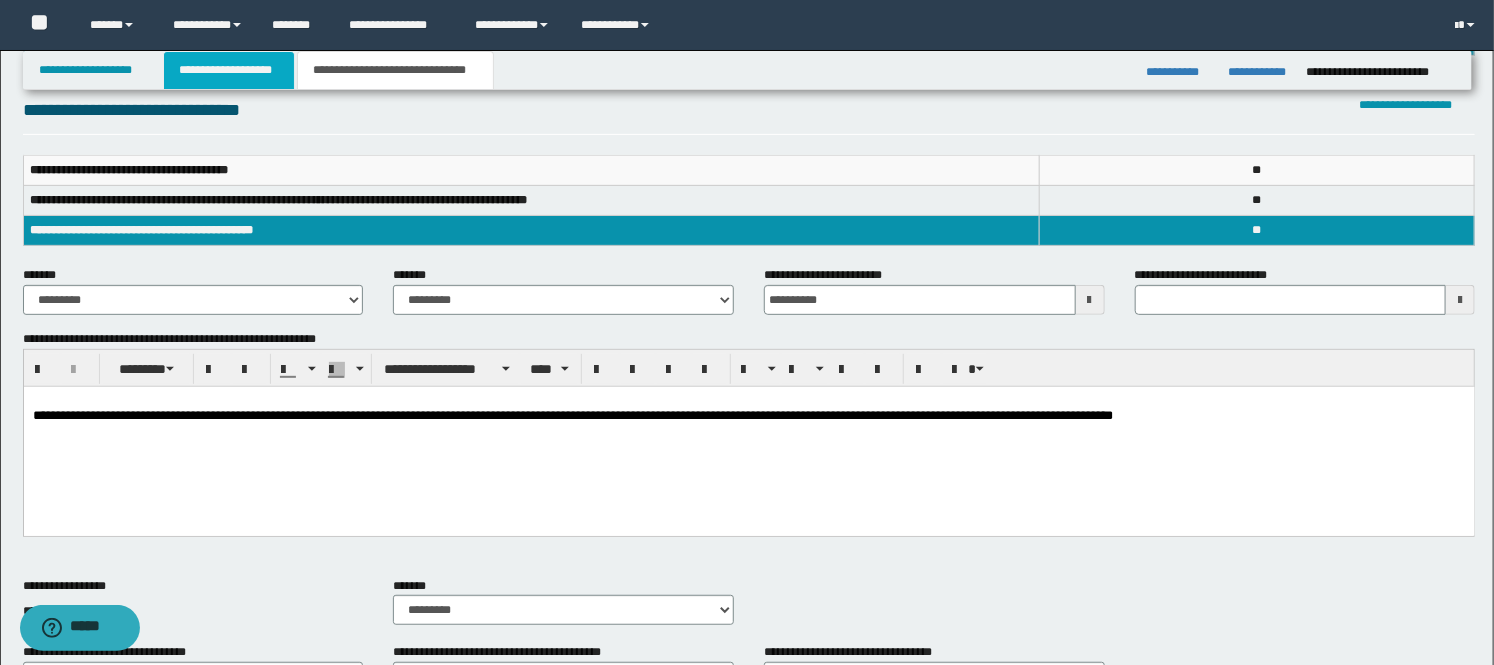 click on "**********" at bounding box center (229, 70) 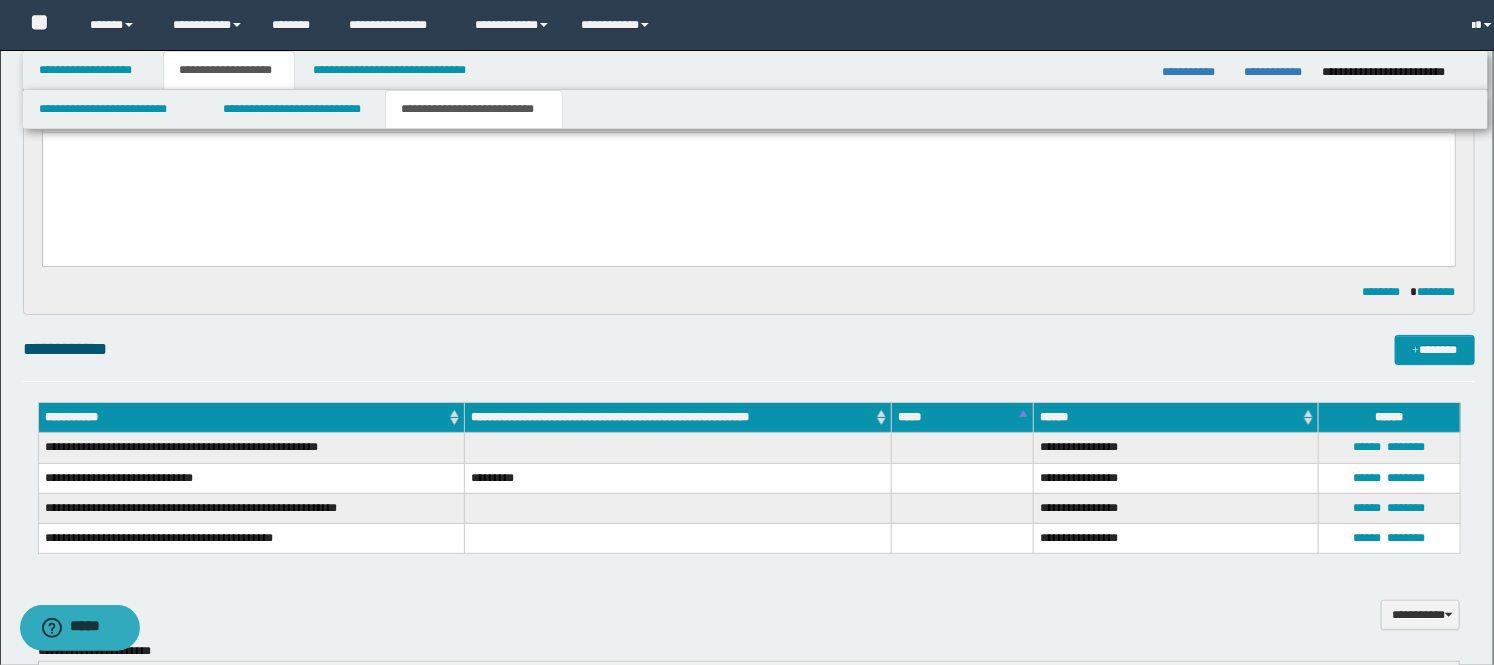 scroll, scrollTop: 253, scrollLeft: 0, axis: vertical 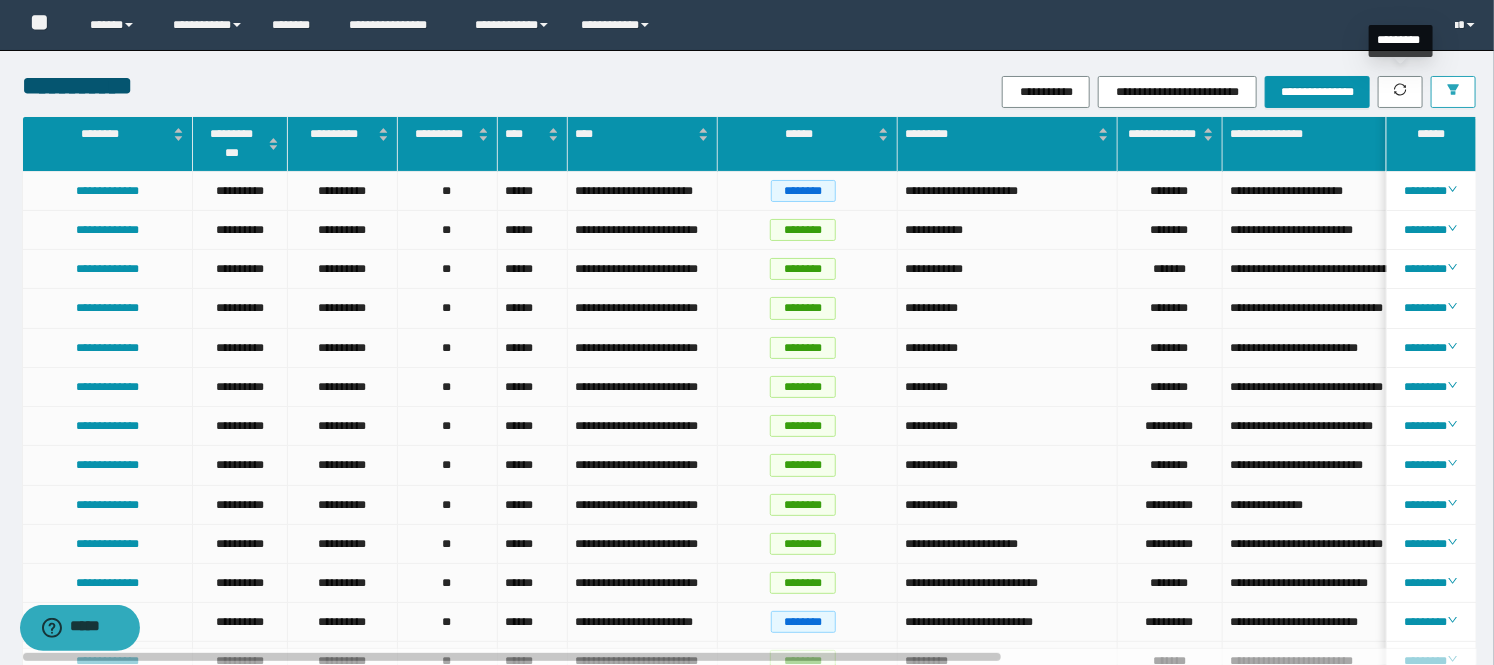 click at bounding box center [1453, 92] 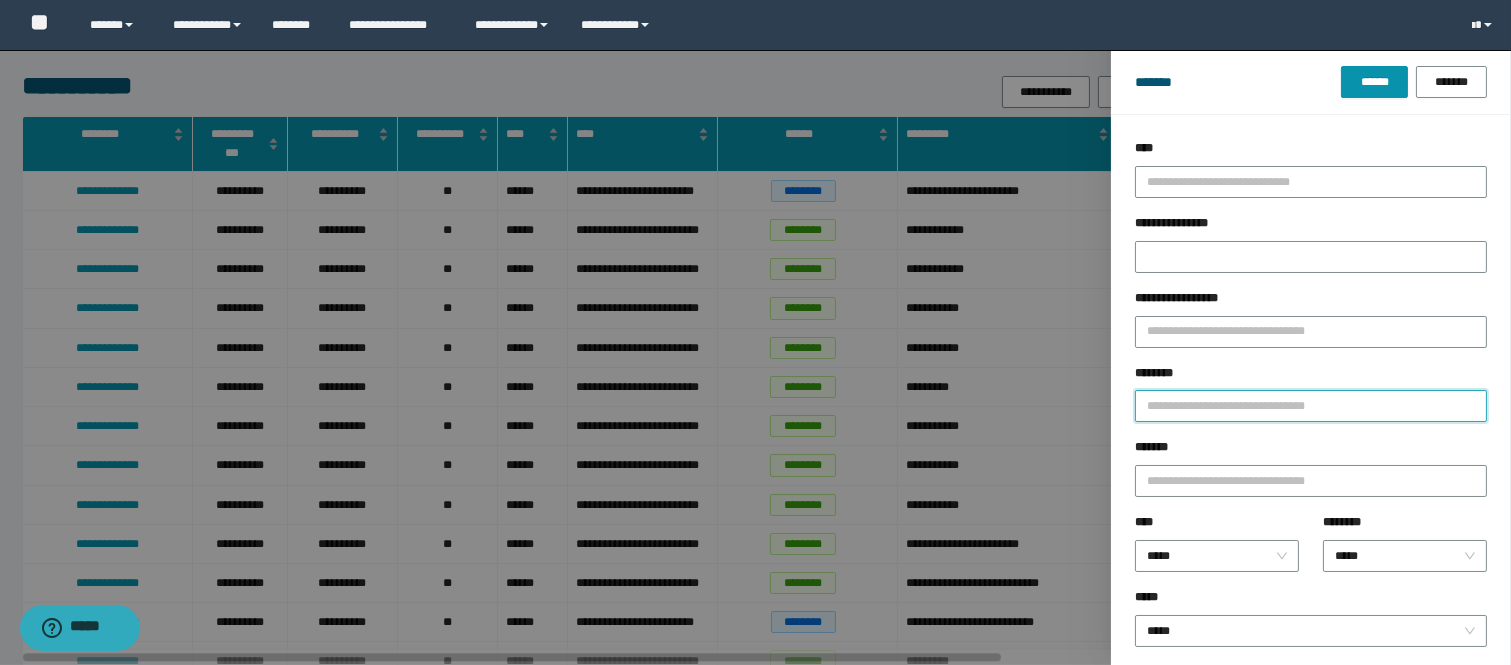 click on "********" at bounding box center (1311, 406) 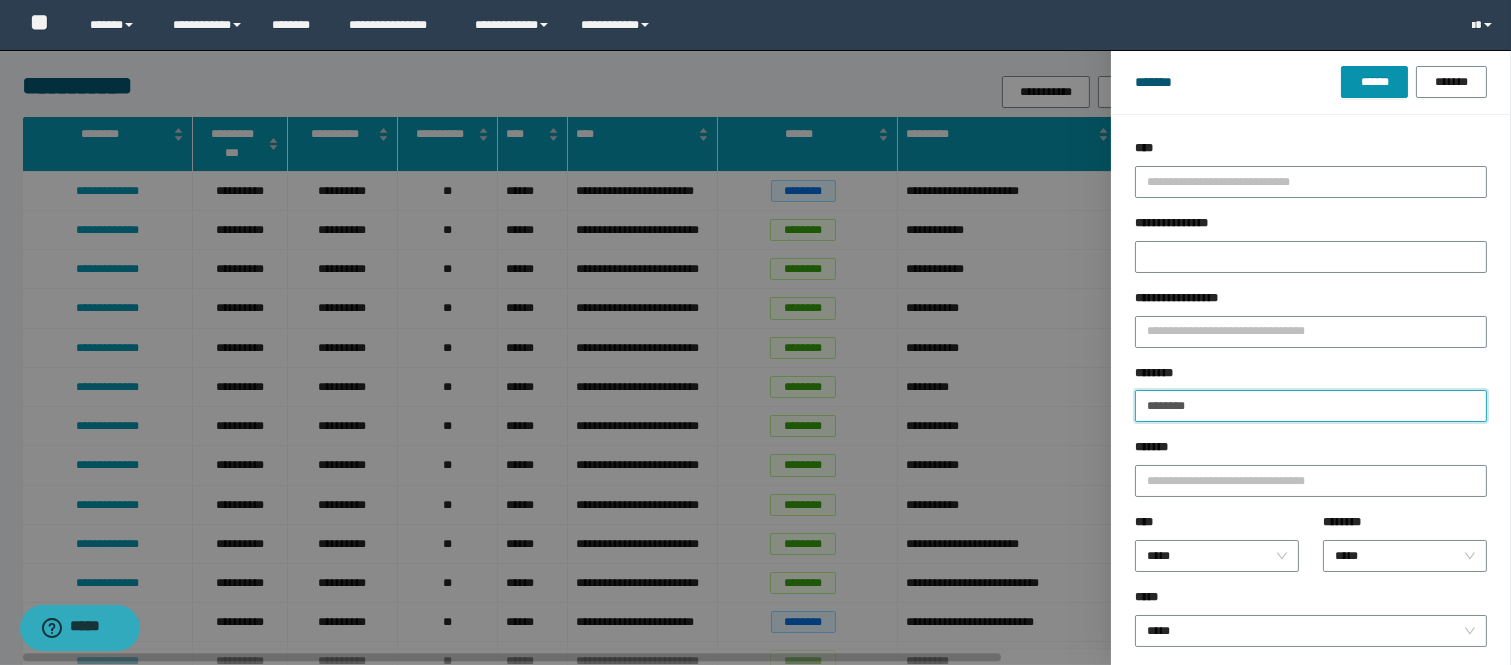 type on "********" 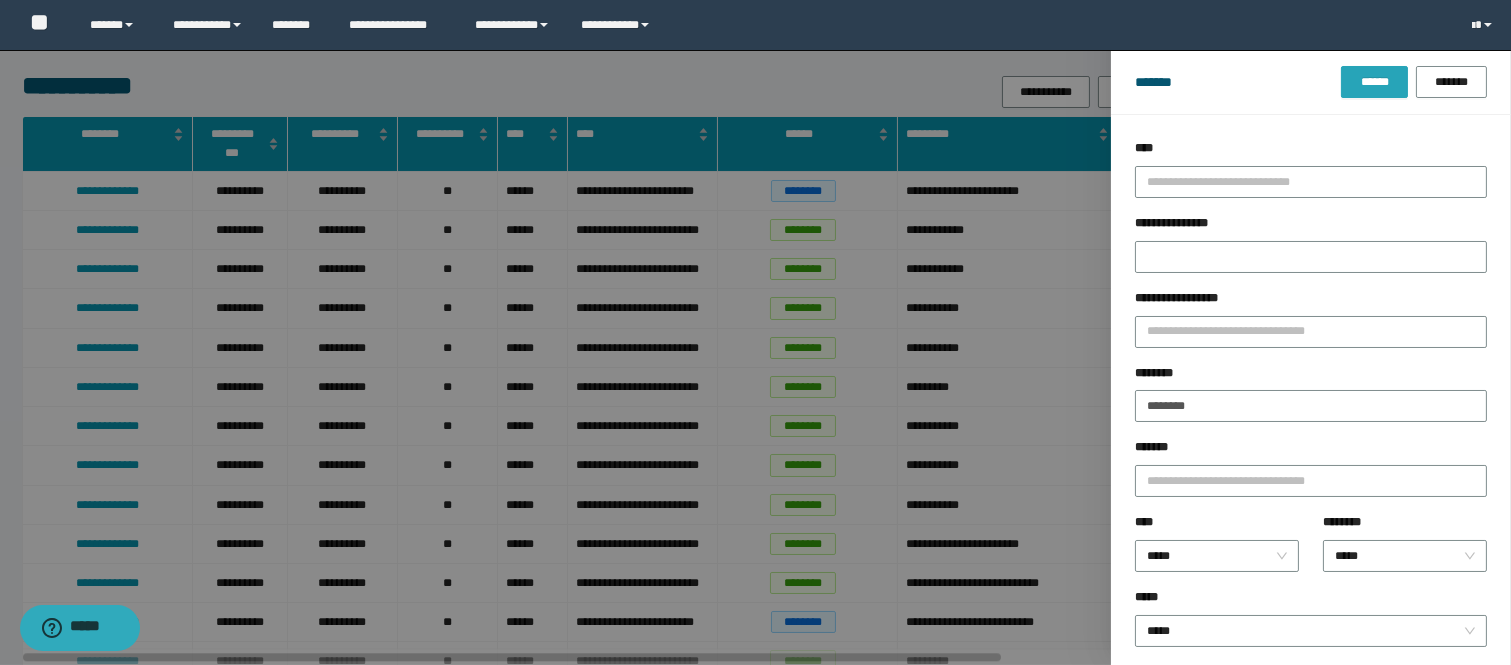 click on "******* ****** *******" at bounding box center (1311, 82) 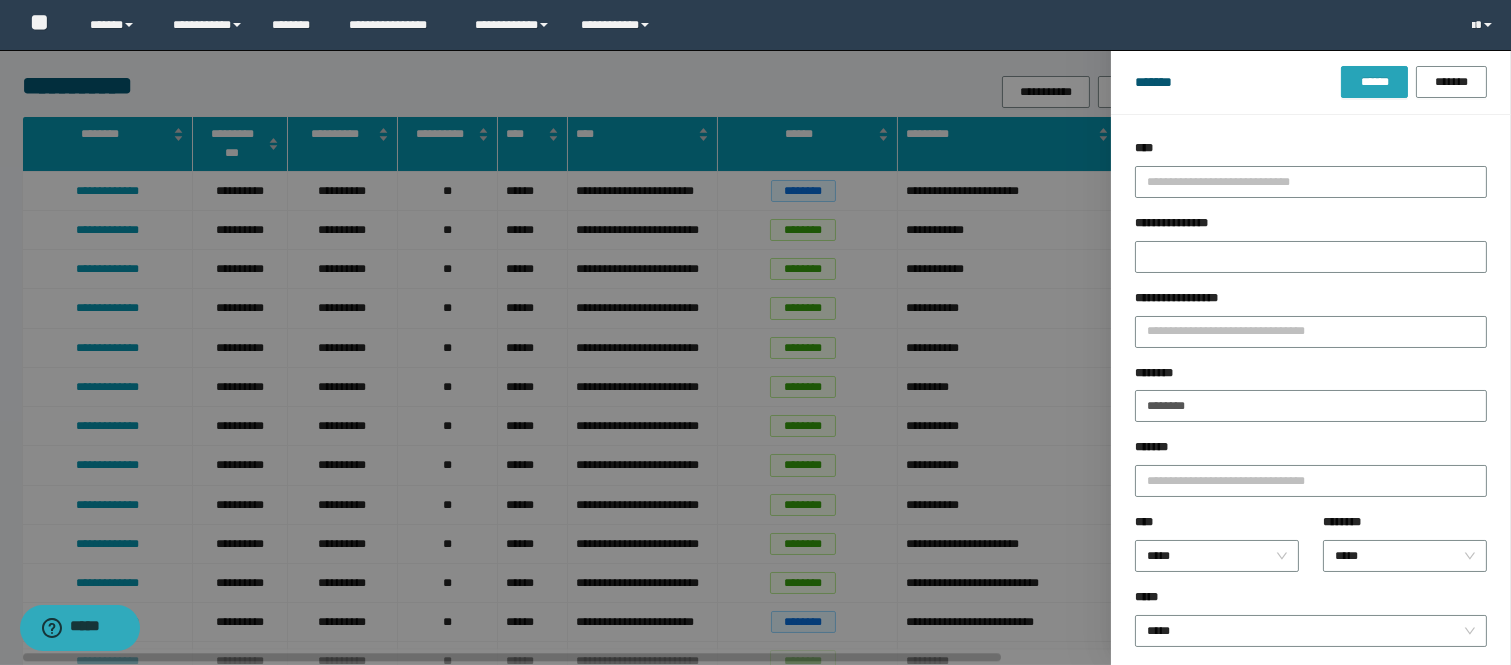 click on "******" at bounding box center (1374, 82) 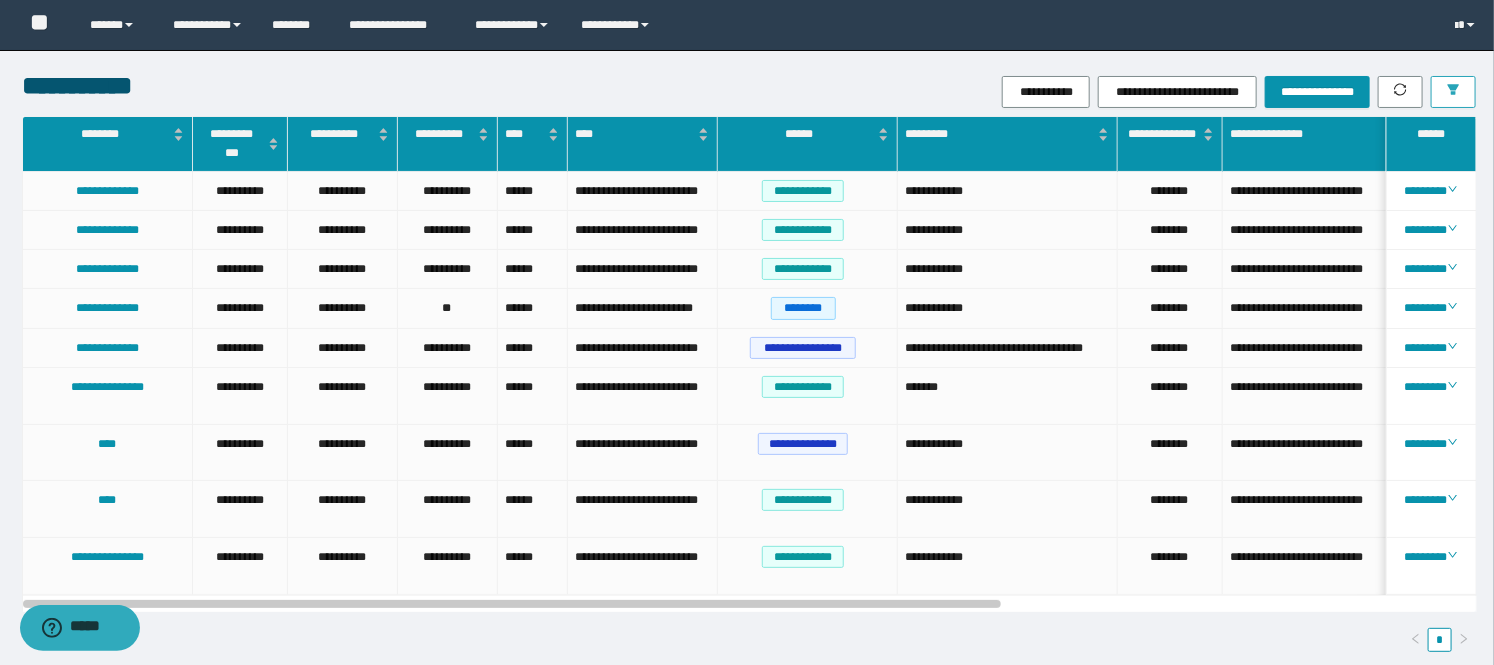 type 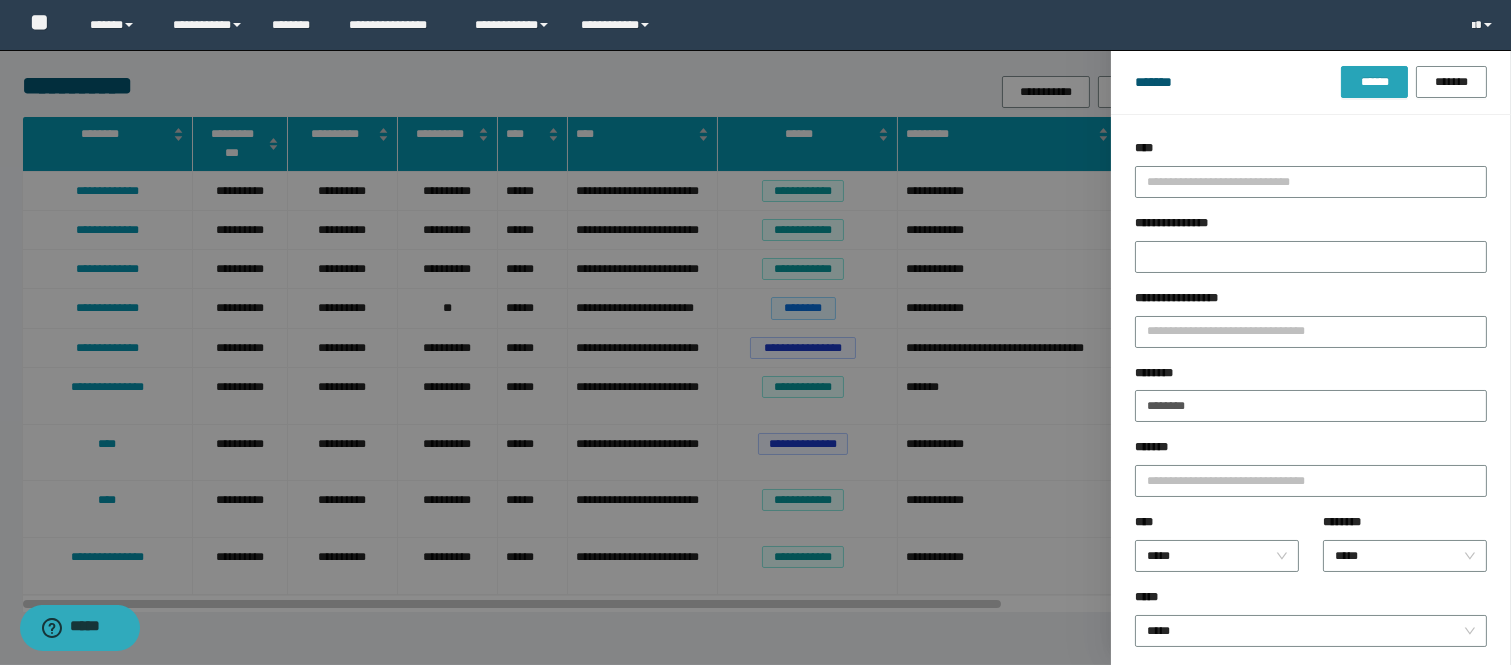 click on "******" at bounding box center [1374, 82] 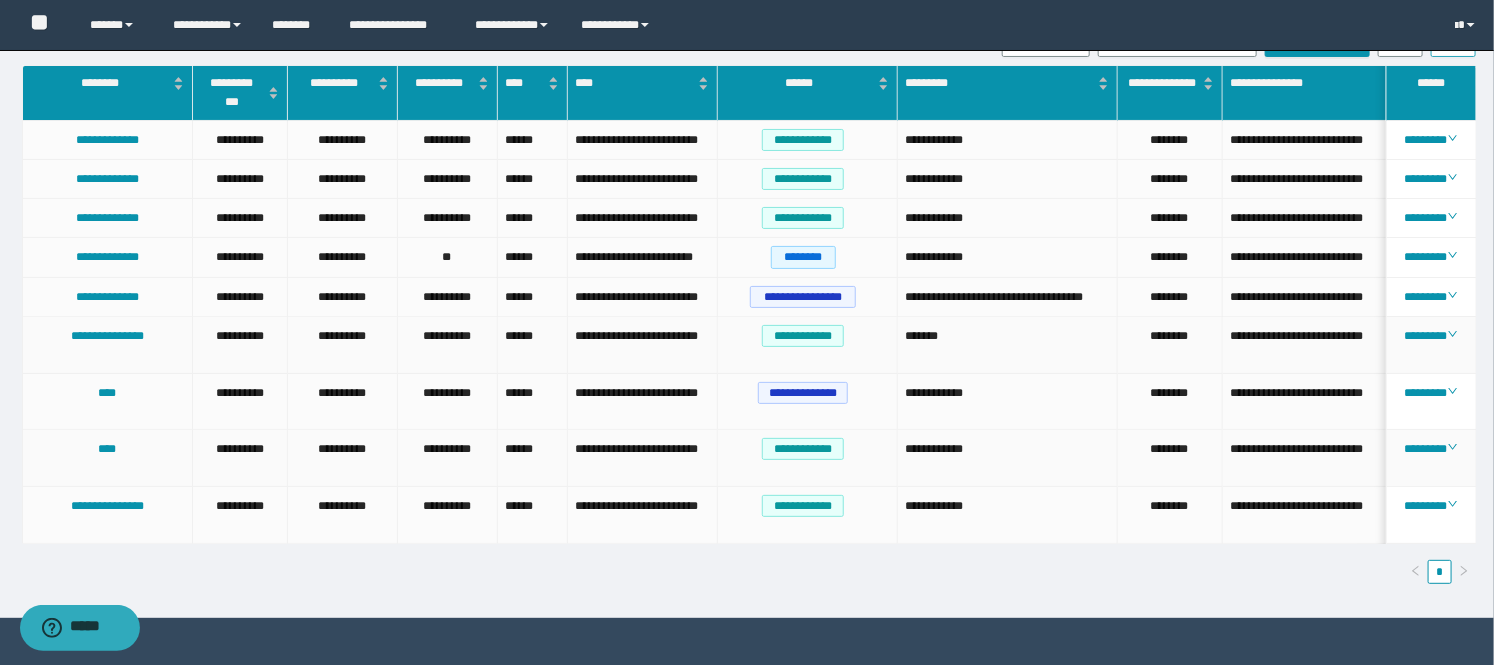 scroll, scrollTop: 0, scrollLeft: 0, axis: both 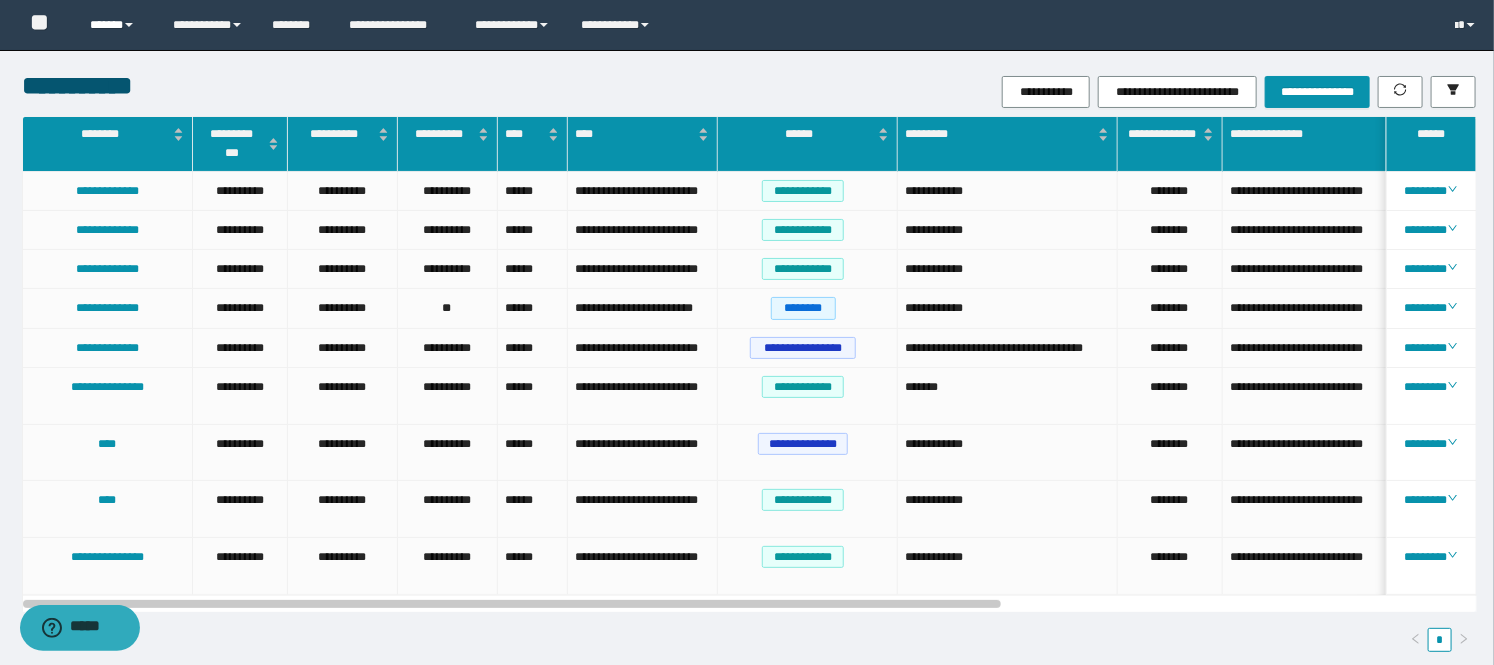 click on "******" at bounding box center (116, 25) 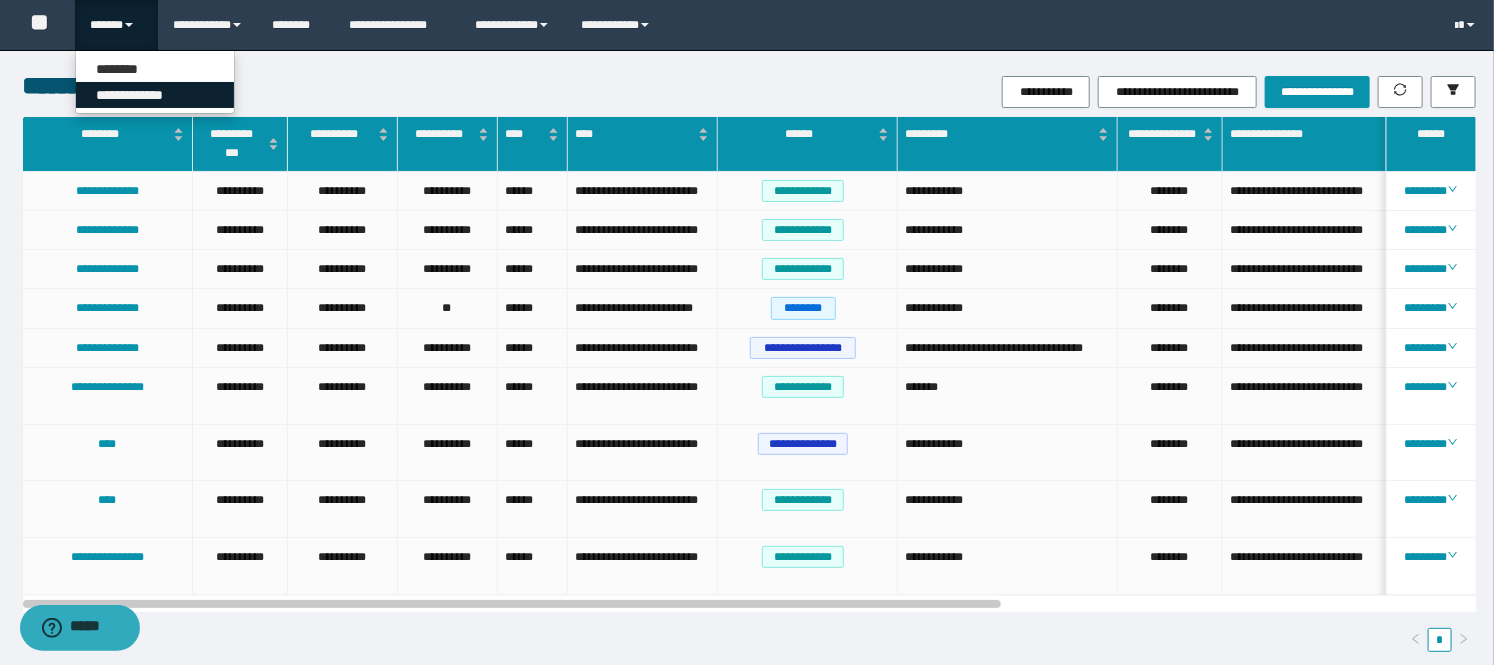 click on "**********" at bounding box center [155, 95] 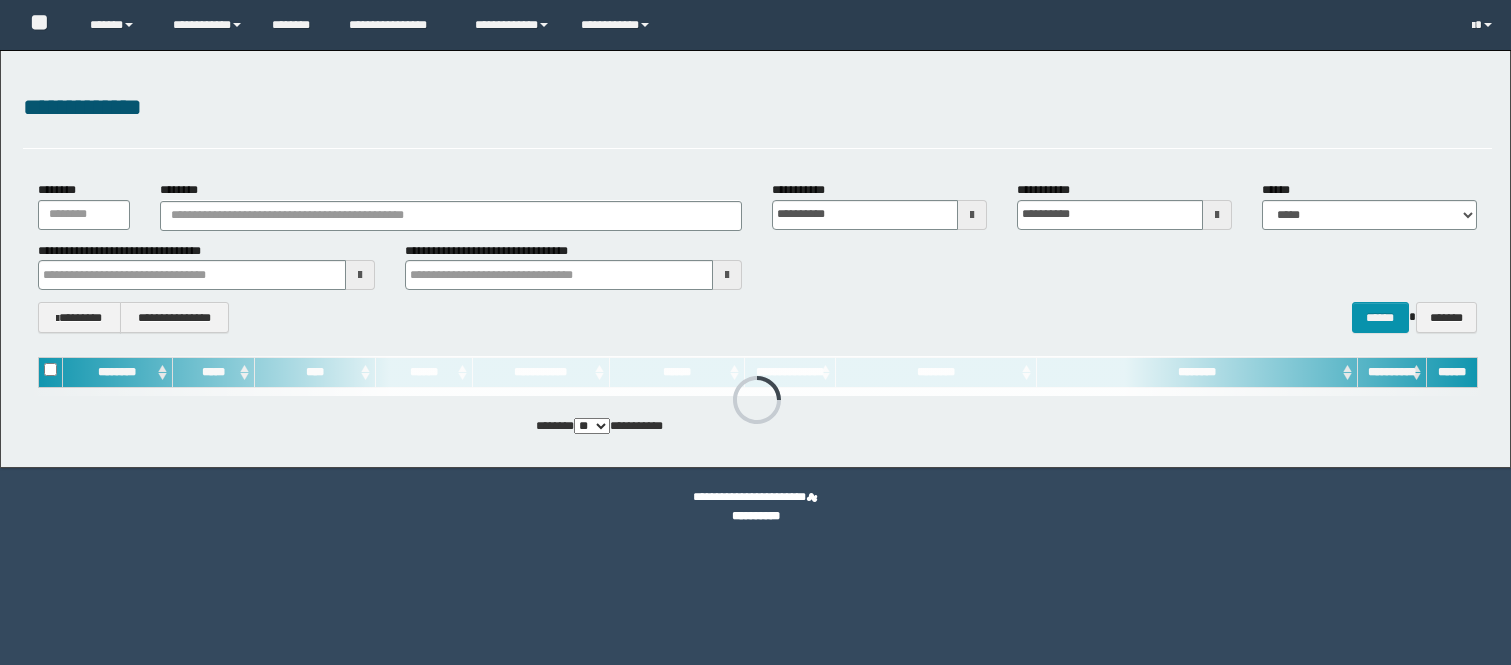 scroll, scrollTop: 0, scrollLeft: 0, axis: both 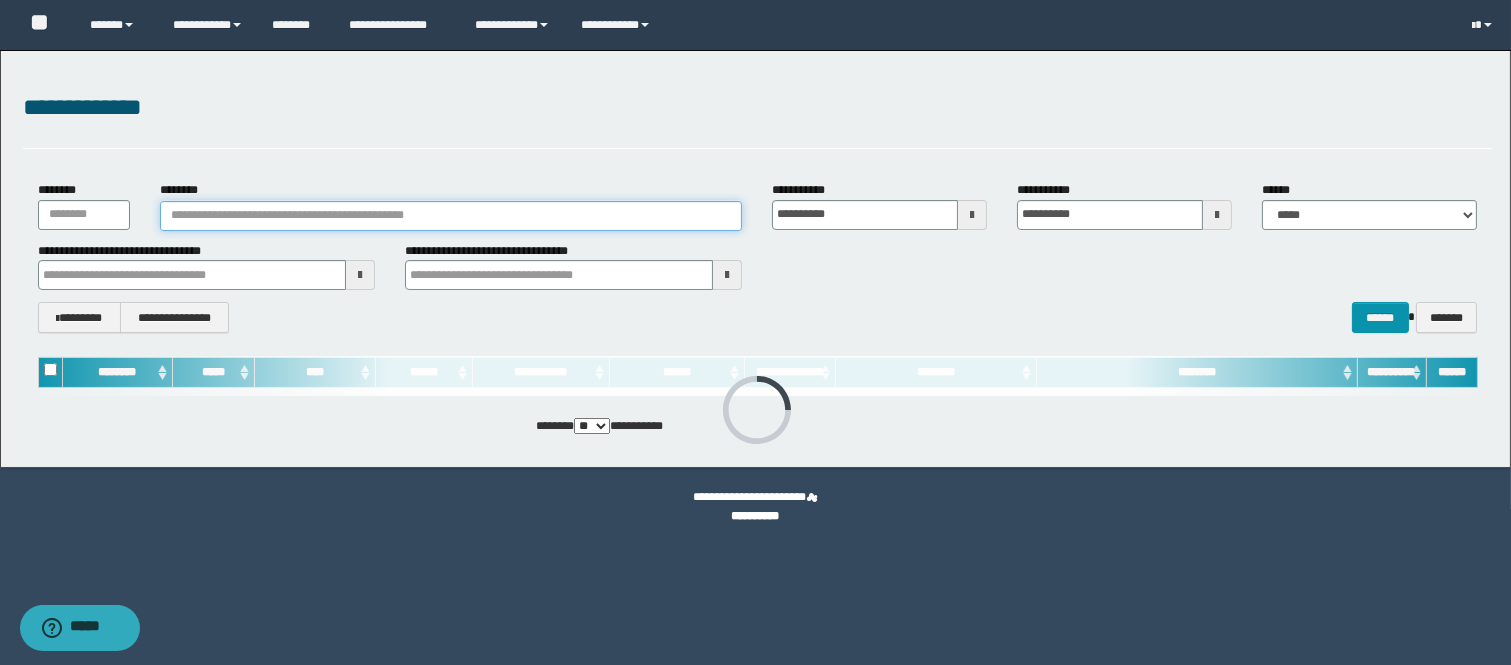 click on "********" at bounding box center (451, 216) 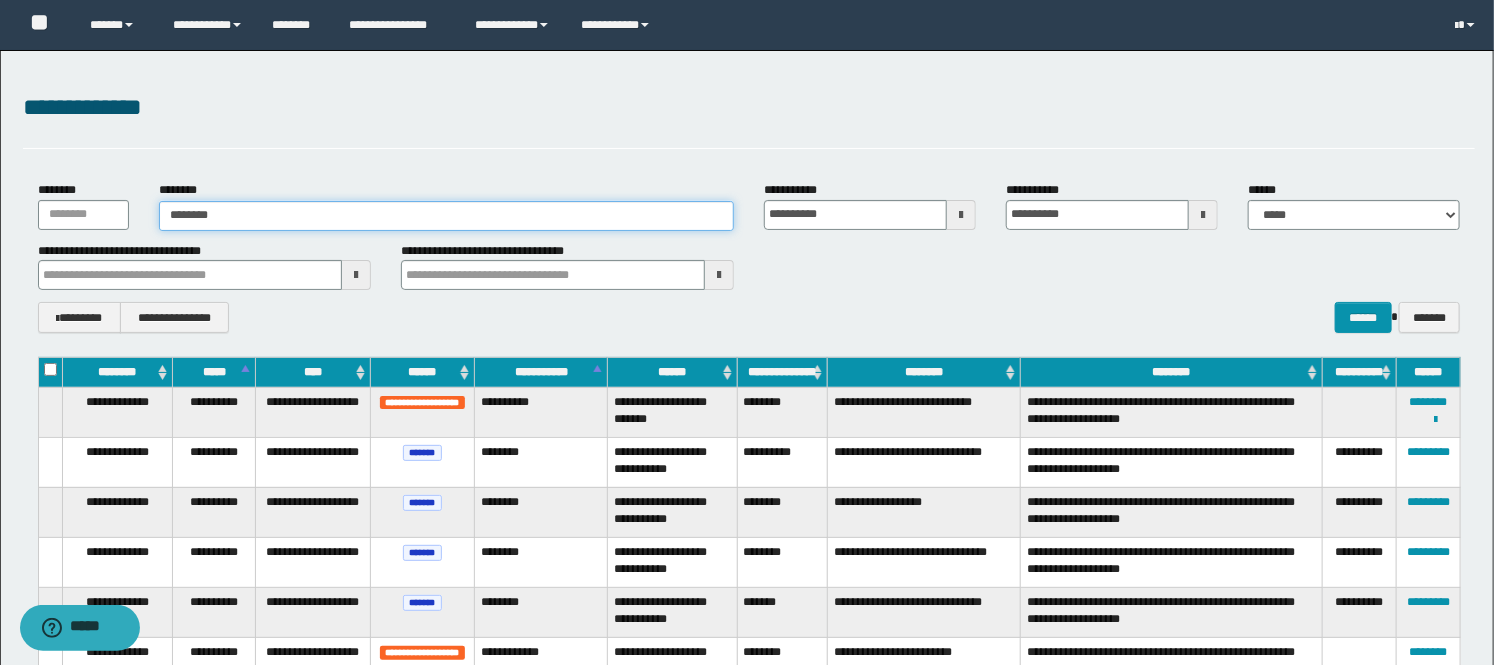 click on "********" at bounding box center (446, 216) 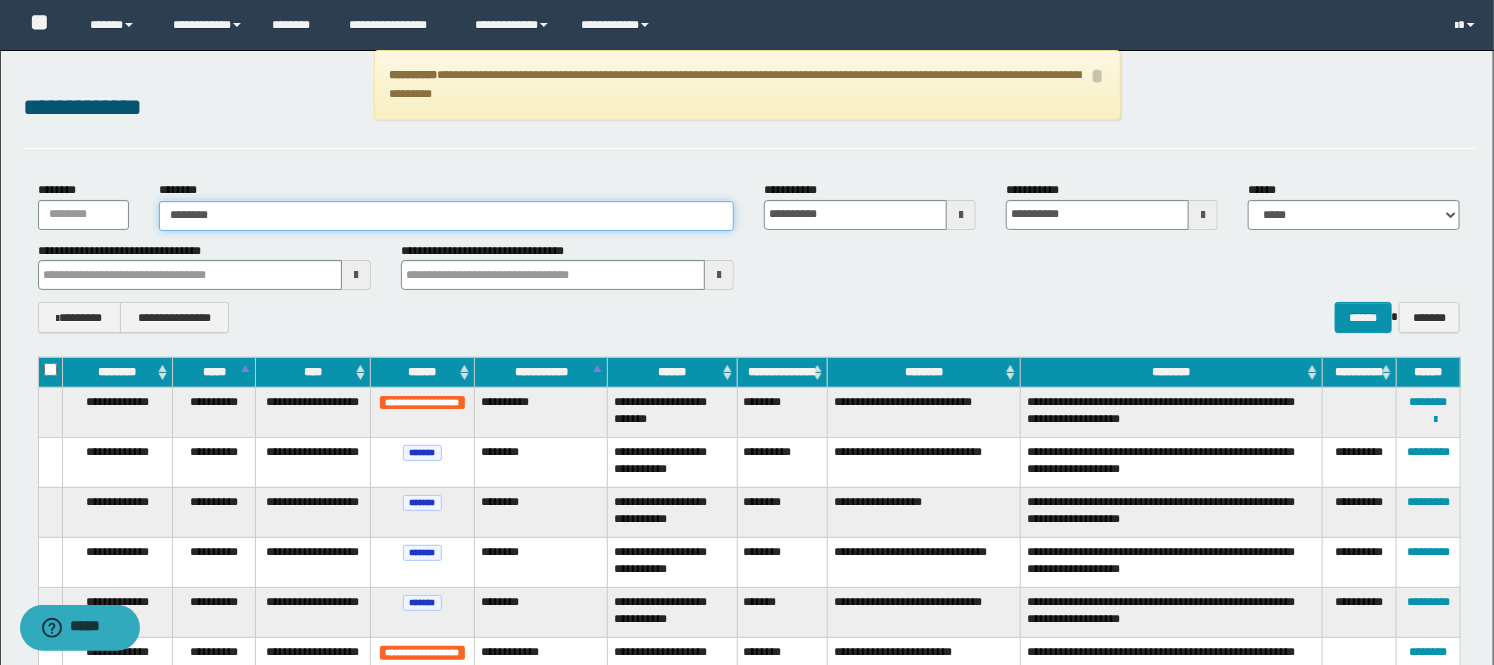 drag, startPoint x: 313, startPoint y: 221, endPoint x: 47, endPoint y: 216, distance: 266.047 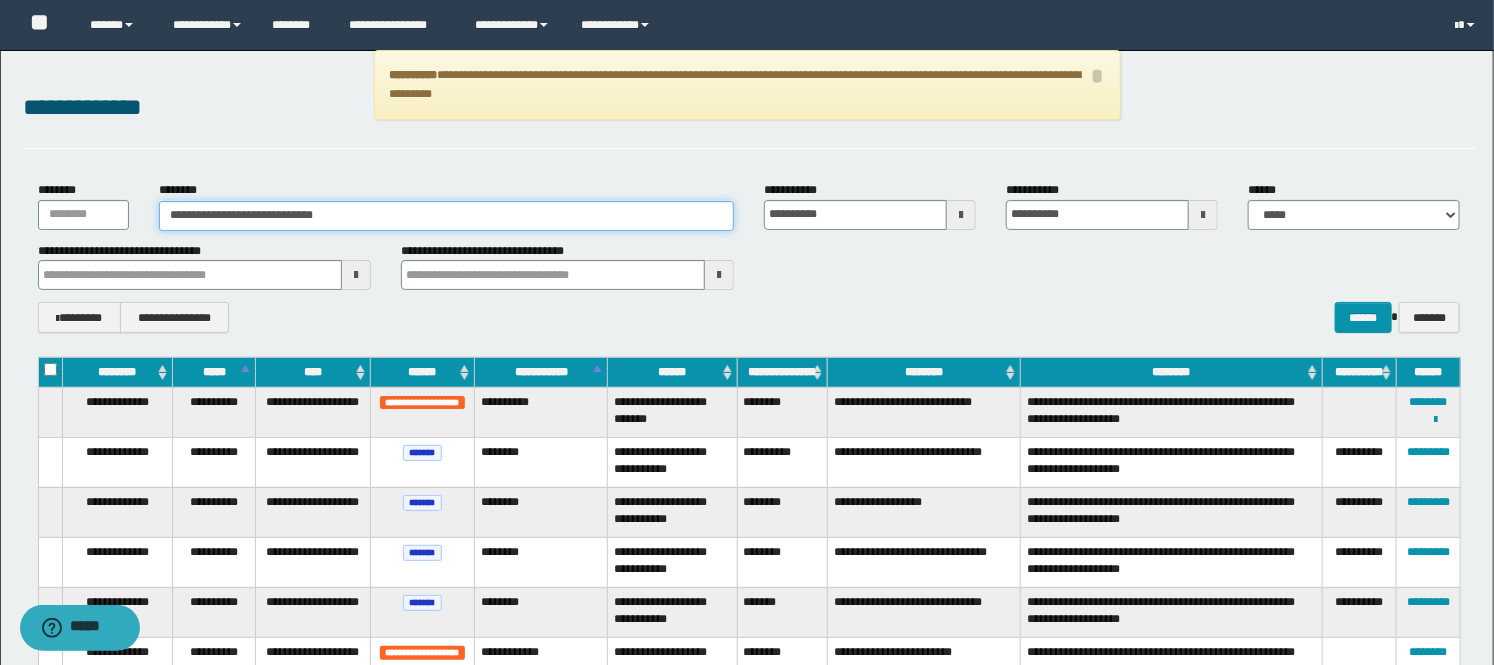 type on "**********" 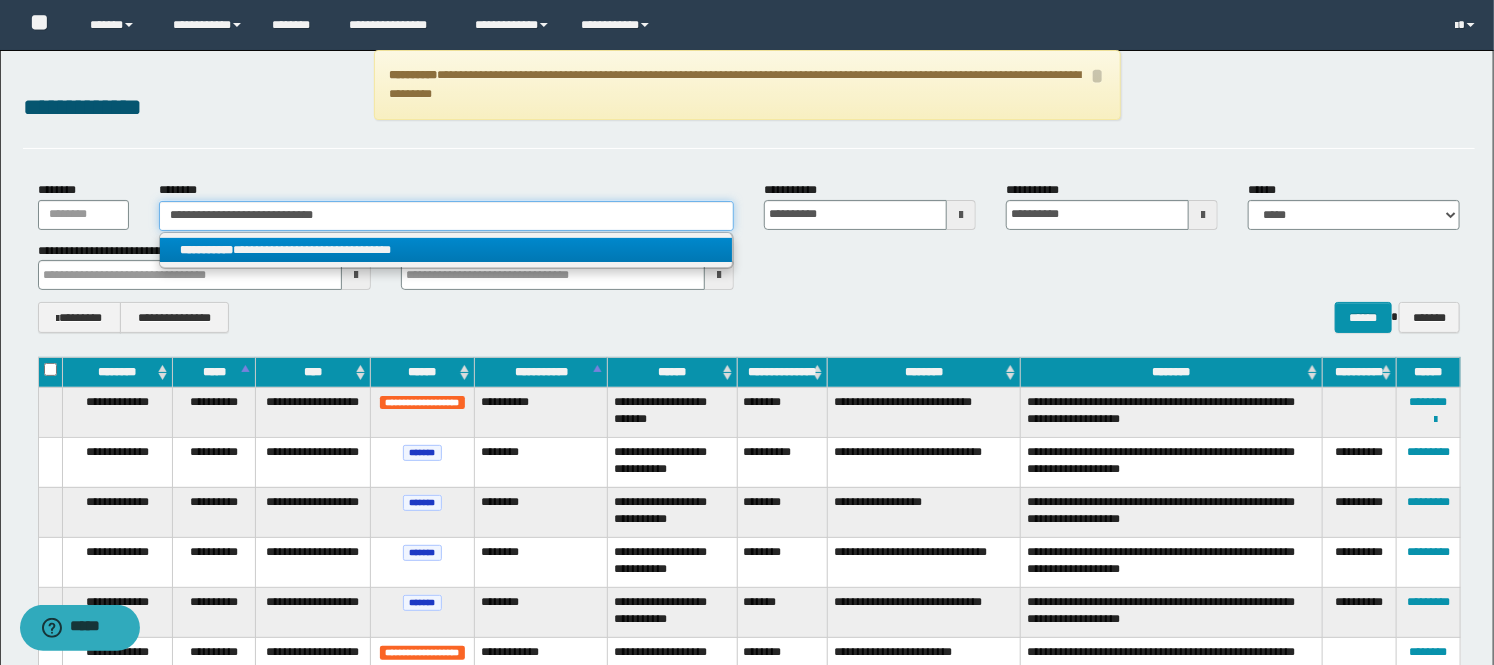 type on "**********" 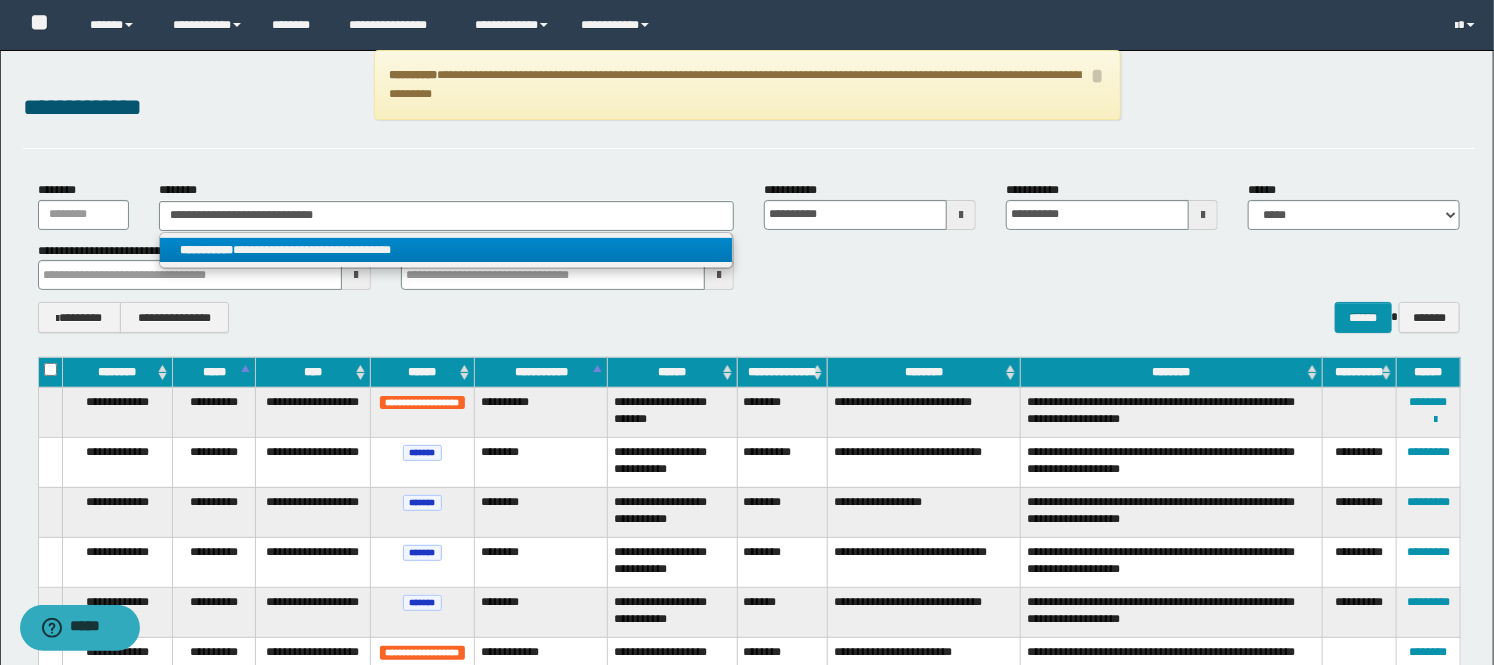 click on "**********" at bounding box center (446, 250) 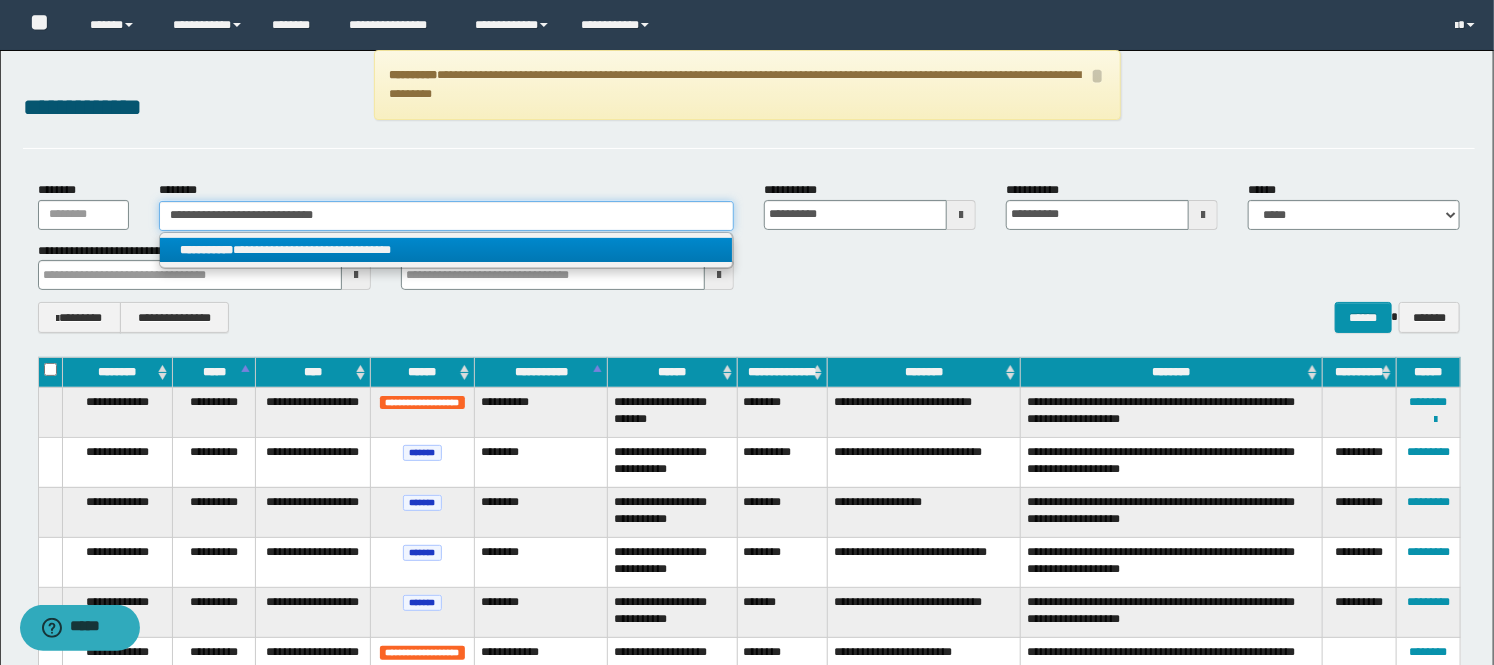 type 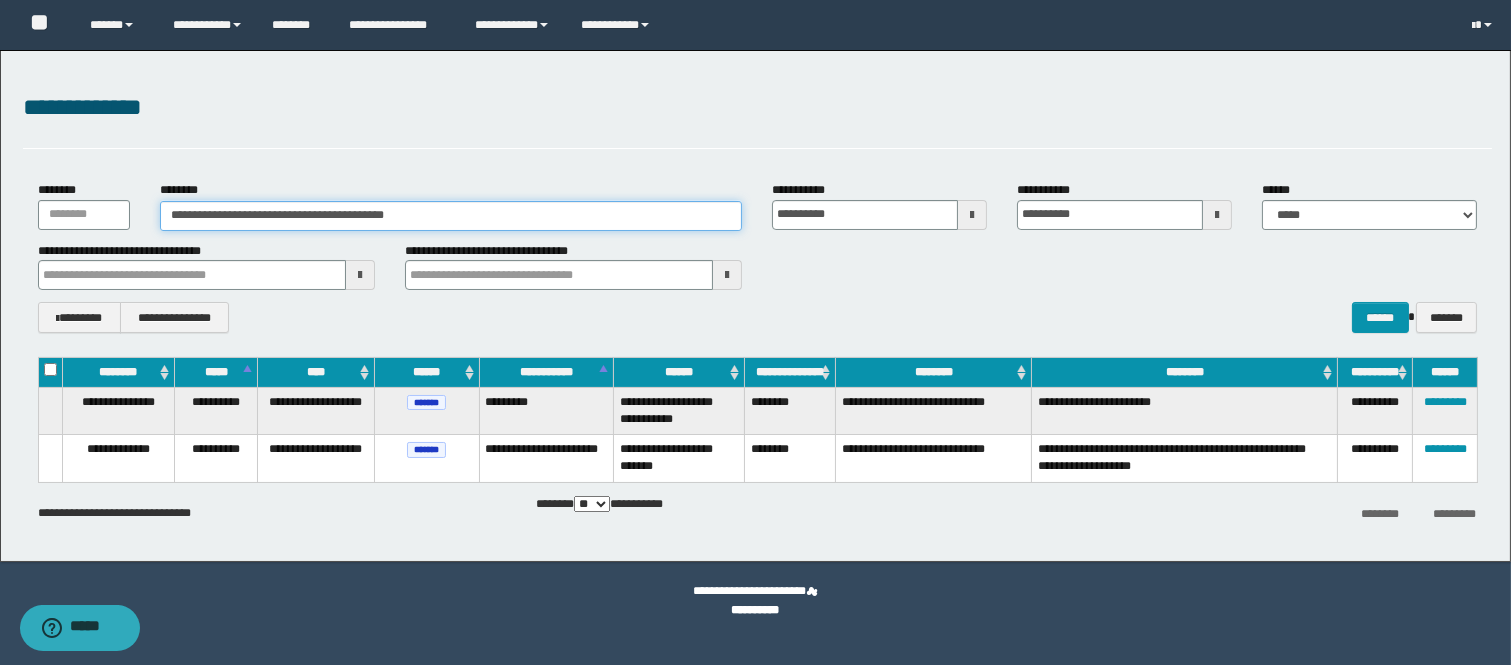 drag, startPoint x: 243, startPoint y: 220, endPoint x: 191, endPoint y: 217, distance: 52.086468 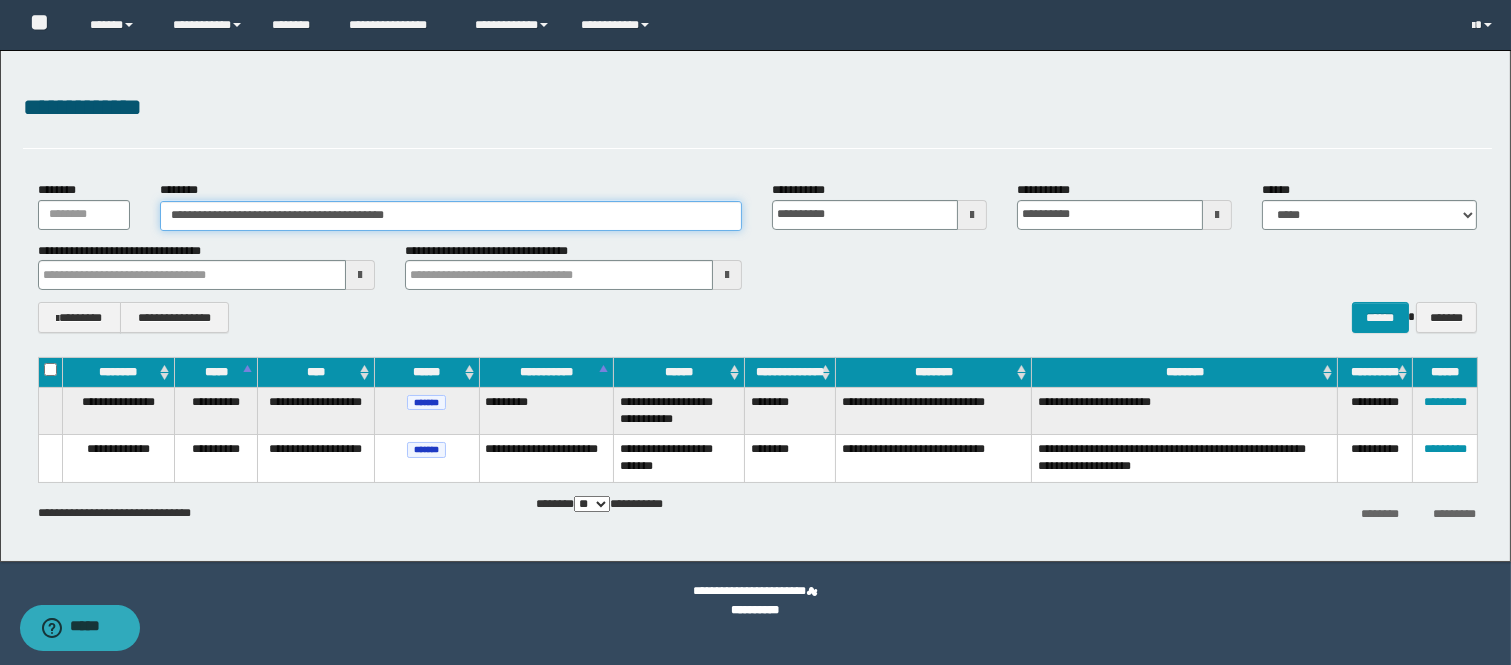 drag, startPoint x: 460, startPoint y: 222, endPoint x: 32, endPoint y: 211, distance: 428.14133 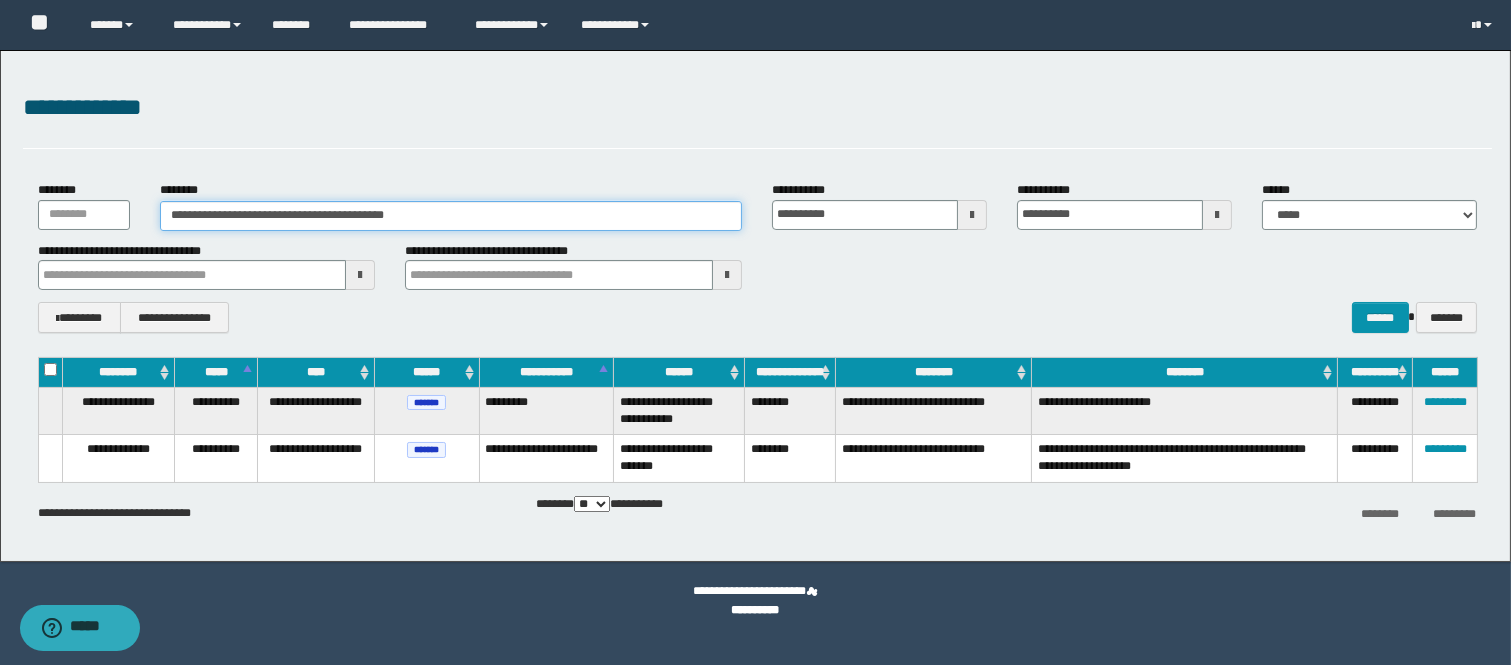 paste 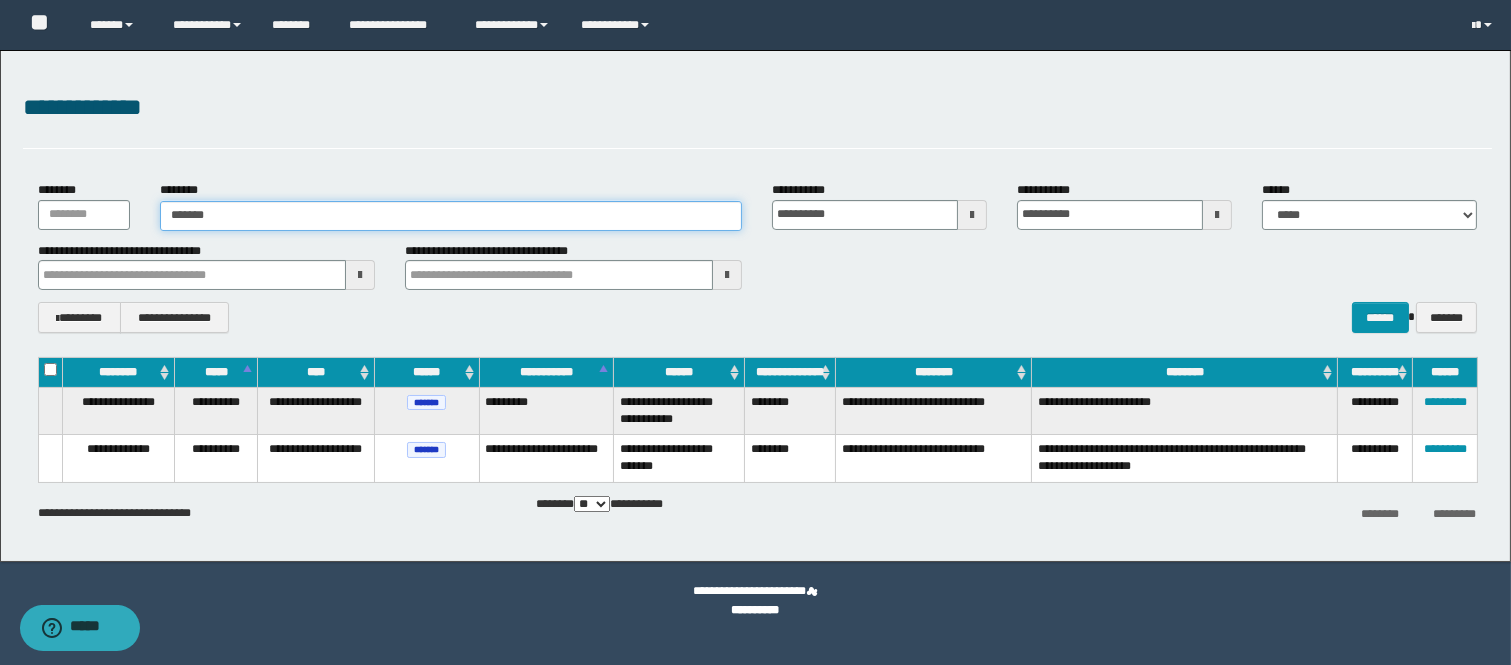 type on "*******" 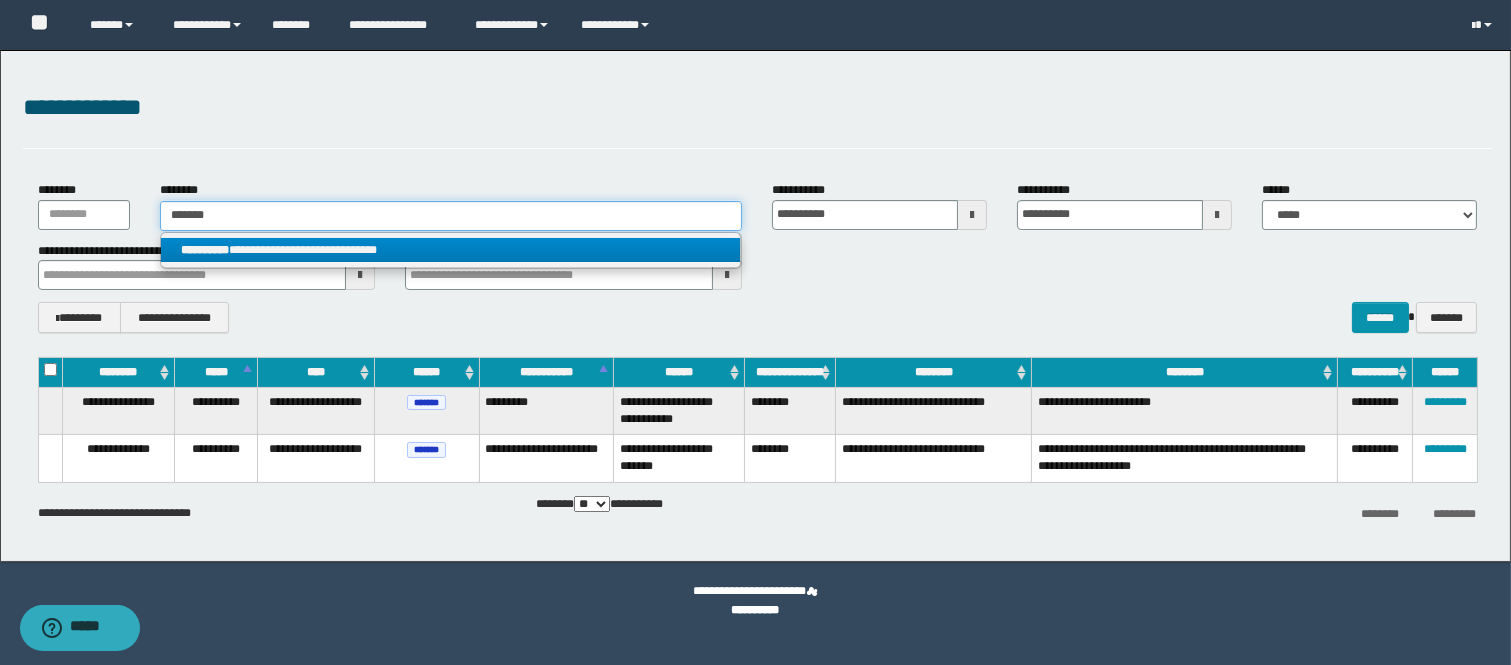 type on "*******" 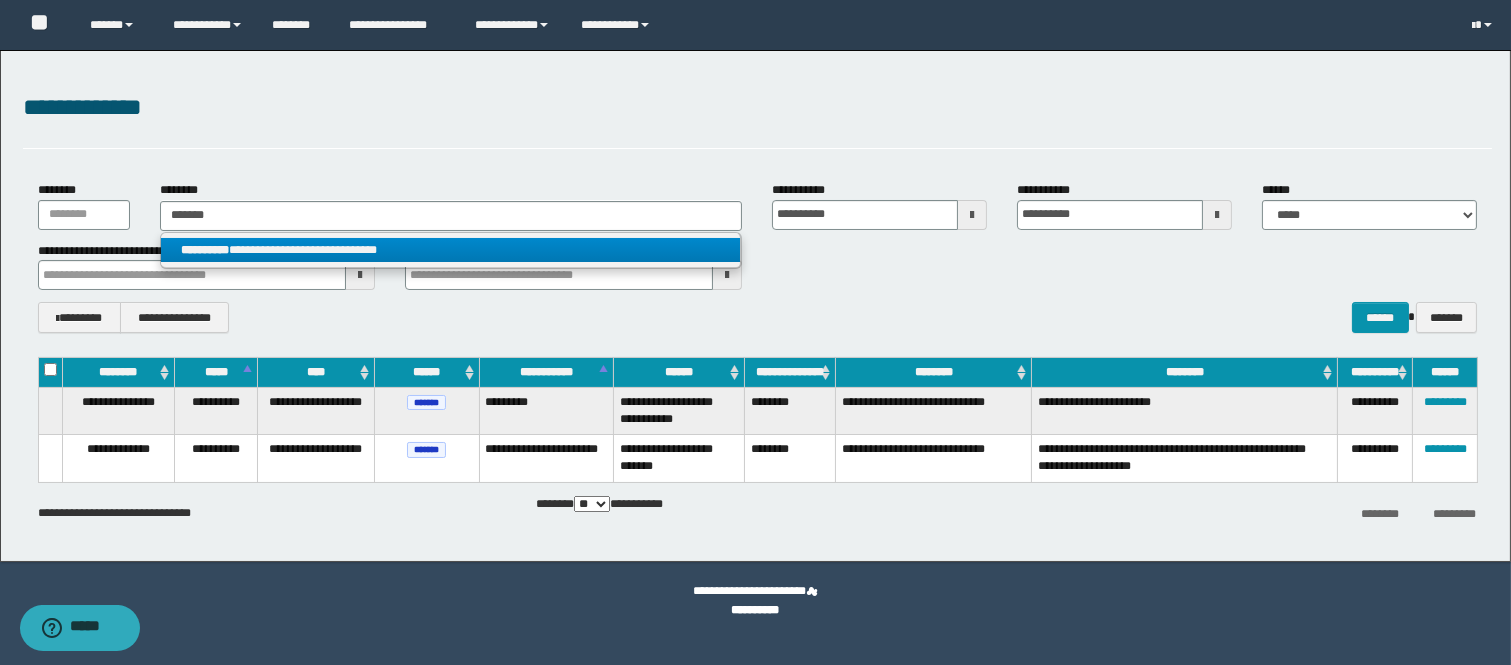click on "**********" at bounding box center [451, 250] 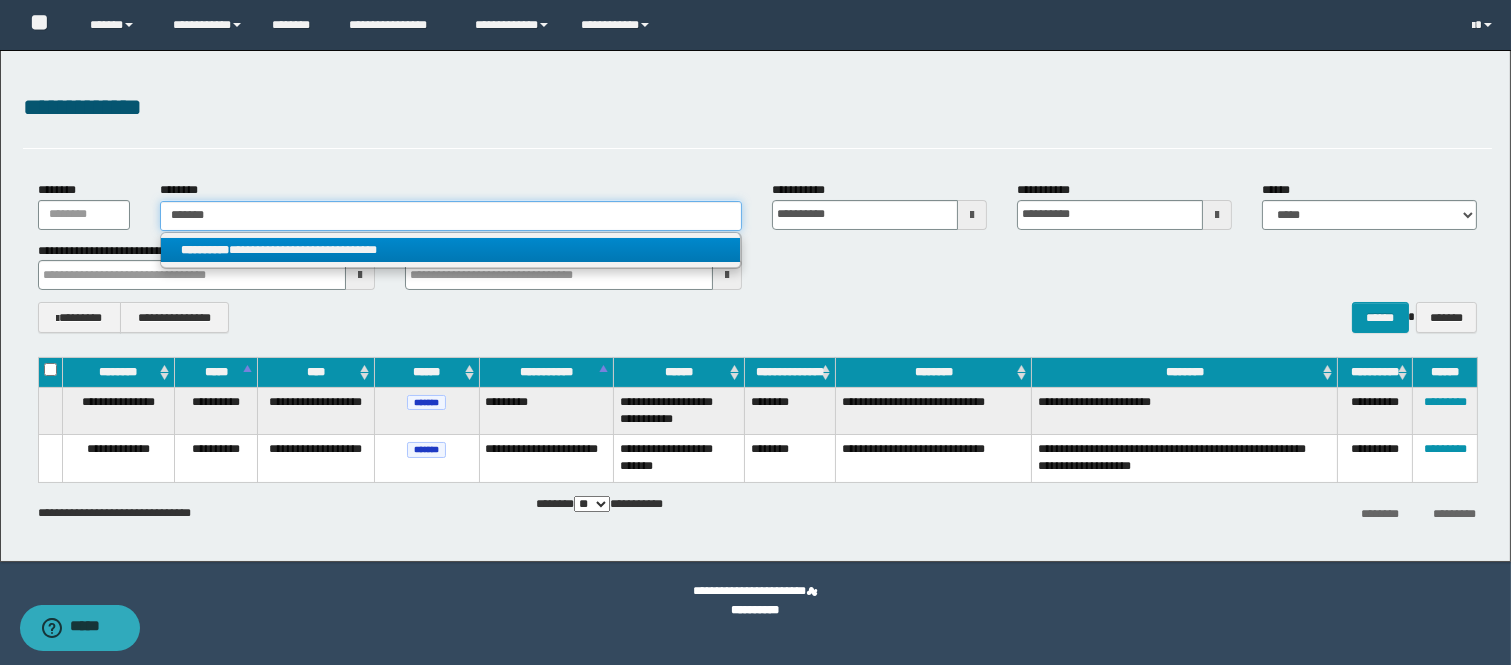 type 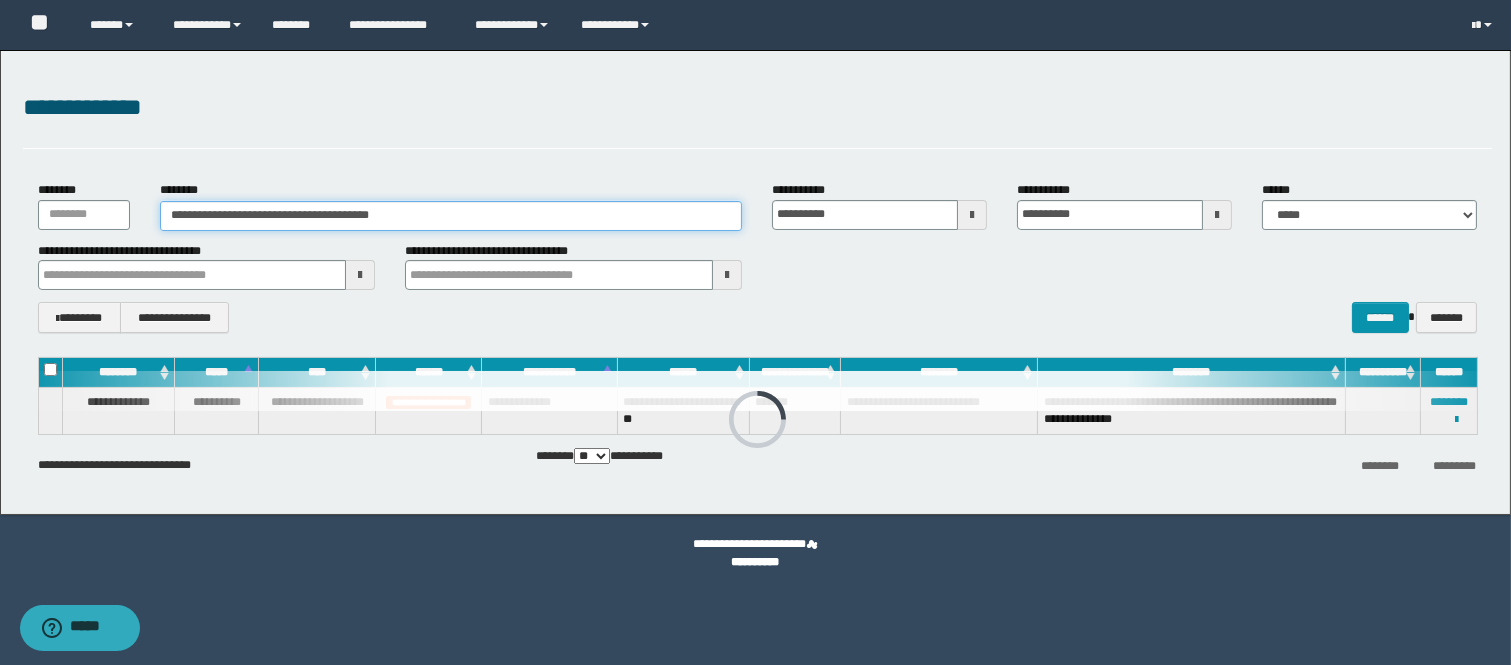 drag, startPoint x: 464, startPoint y: 221, endPoint x: 87, endPoint y: 214, distance: 377.06497 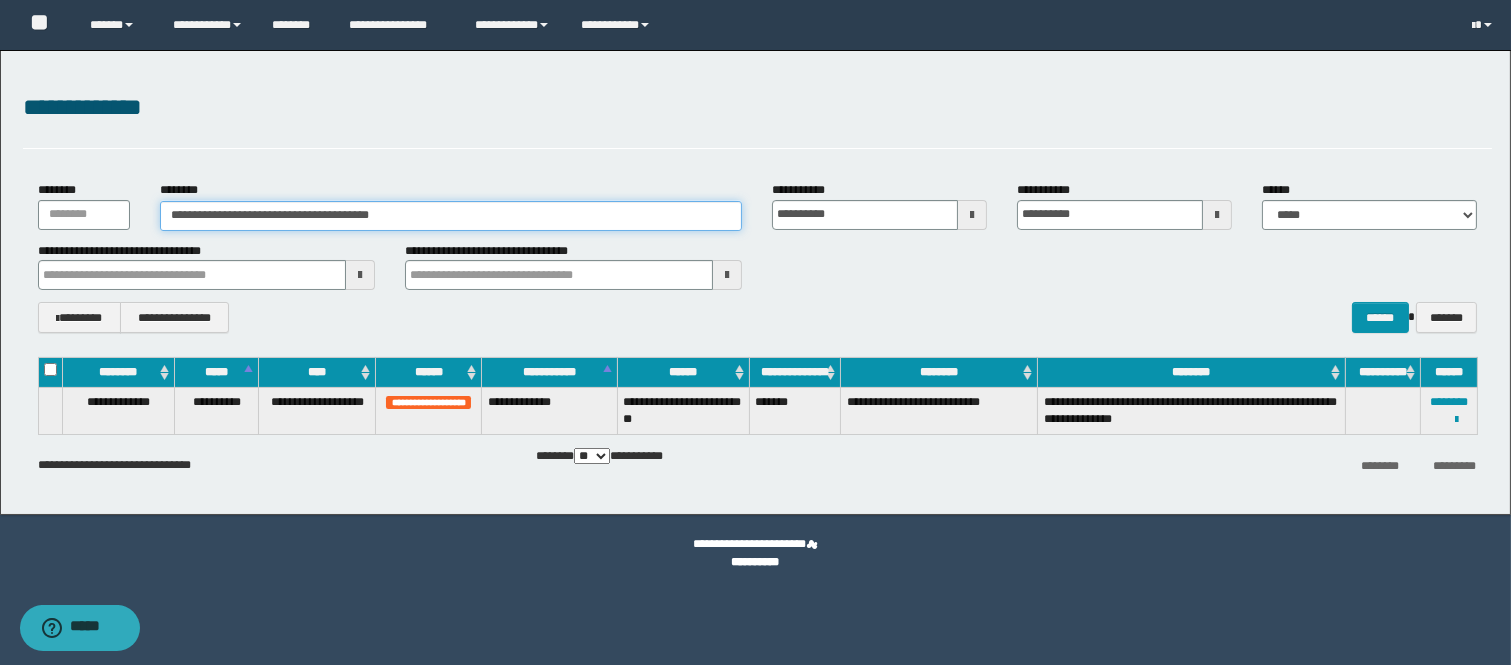 paste 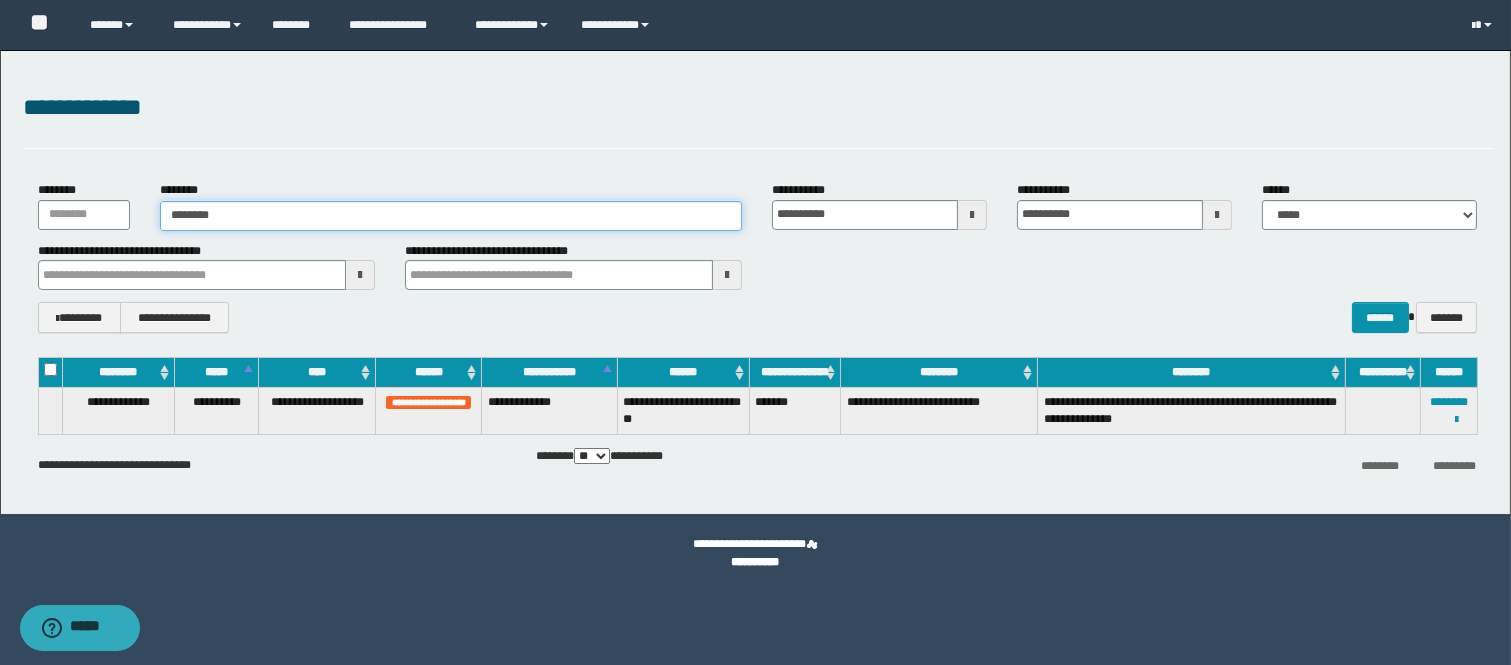 type on "********" 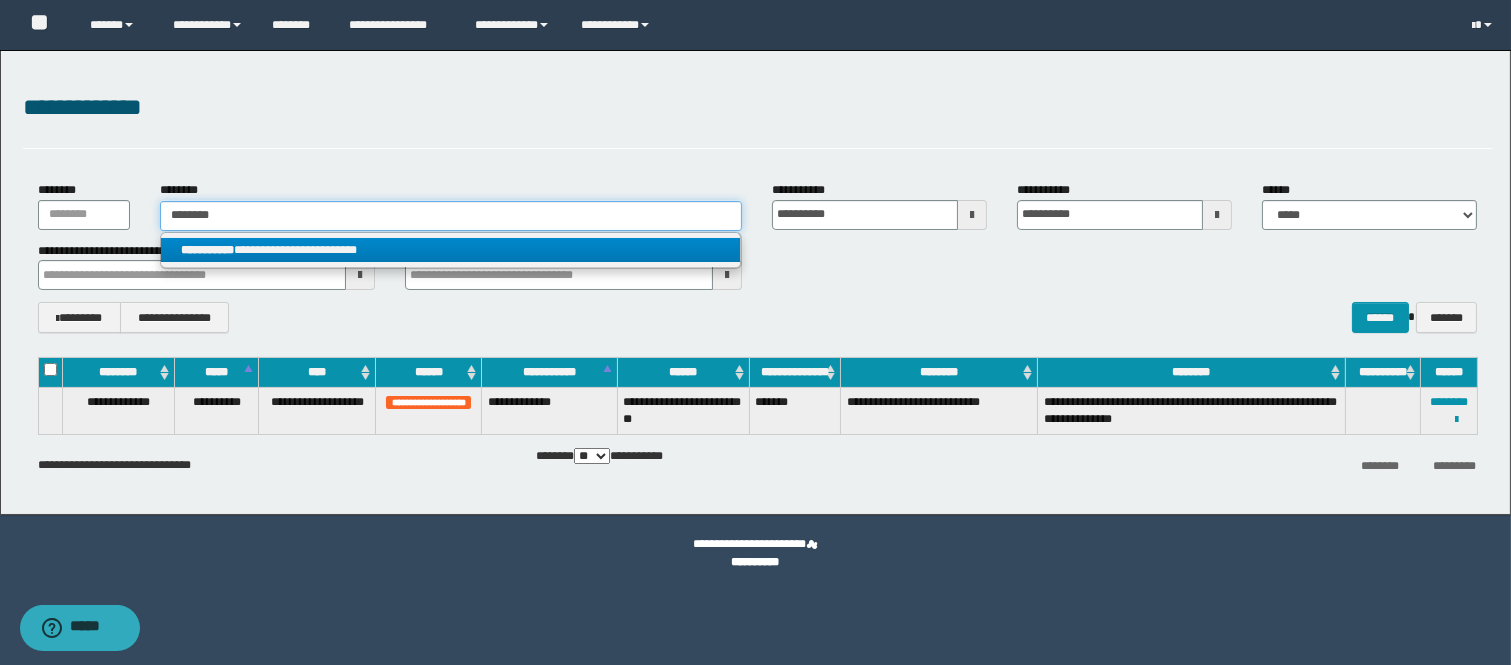 type on "********" 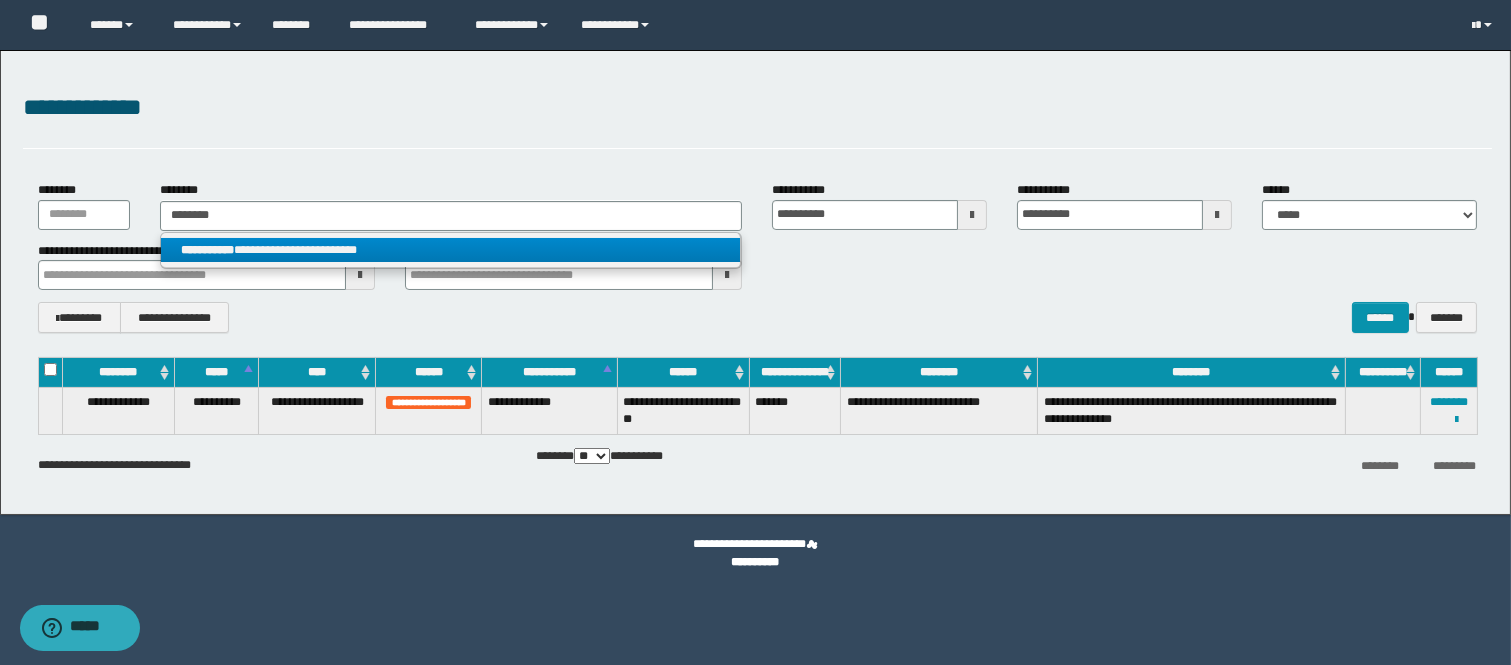 click on "**********" at bounding box center [207, 250] 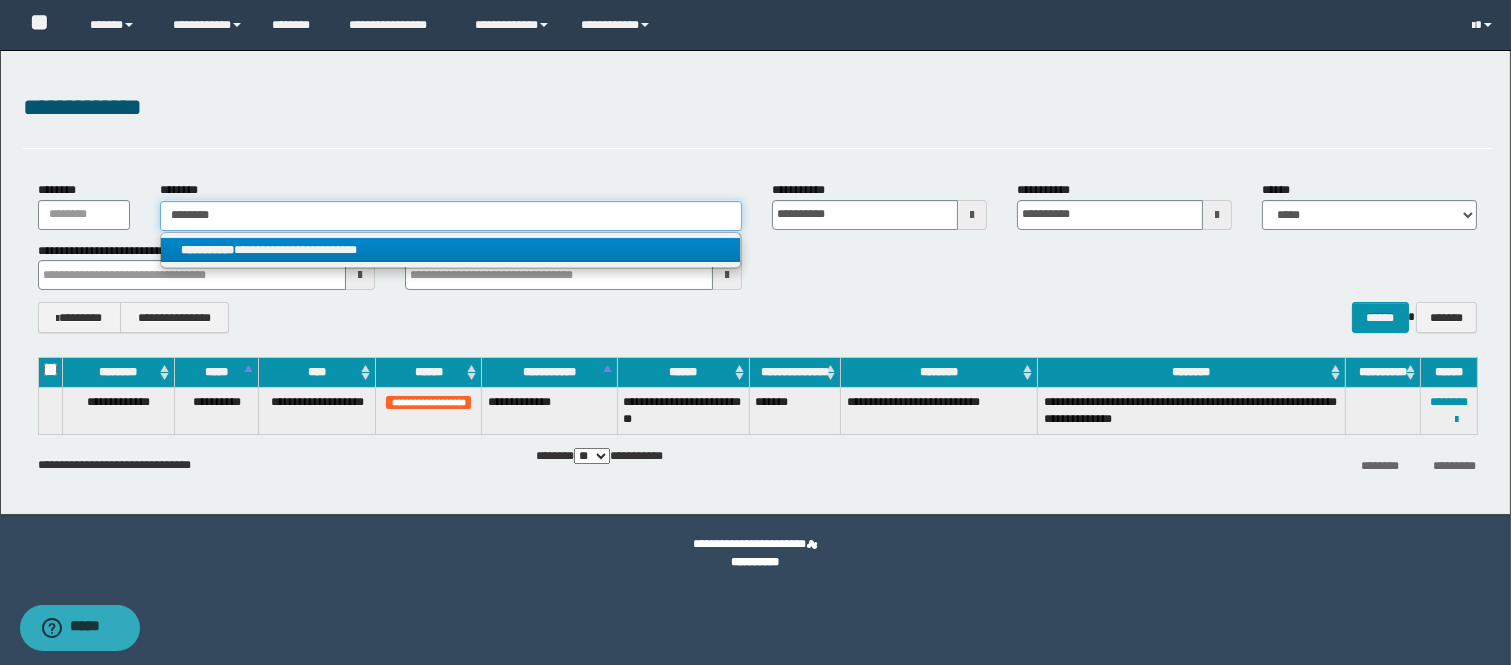 type 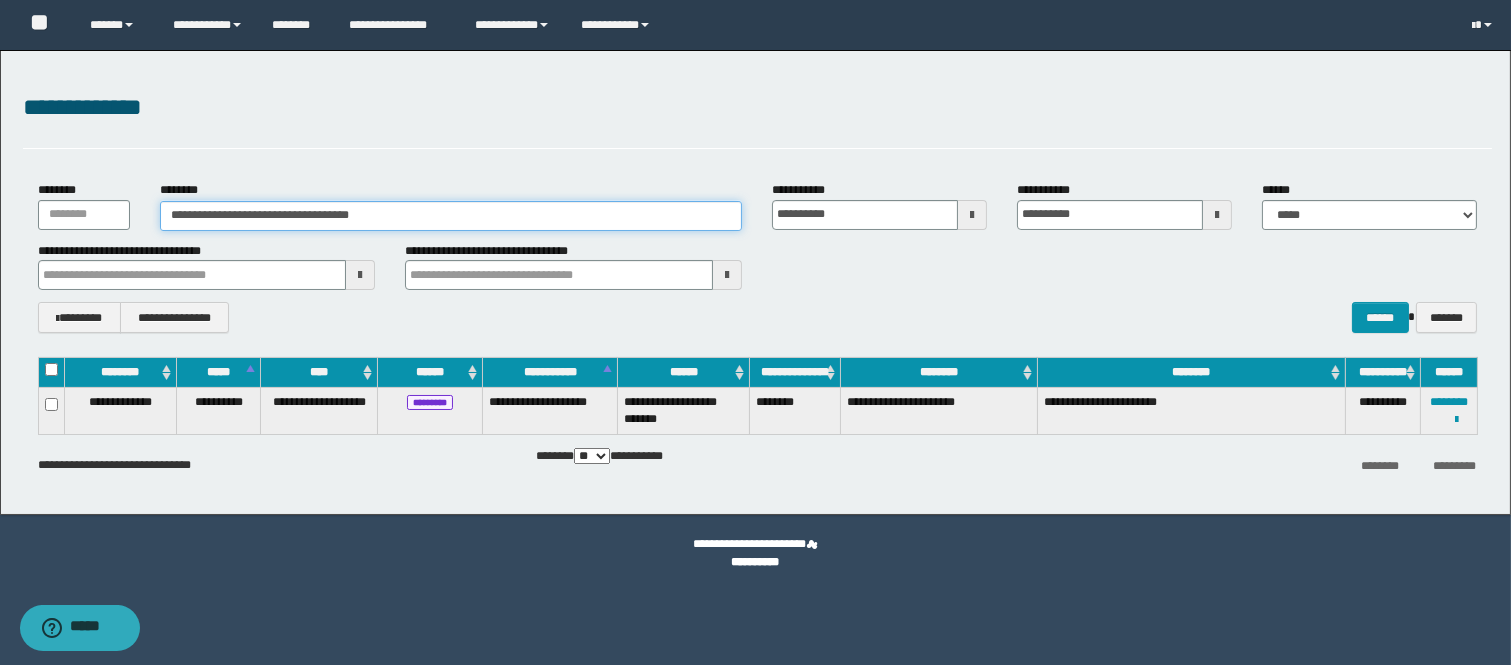 drag, startPoint x: 424, startPoint y: 211, endPoint x: 3, endPoint y: 232, distance: 421.52344 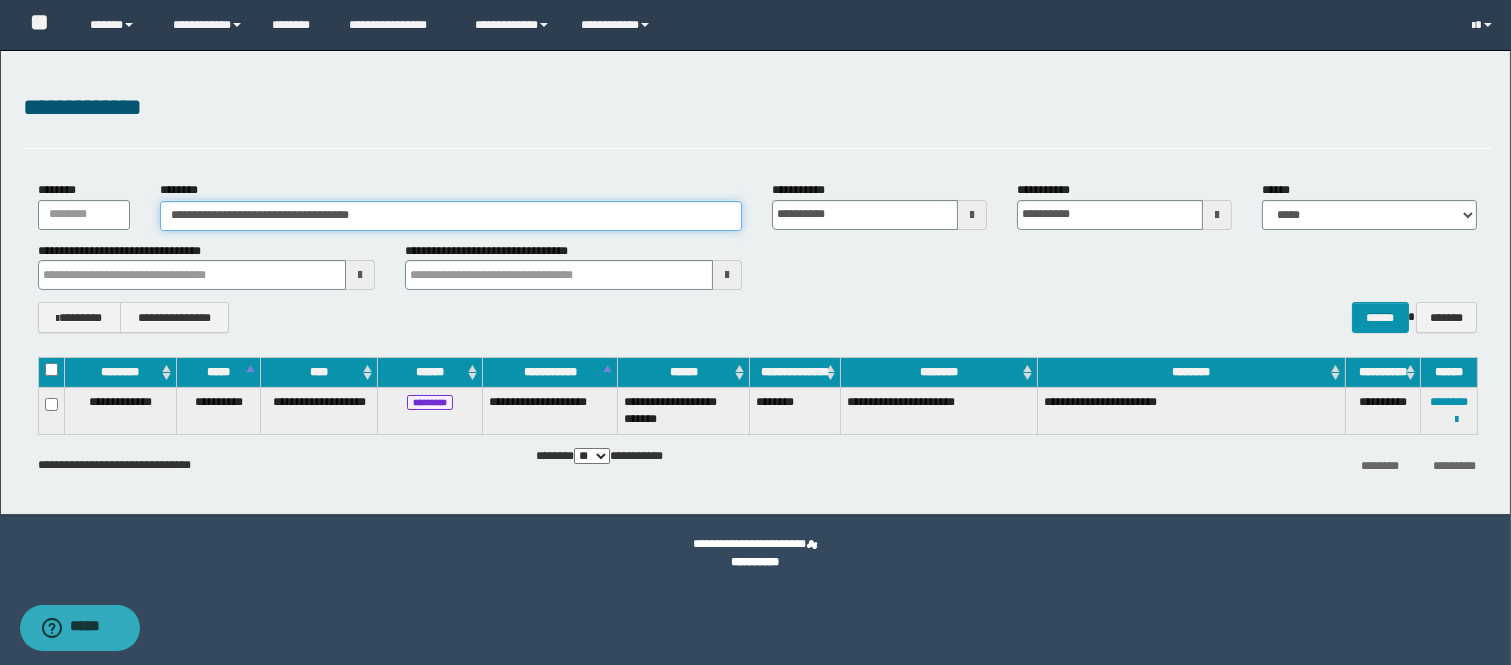 paste 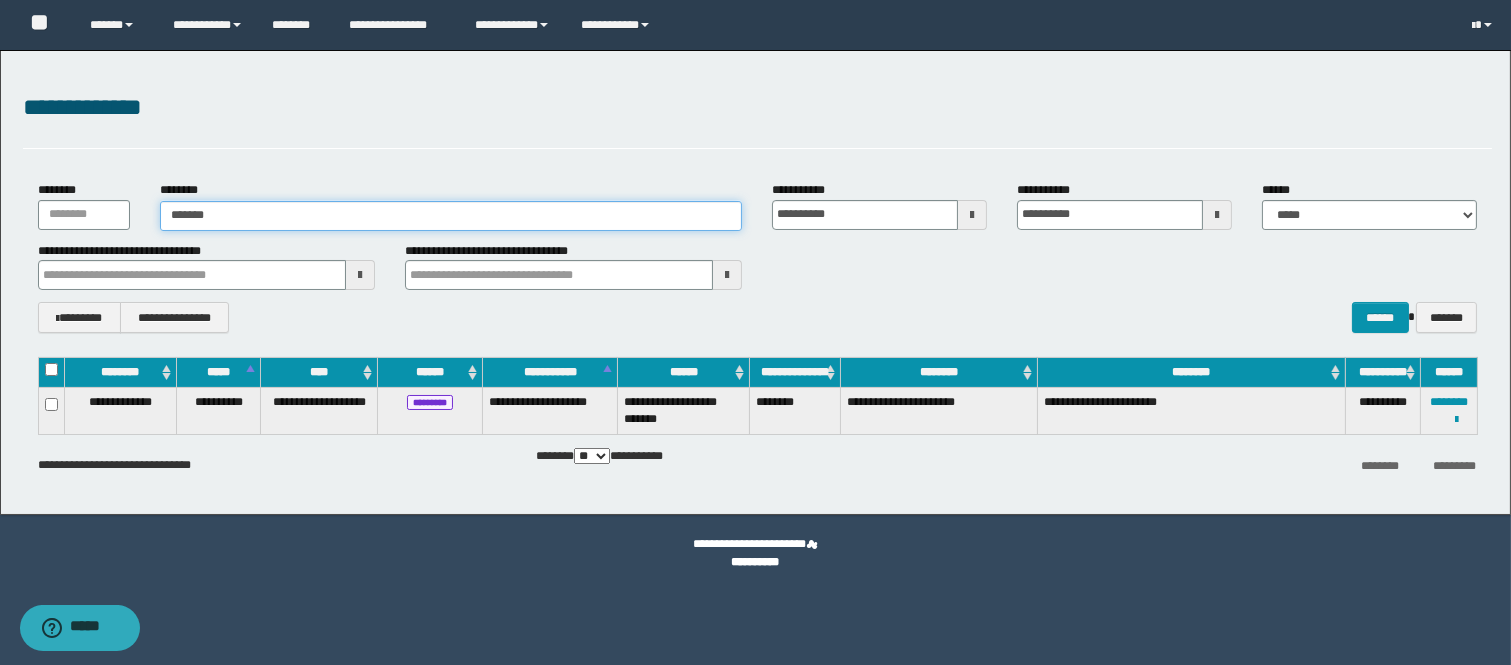 type on "*******" 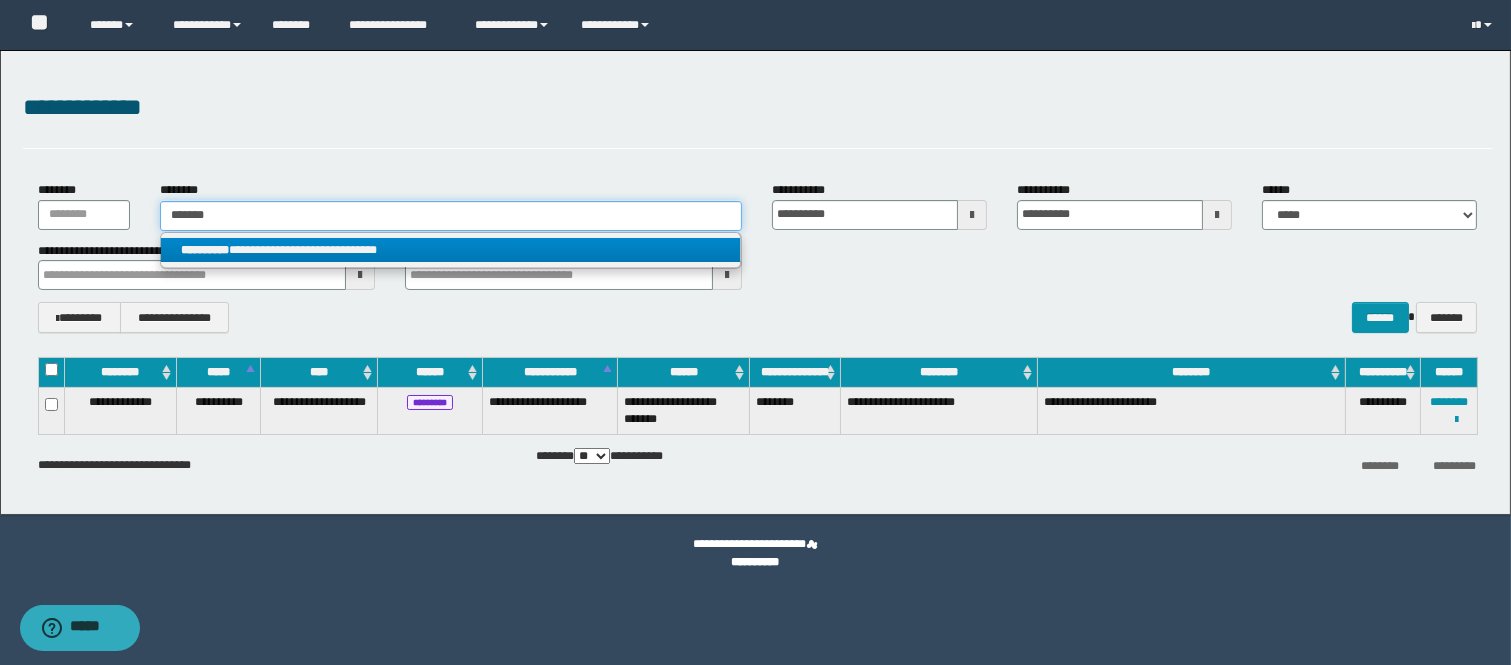 type on "*******" 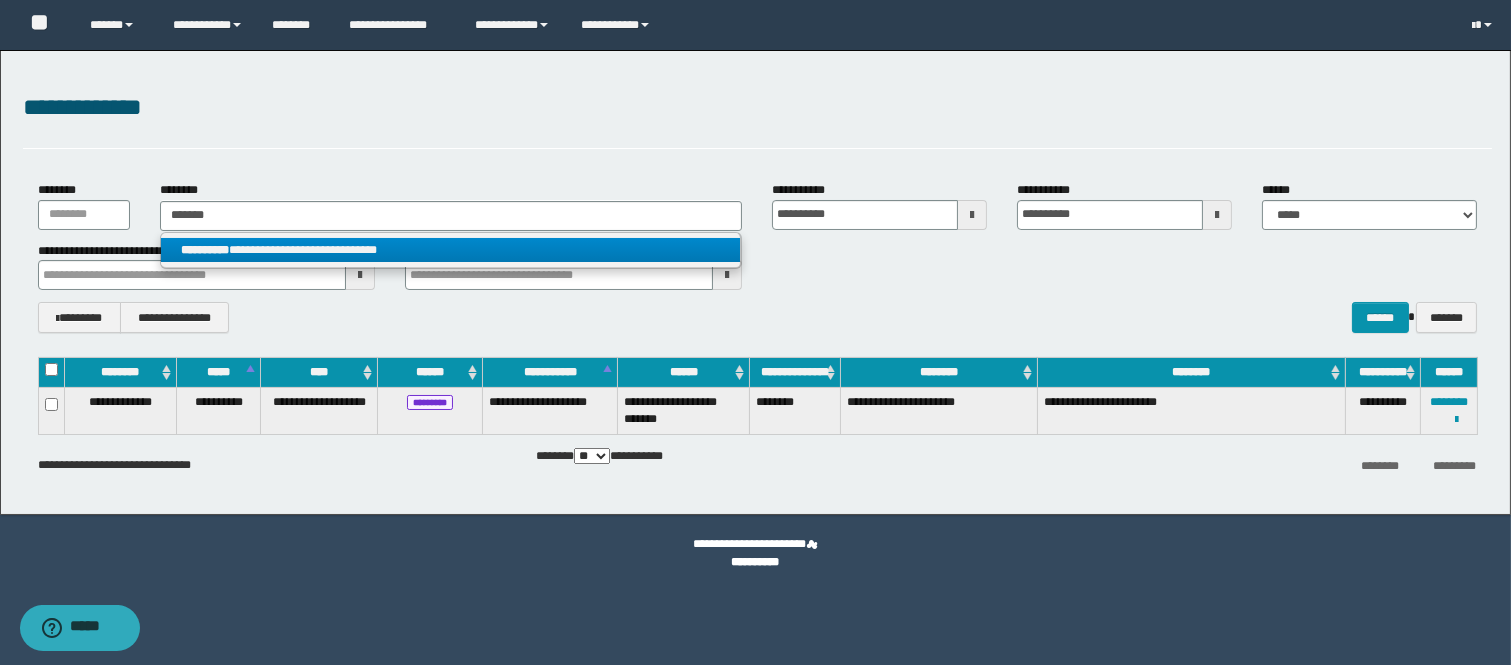 click on "**********" at bounding box center (451, 250) 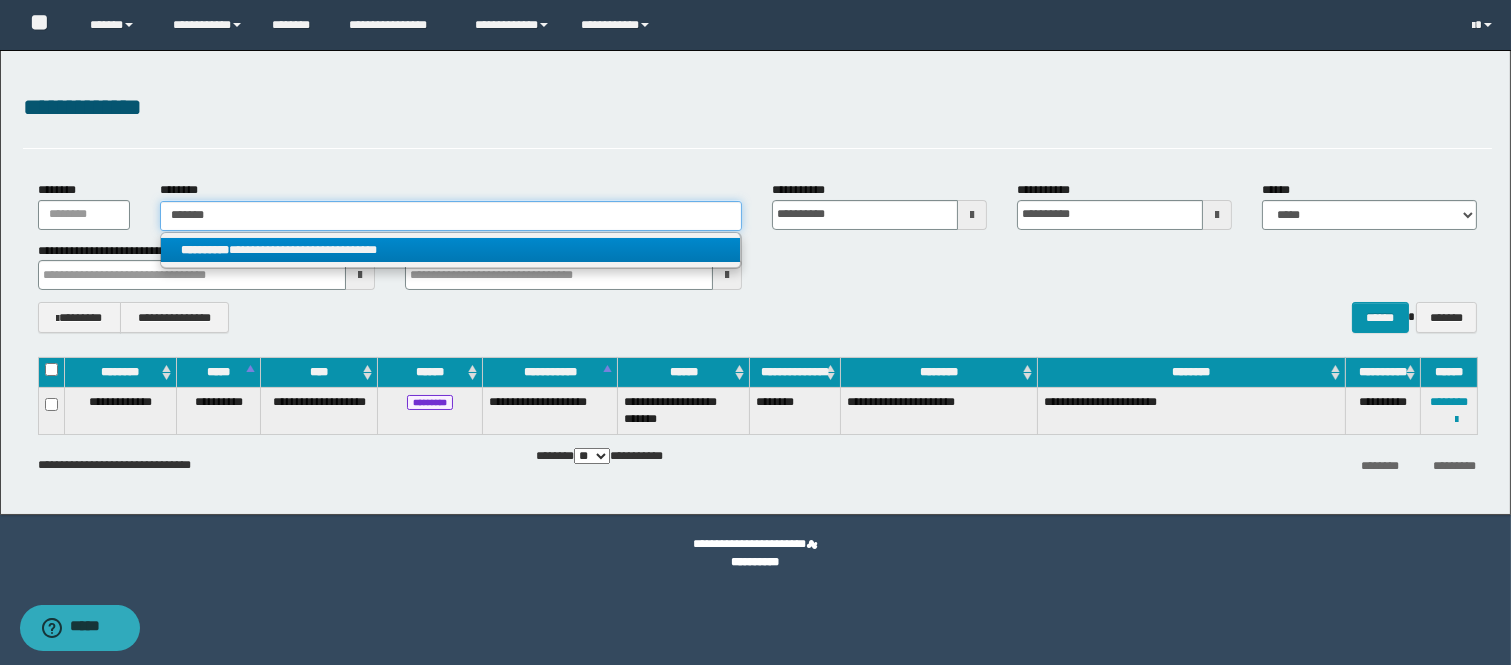 type 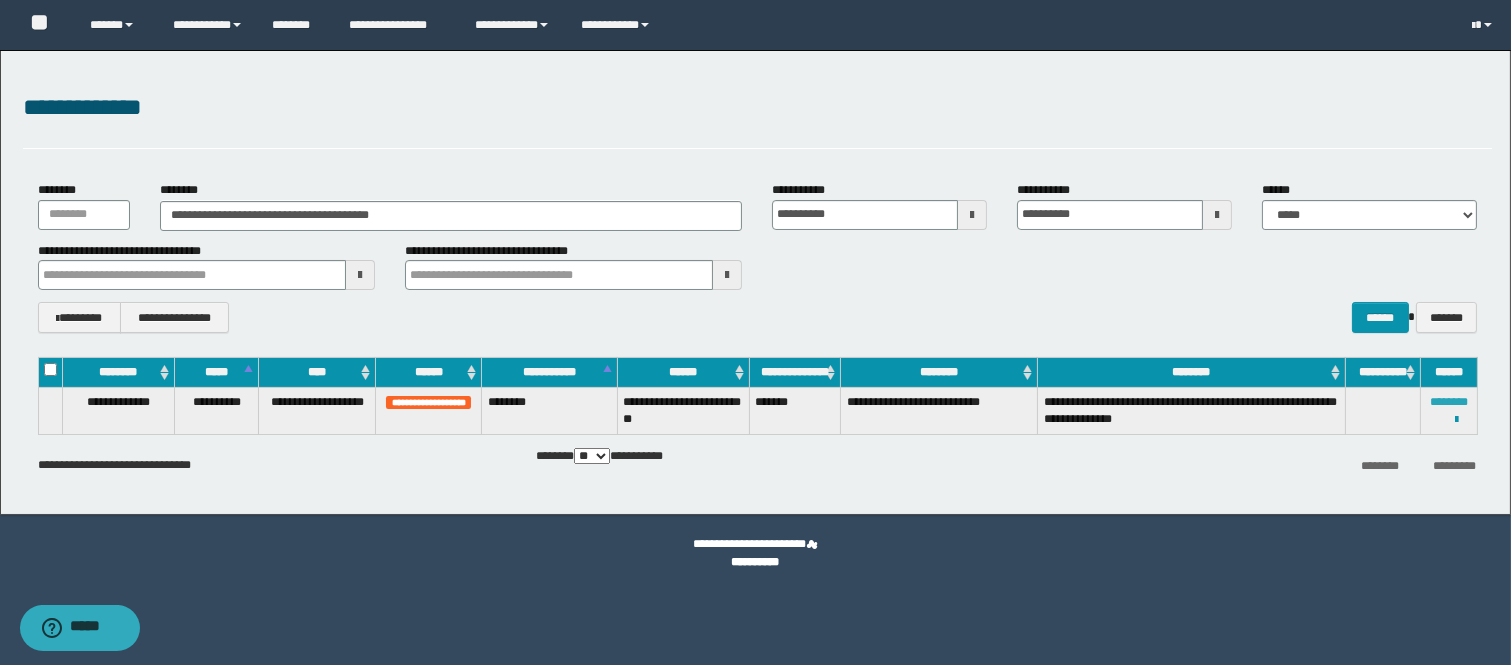 click on "********" at bounding box center (1449, 402) 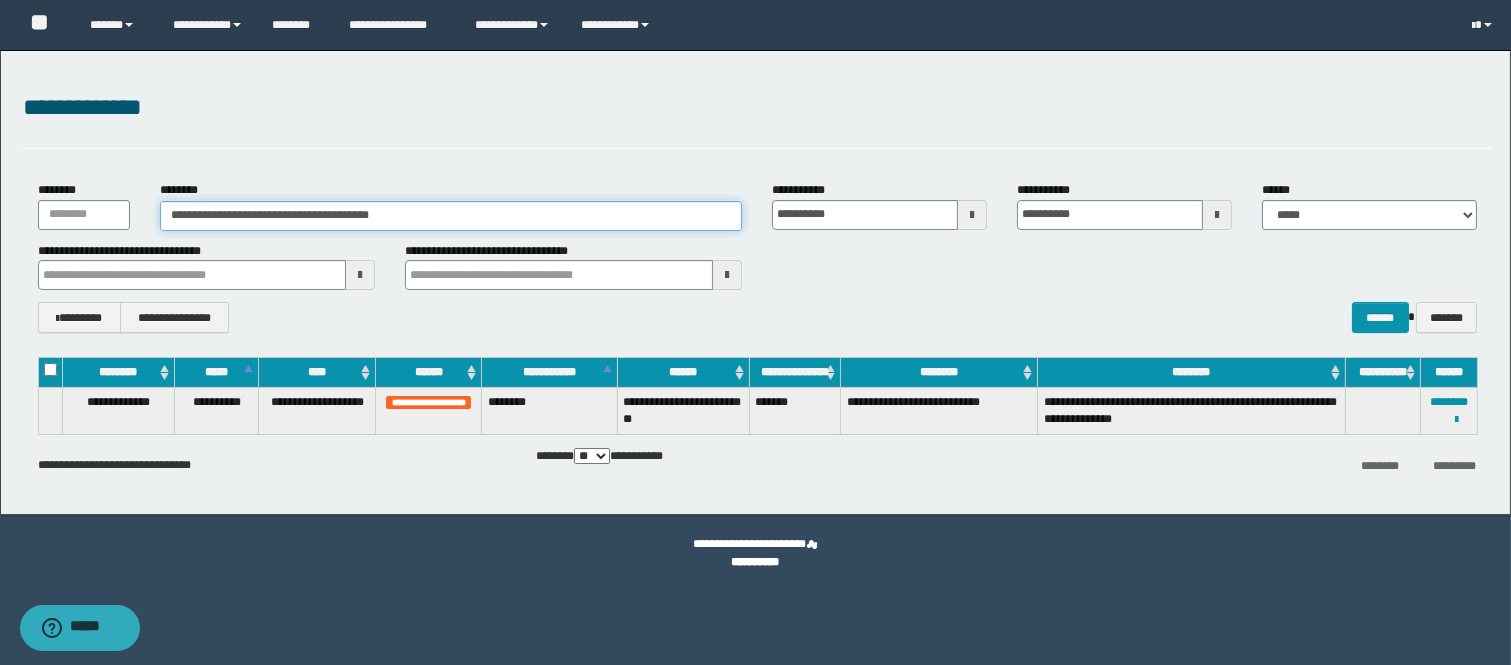 drag, startPoint x: 203, startPoint y: 213, endPoint x: 187, endPoint y: 214, distance: 16.03122 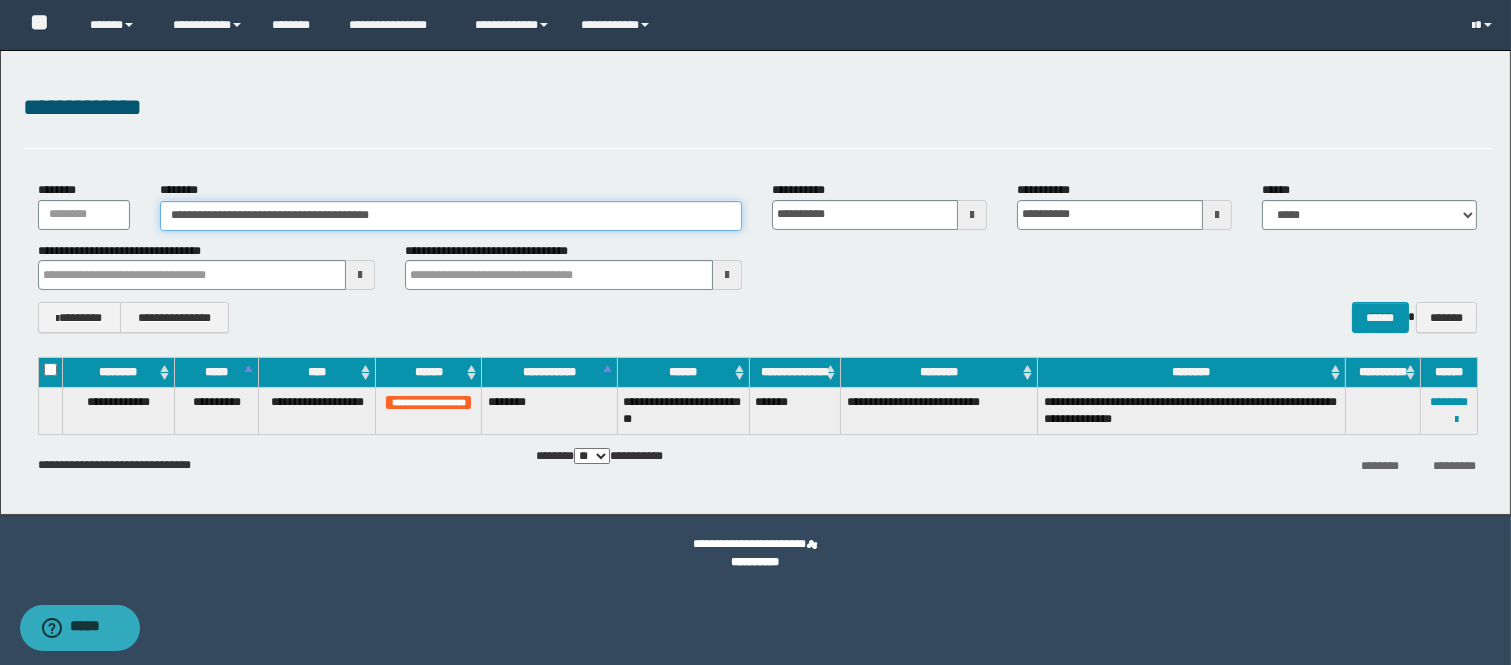 drag, startPoint x: 488, startPoint y: 218, endPoint x: 4, endPoint y: 194, distance: 484.59467 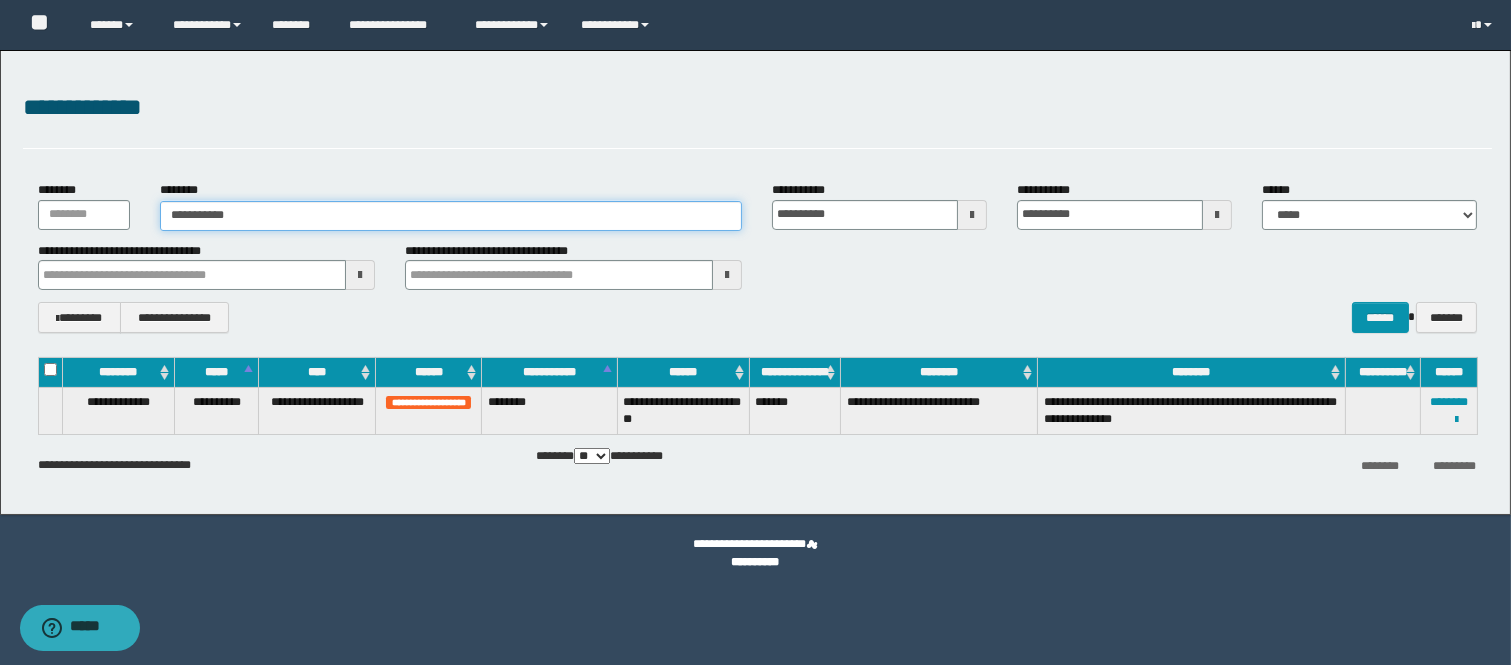 type on "**********" 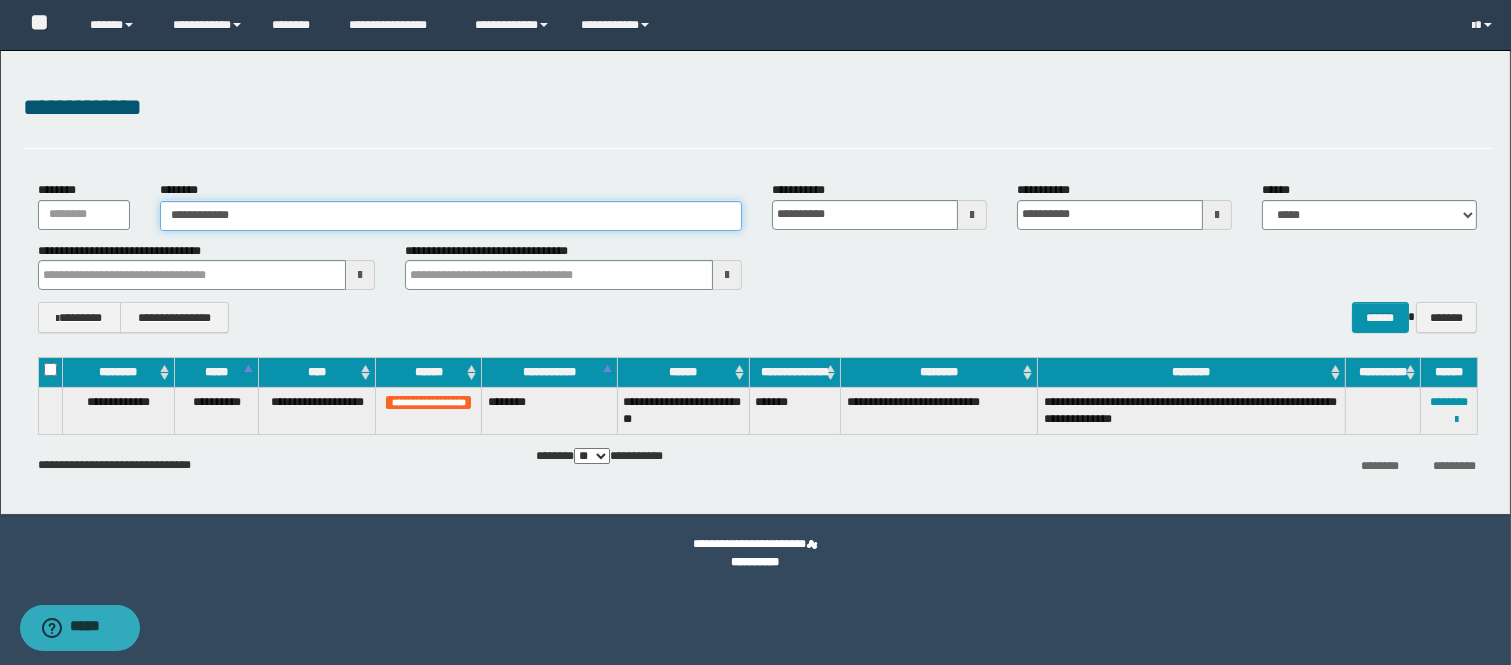 type on "**********" 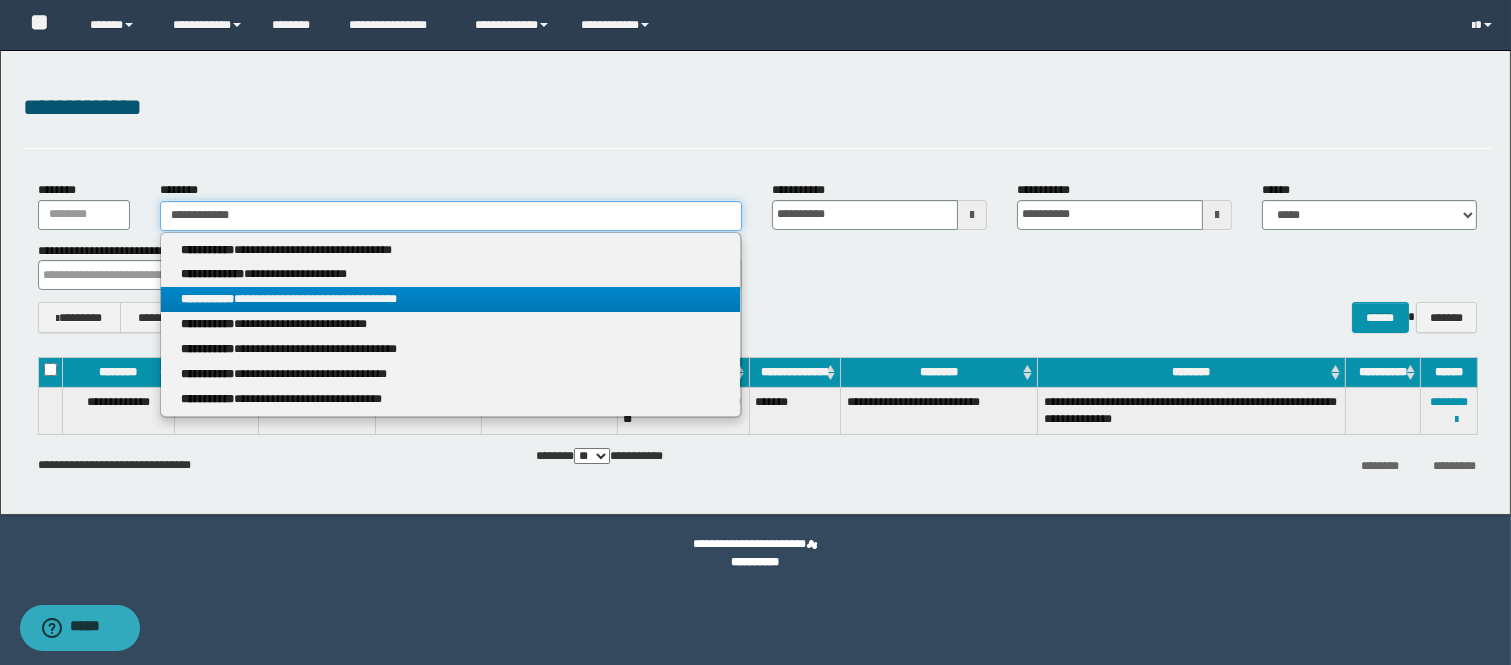 type on "**********" 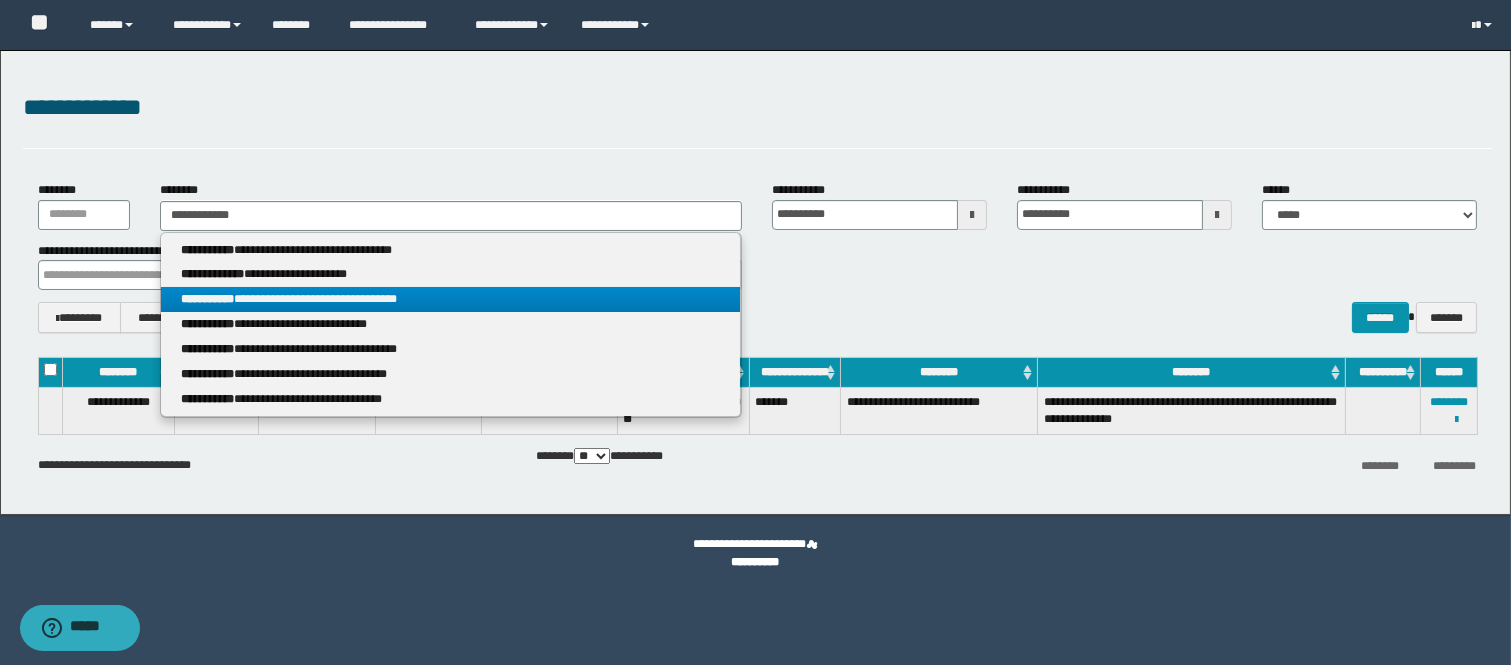 click on "**********" at bounding box center (451, 299) 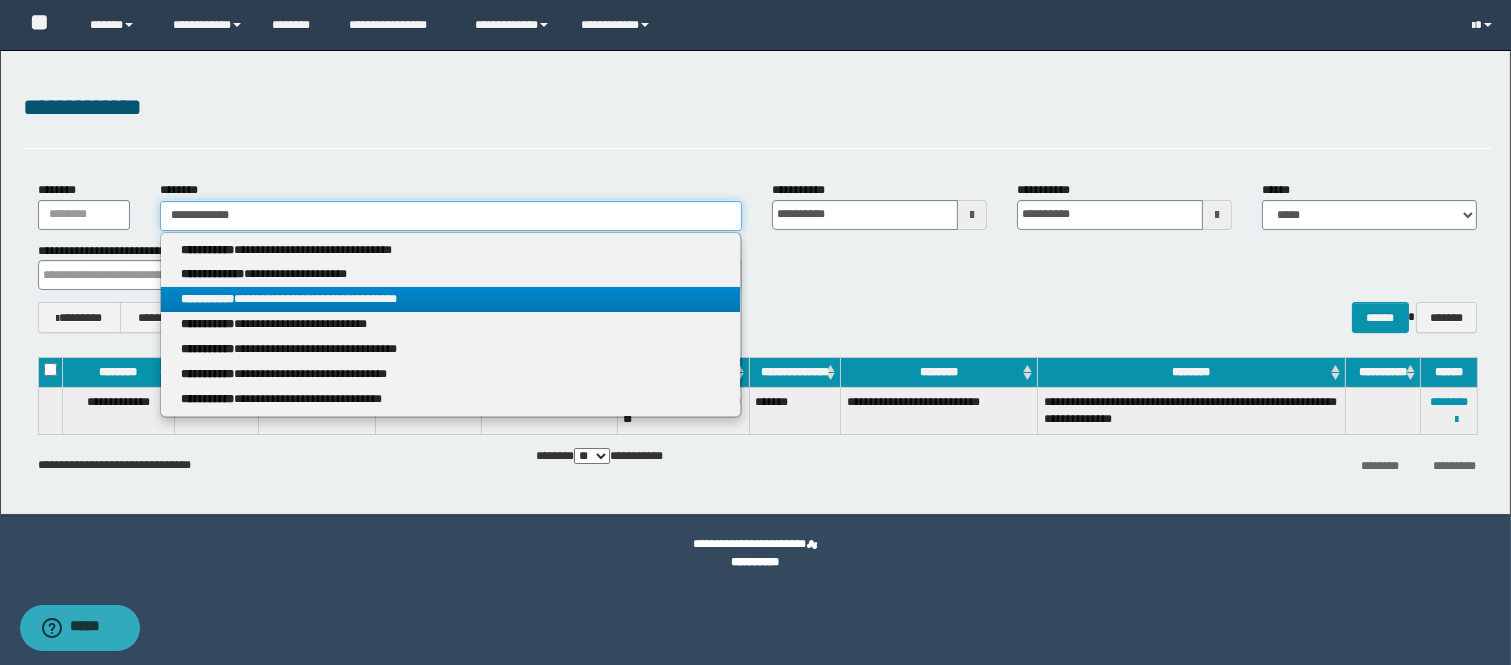 type 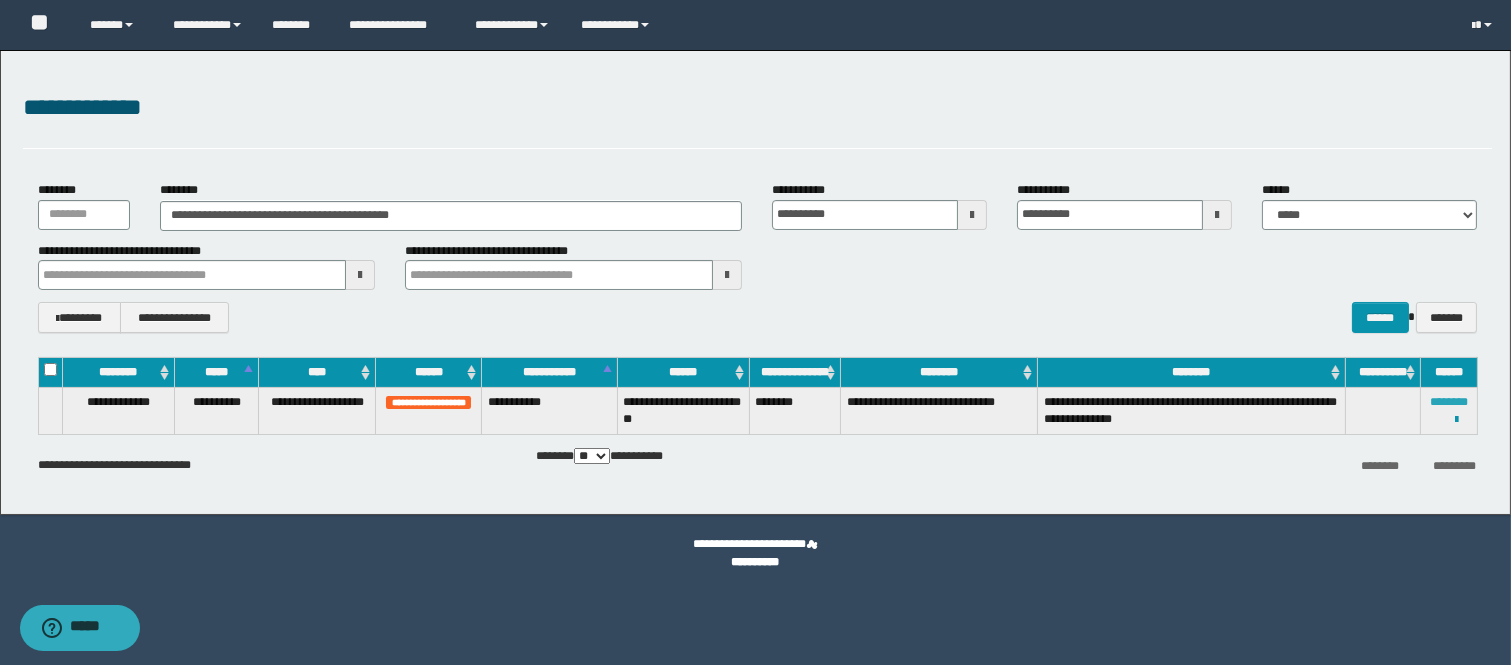 click on "********" at bounding box center [1449, 402] 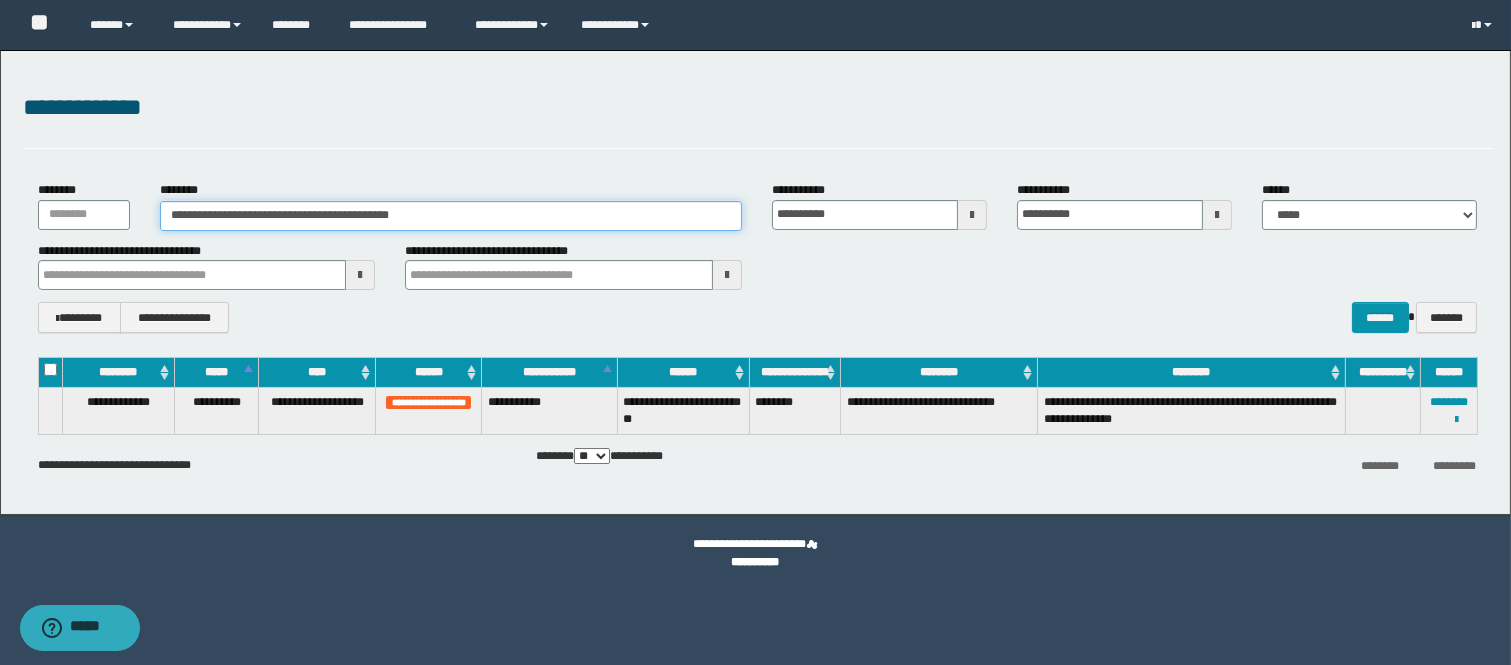 drag, startPoint x: 511, startPoint y: 207, endPoint x: 0, endPoint y: 211, distance: 511.01566 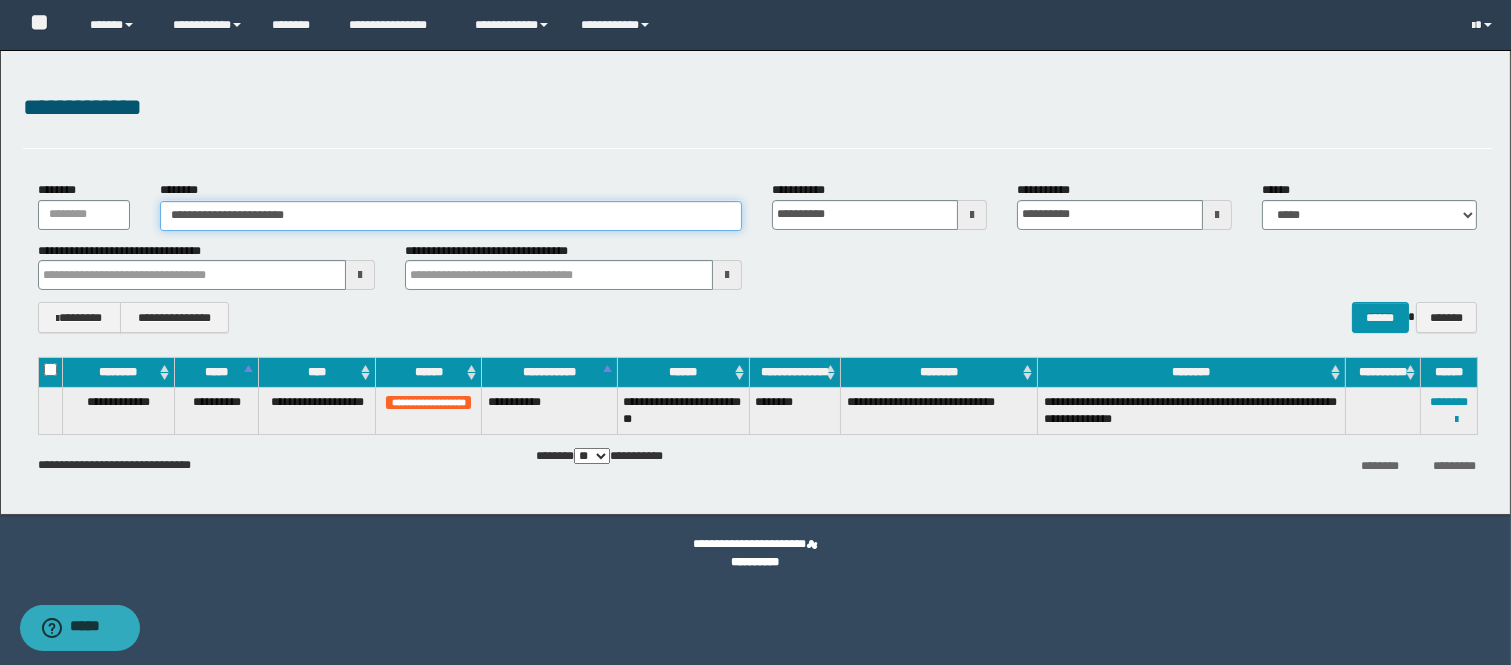 type on "**********" 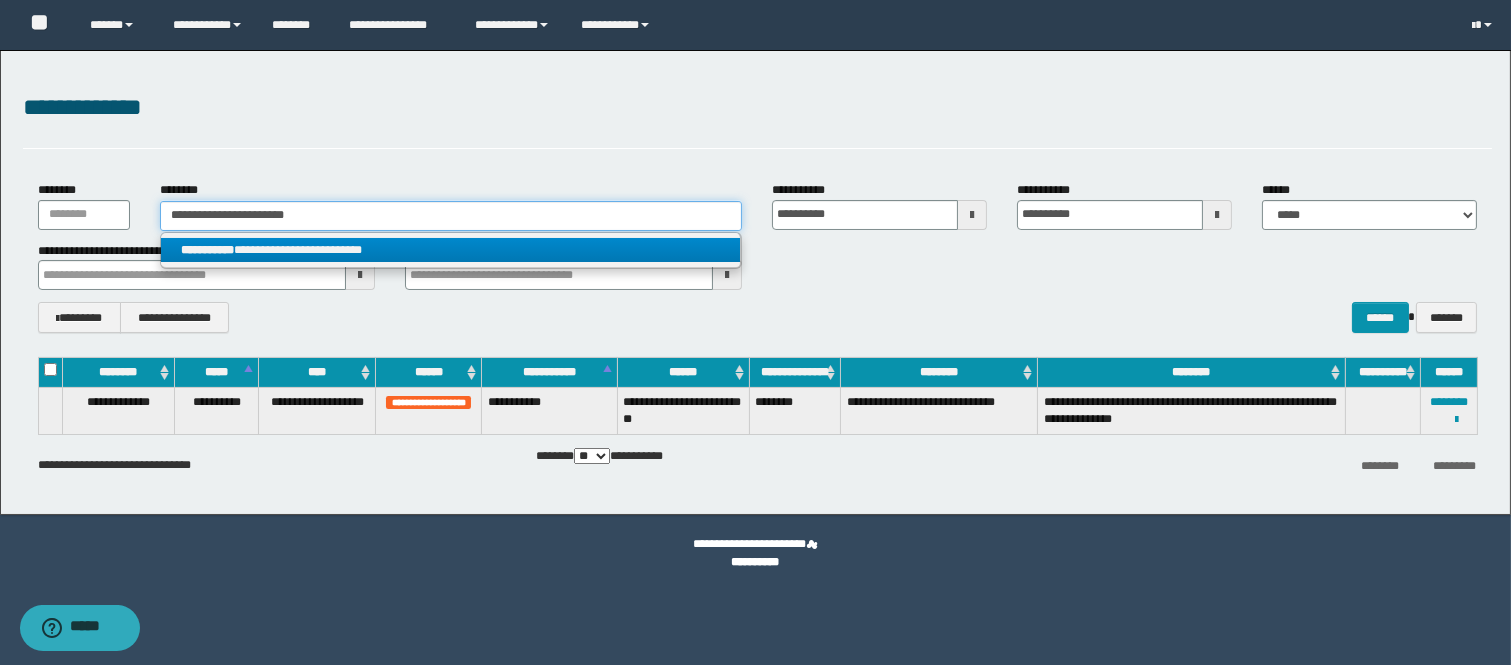 type on "**********" 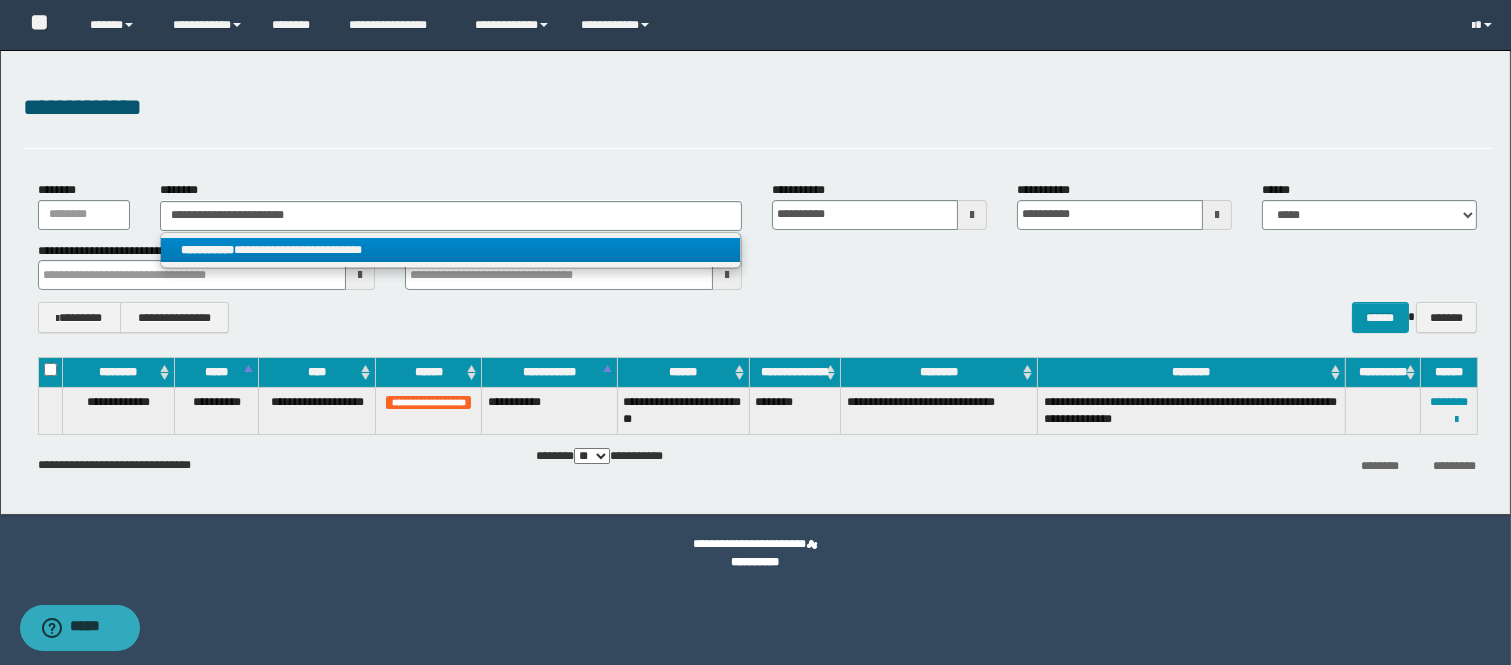 click on "**********" at bounding box center [451, 250] 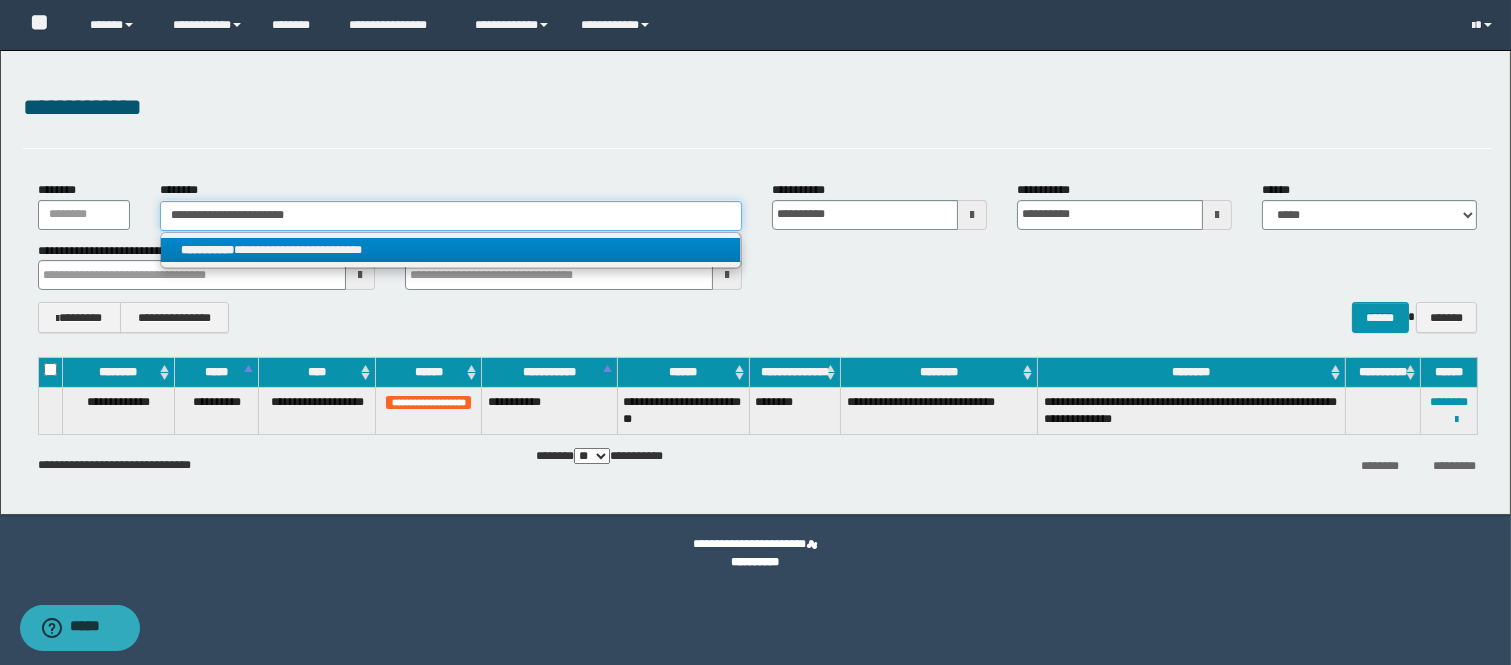 type 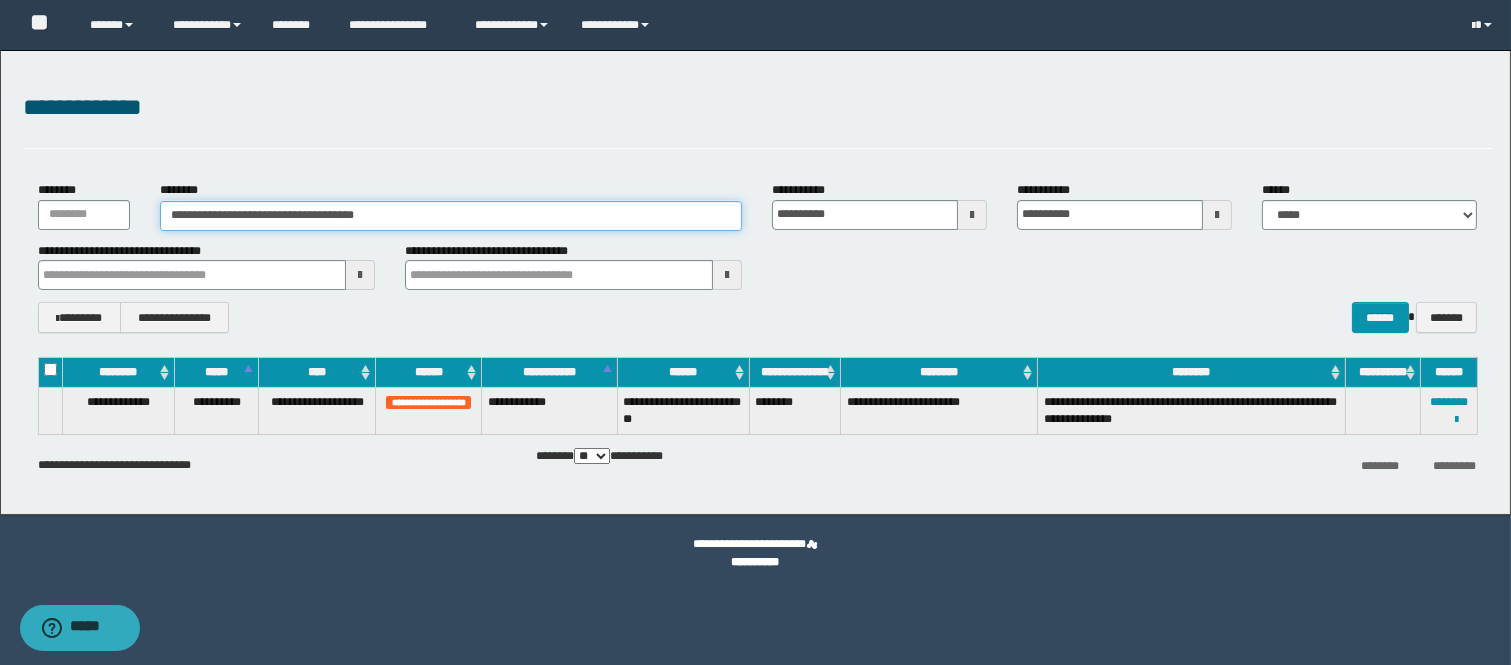drag, startPoint x: 423, startPoint y: 212, endPoint x: 85, endPoint y: 213, distance: 338.00146 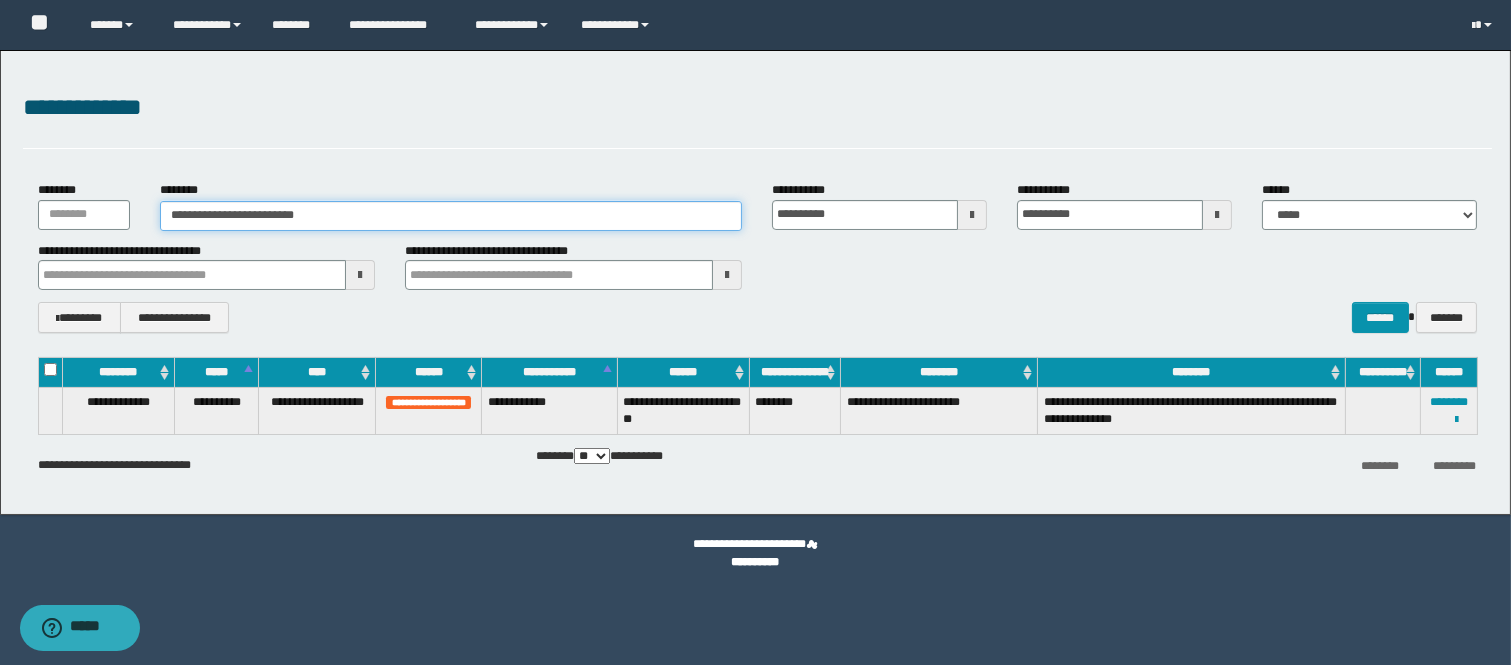 drag, startPoint x: 361, startPoint y: 215, endPoint x: 270, endPoint y: 216, distance: 91.00549 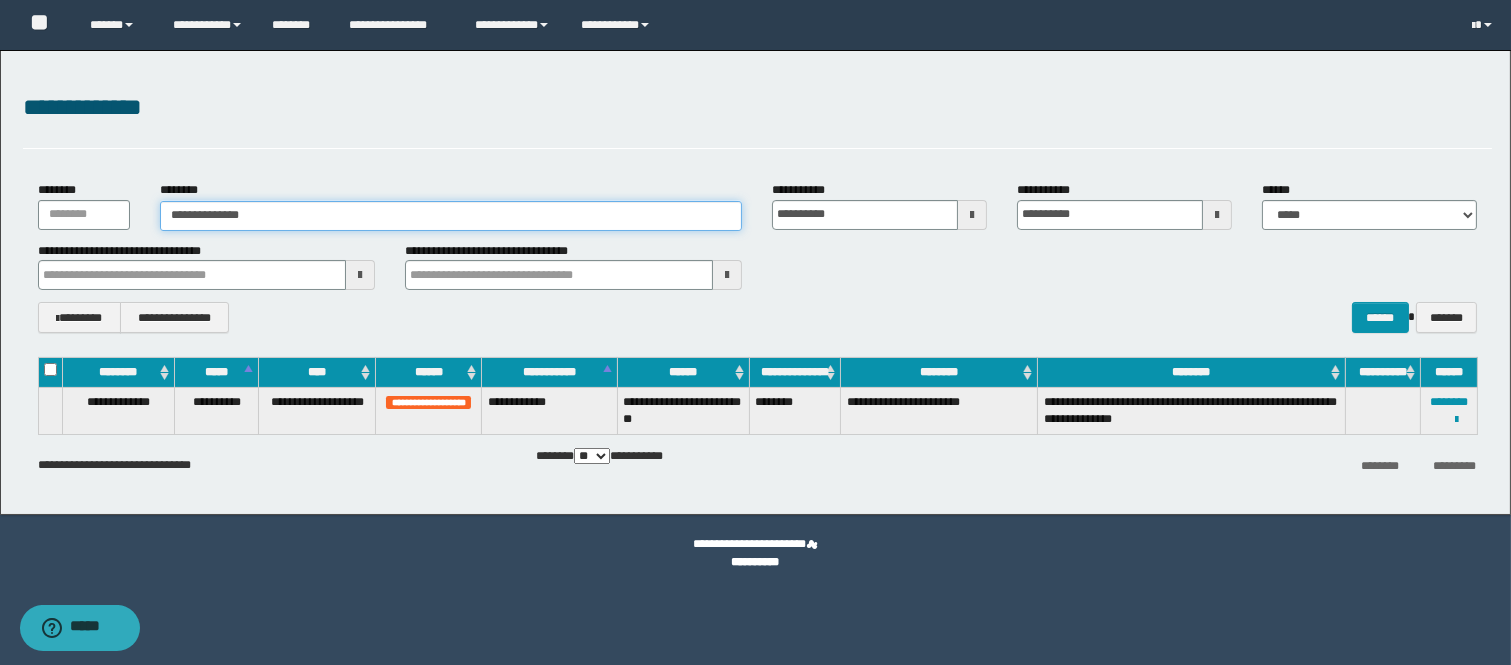 type on "**********" 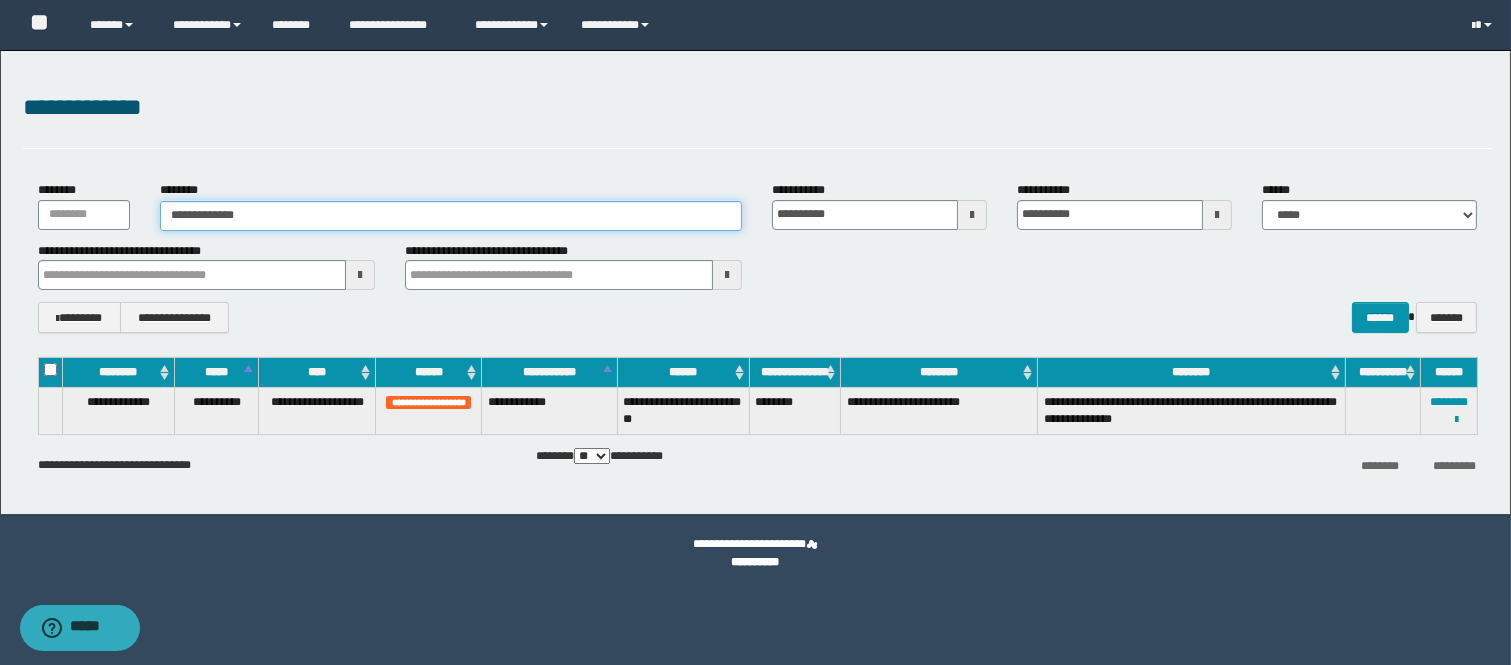 type on "**********" 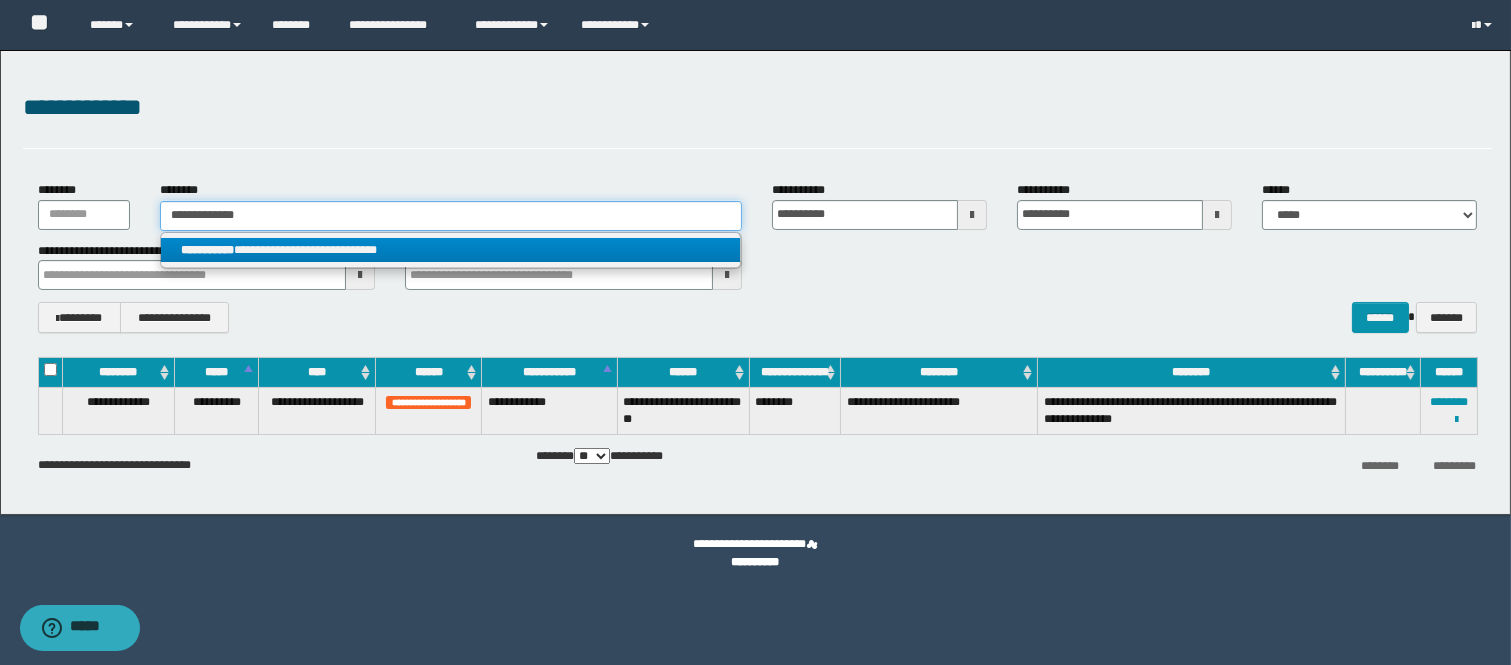 type on "**********" 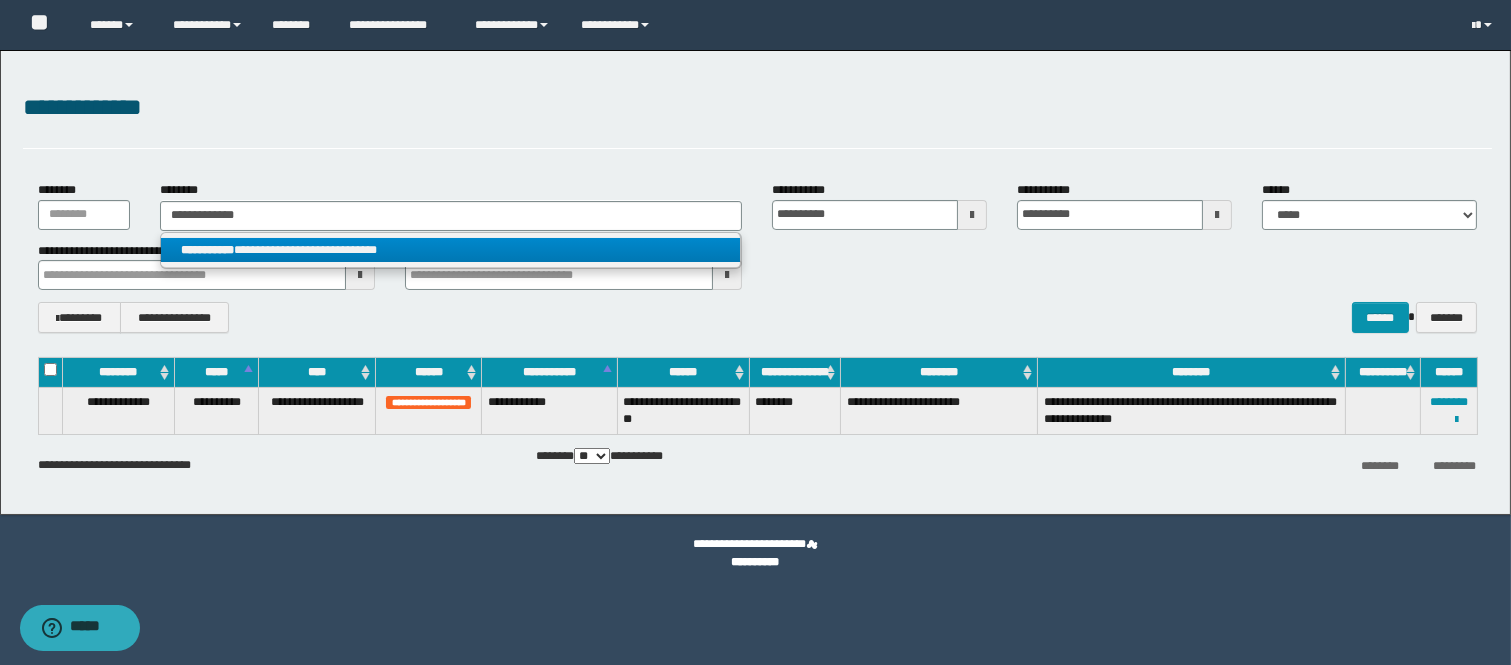 click on "**********" at bounding box center [451, 250] 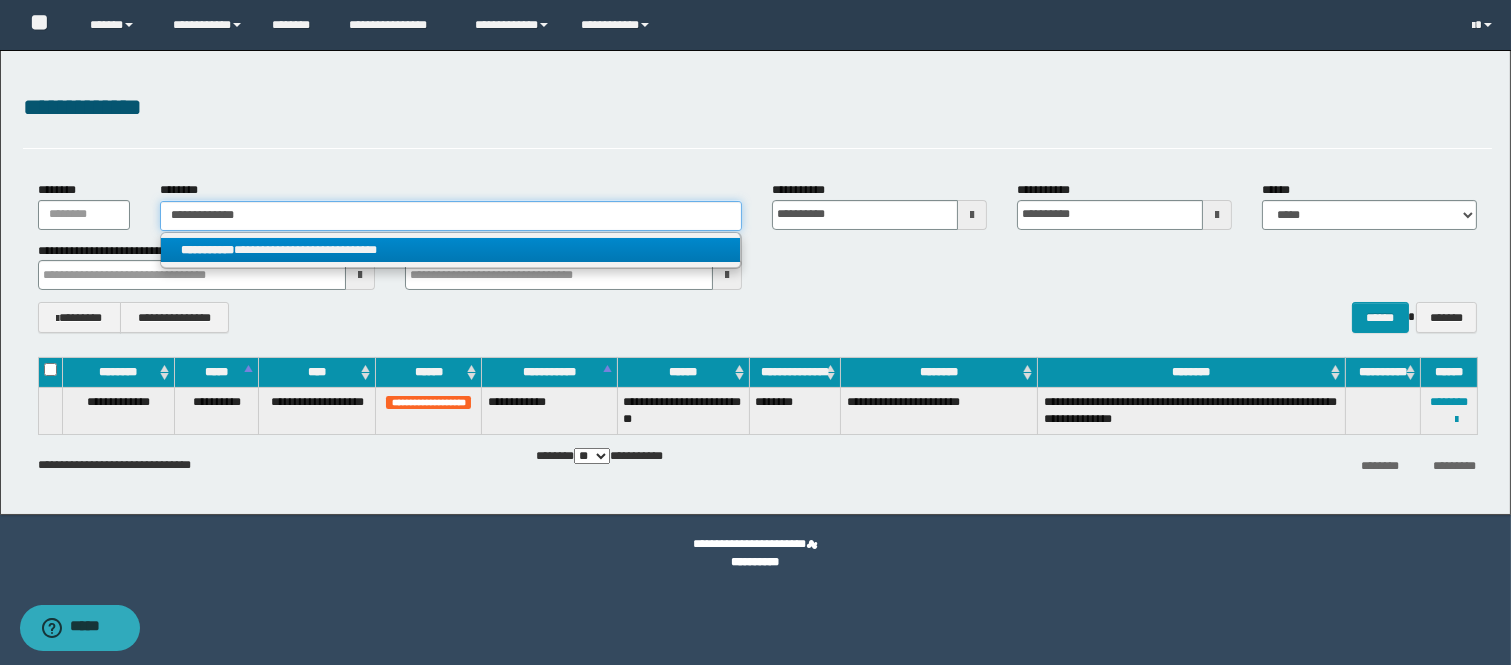 type 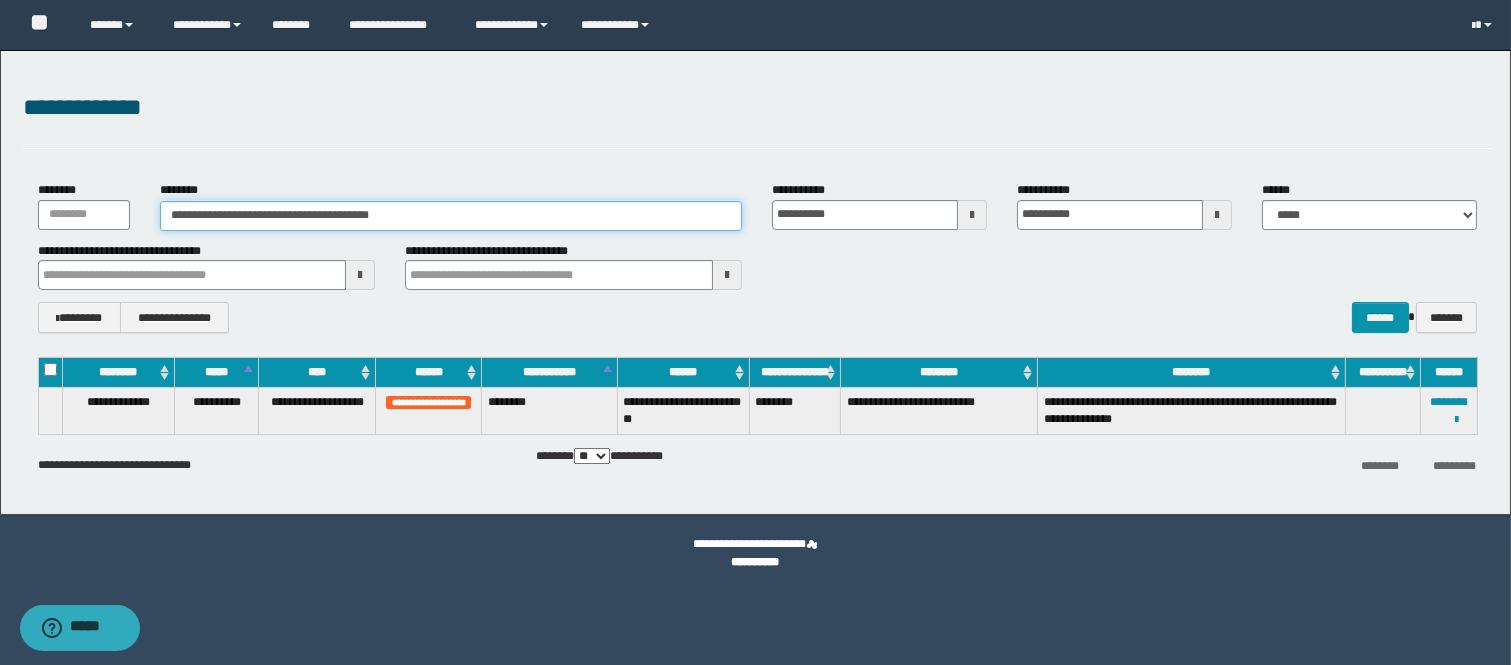 drag, startPoint x: 465, startPoint y: 216, endPoint x: 104, endPoint y: 204, distance: 361.1994 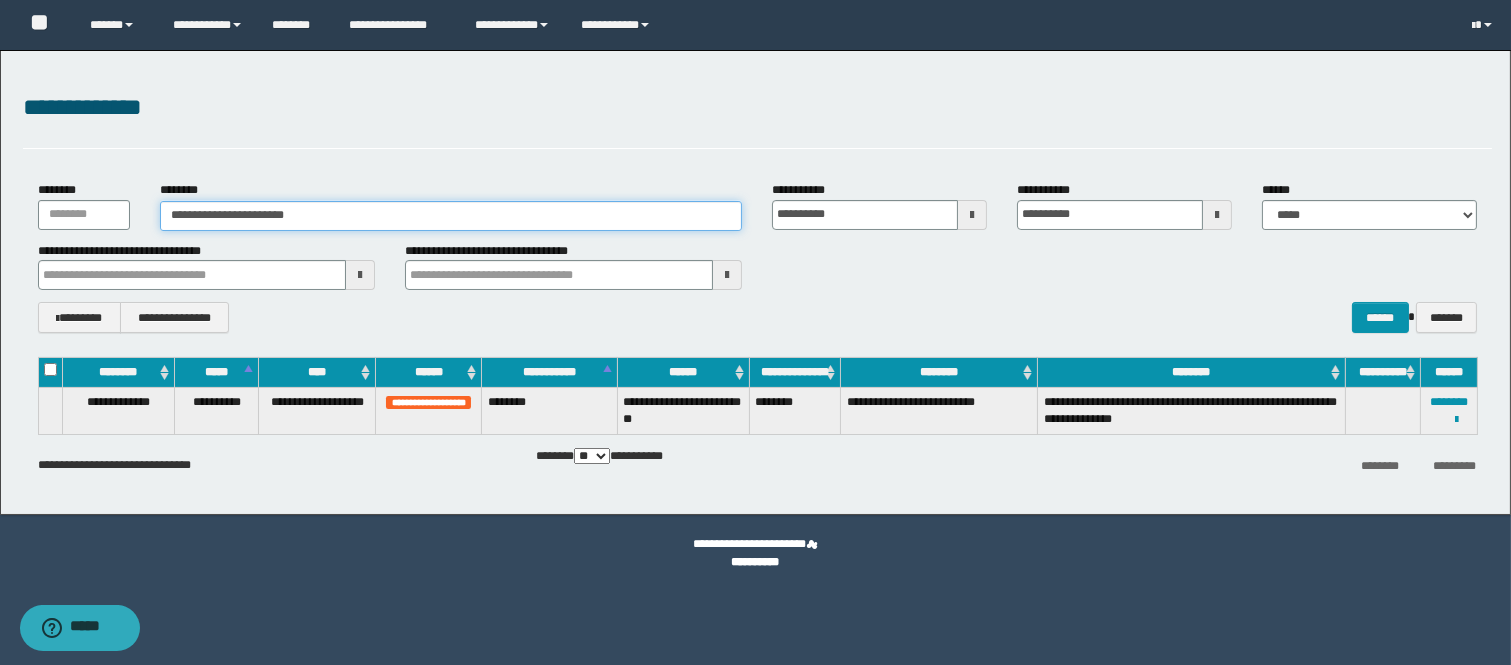 type on "**********" 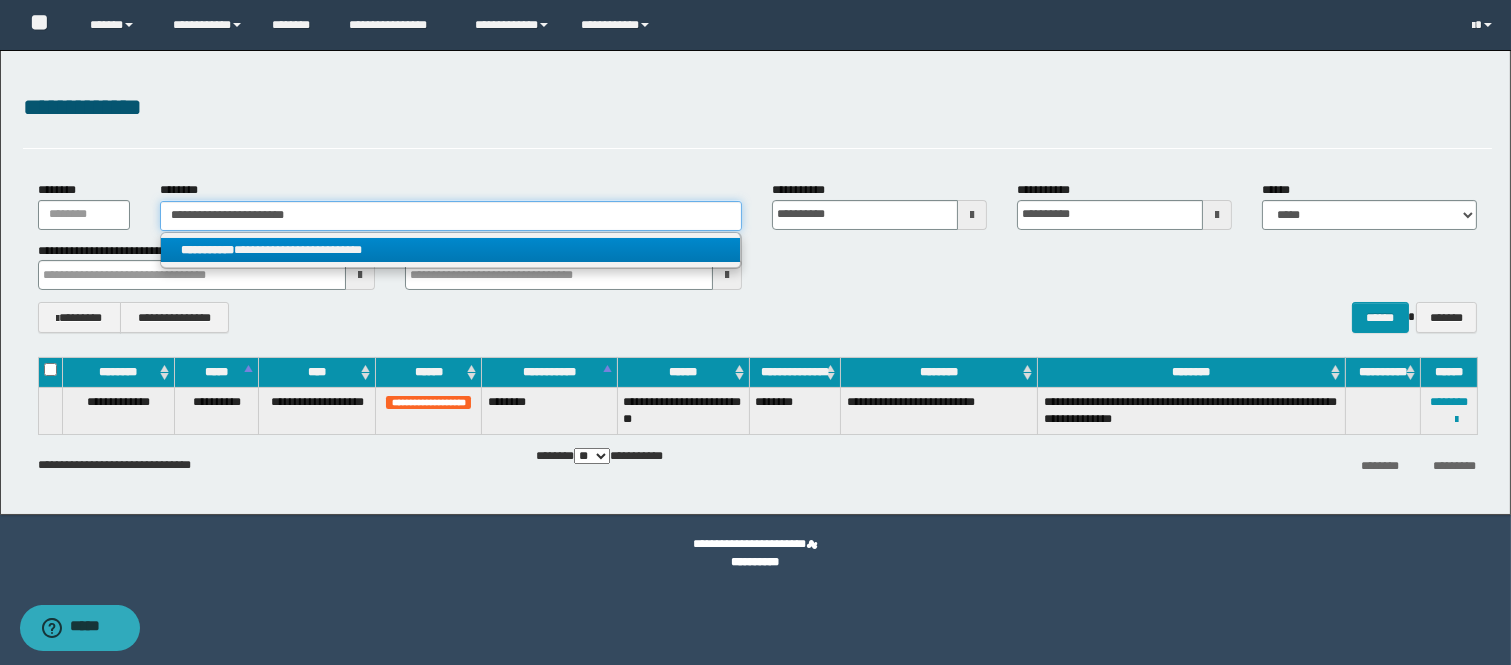 type on "**********" 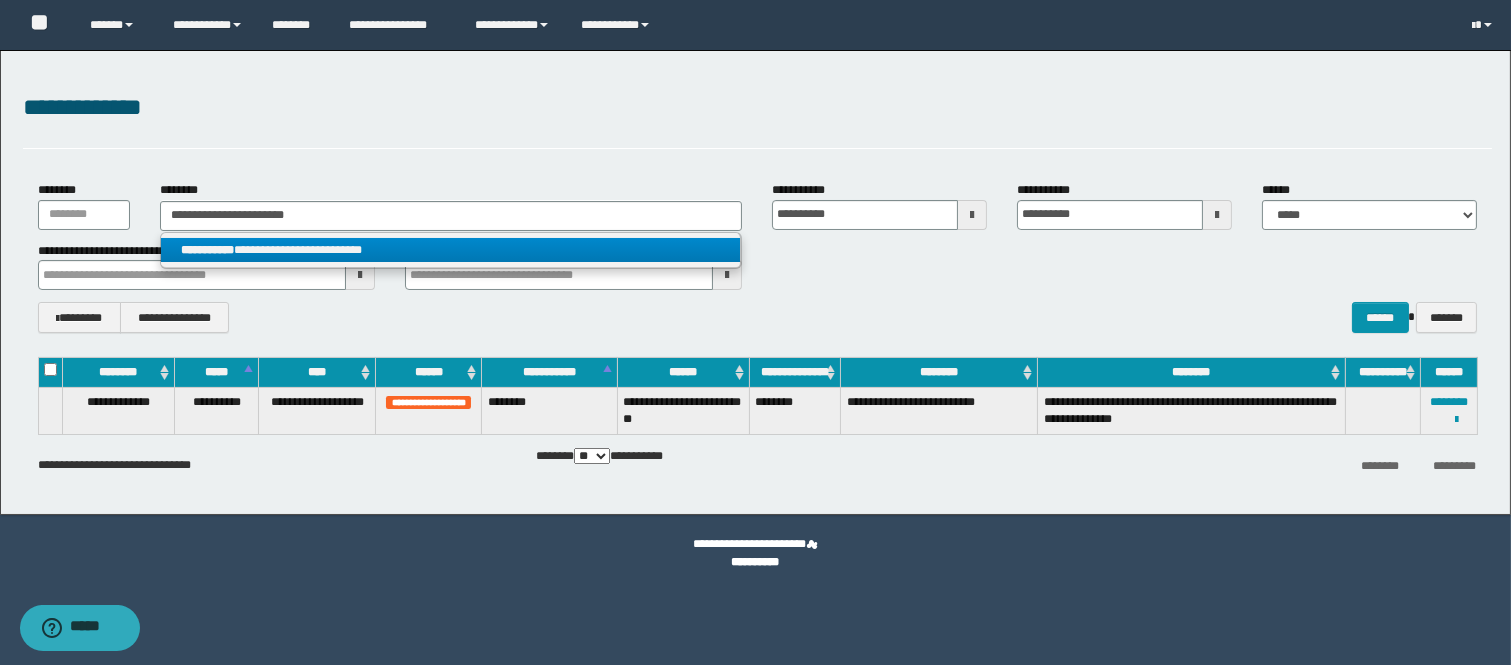 click on "**********" at bounding box center [451, 250] 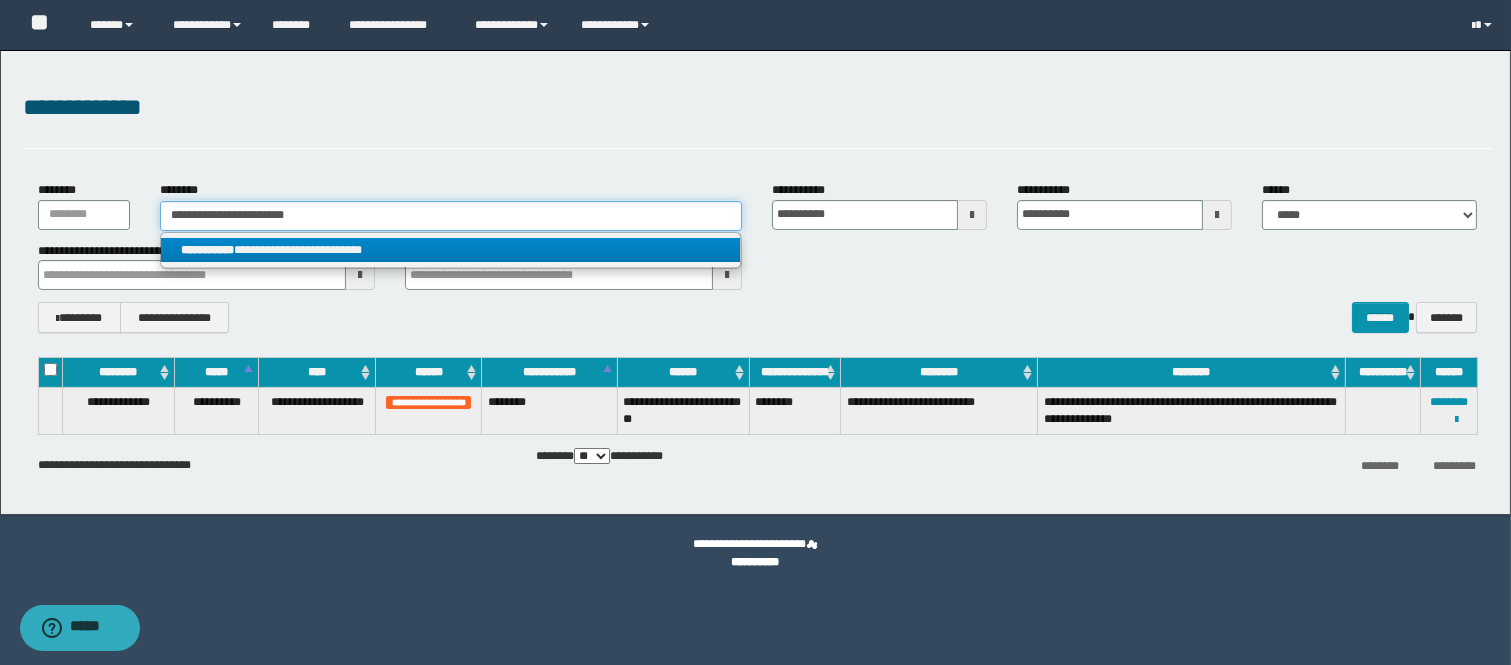 type 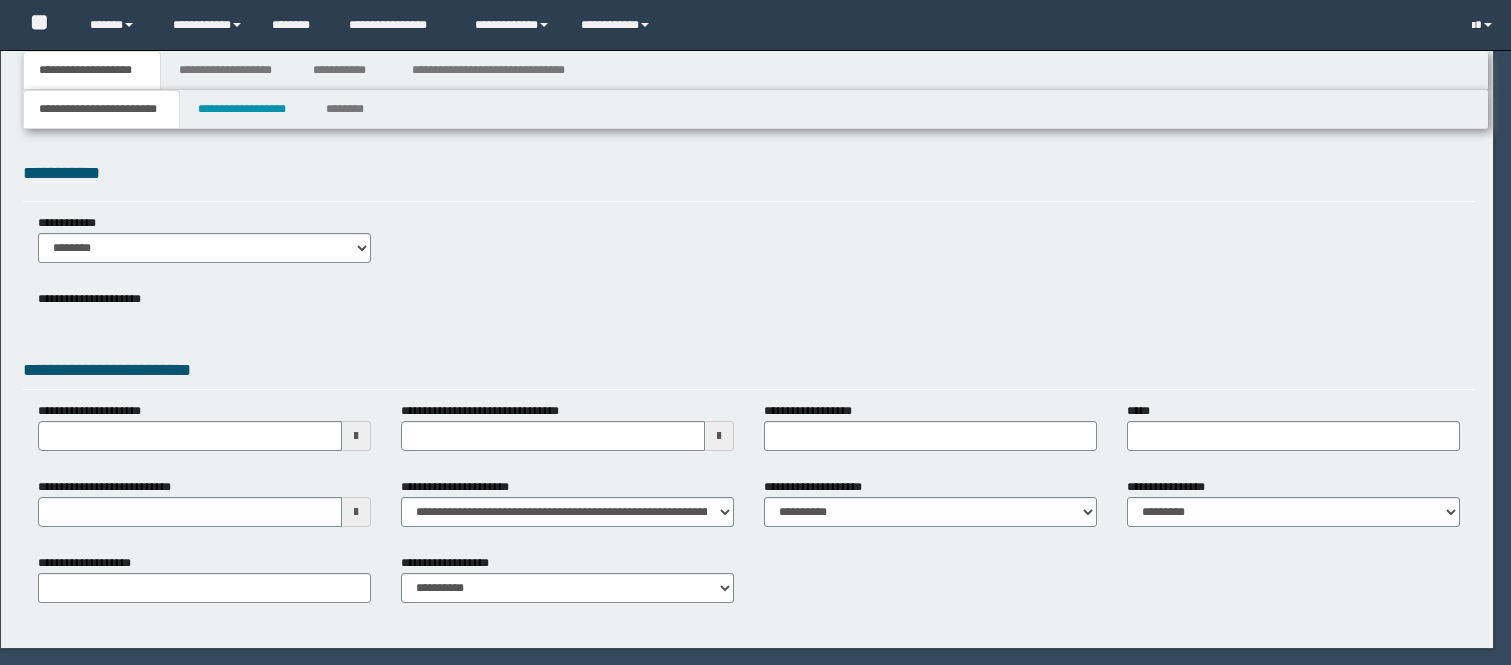 scroll, scrollTop: 0, scrollLeft: 0, axis: both 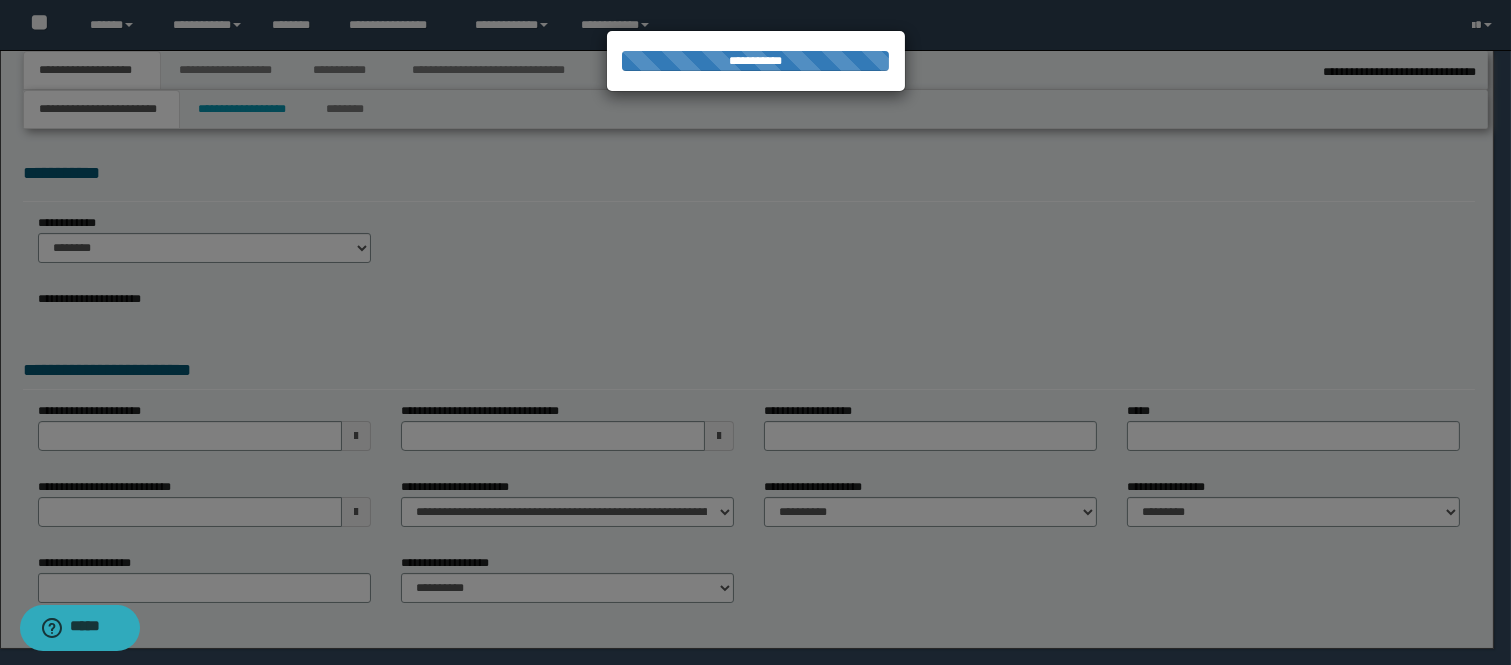 select on "*" 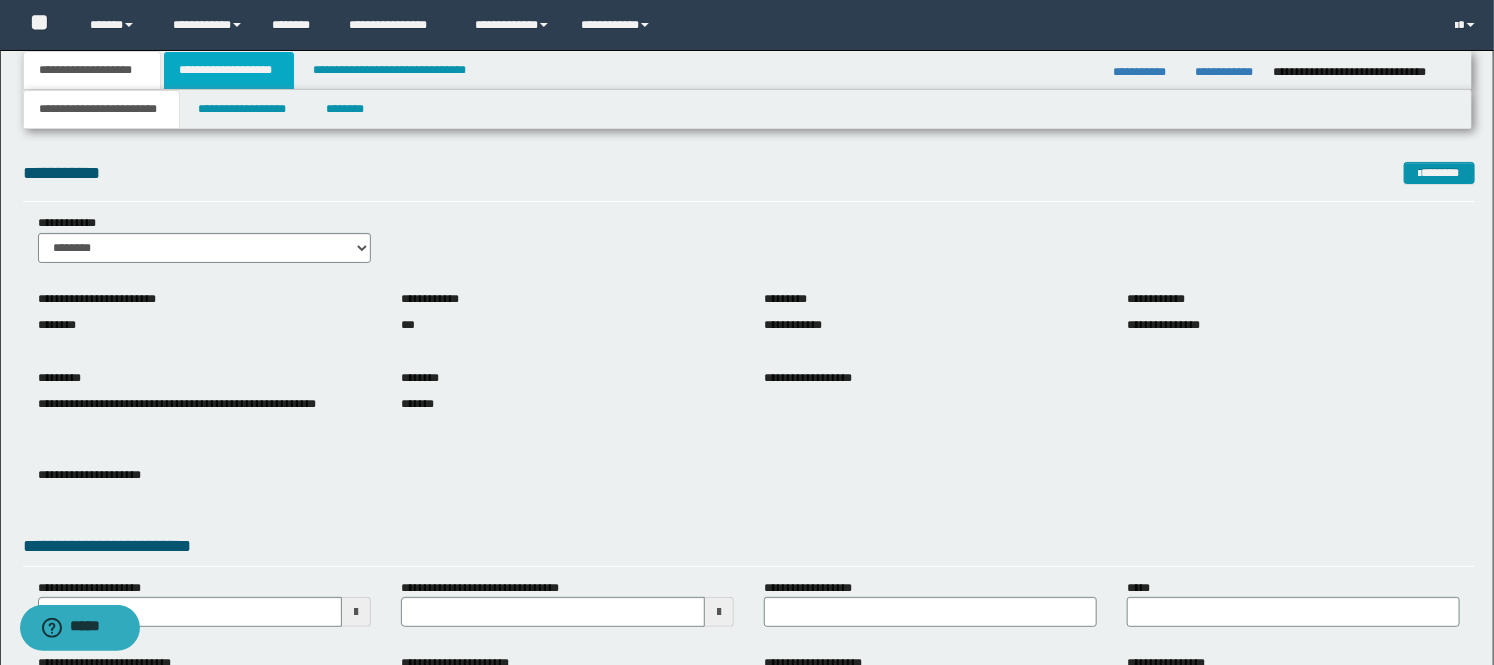 click on "**********" at bounding box center (229, 70) 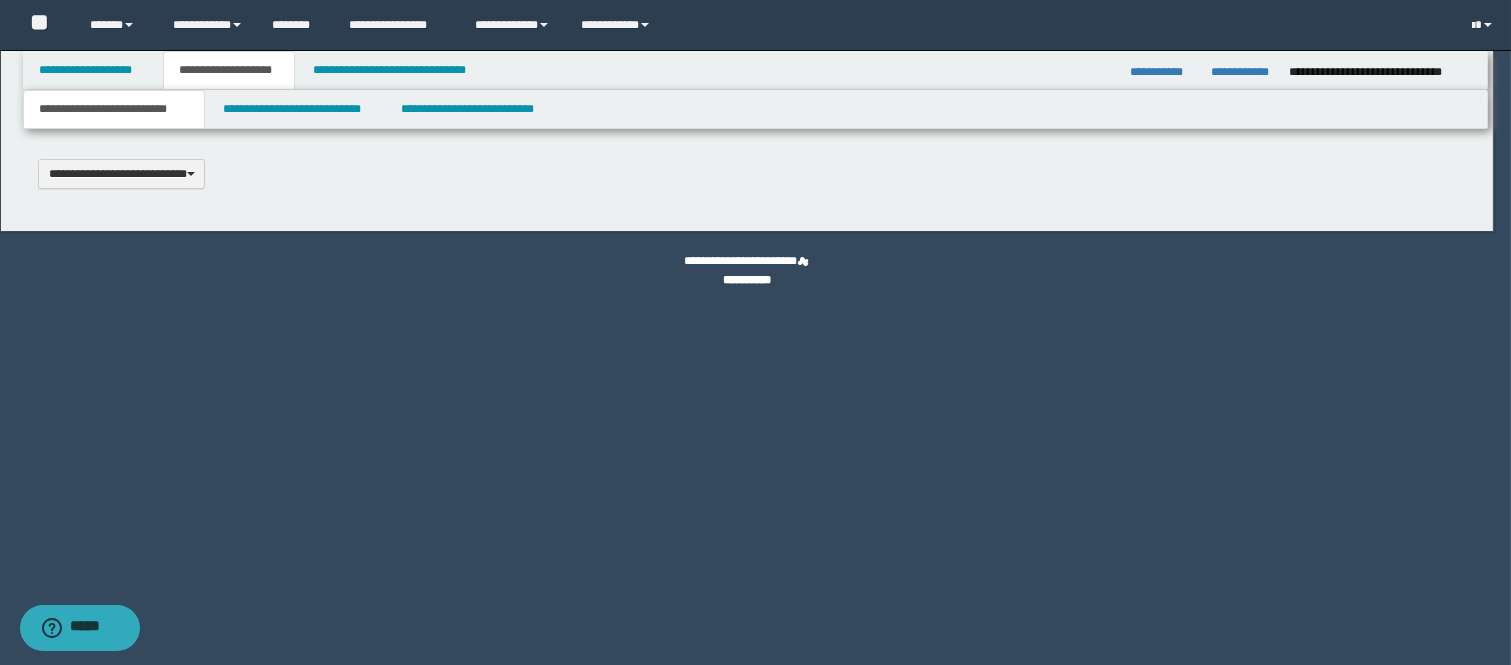 type 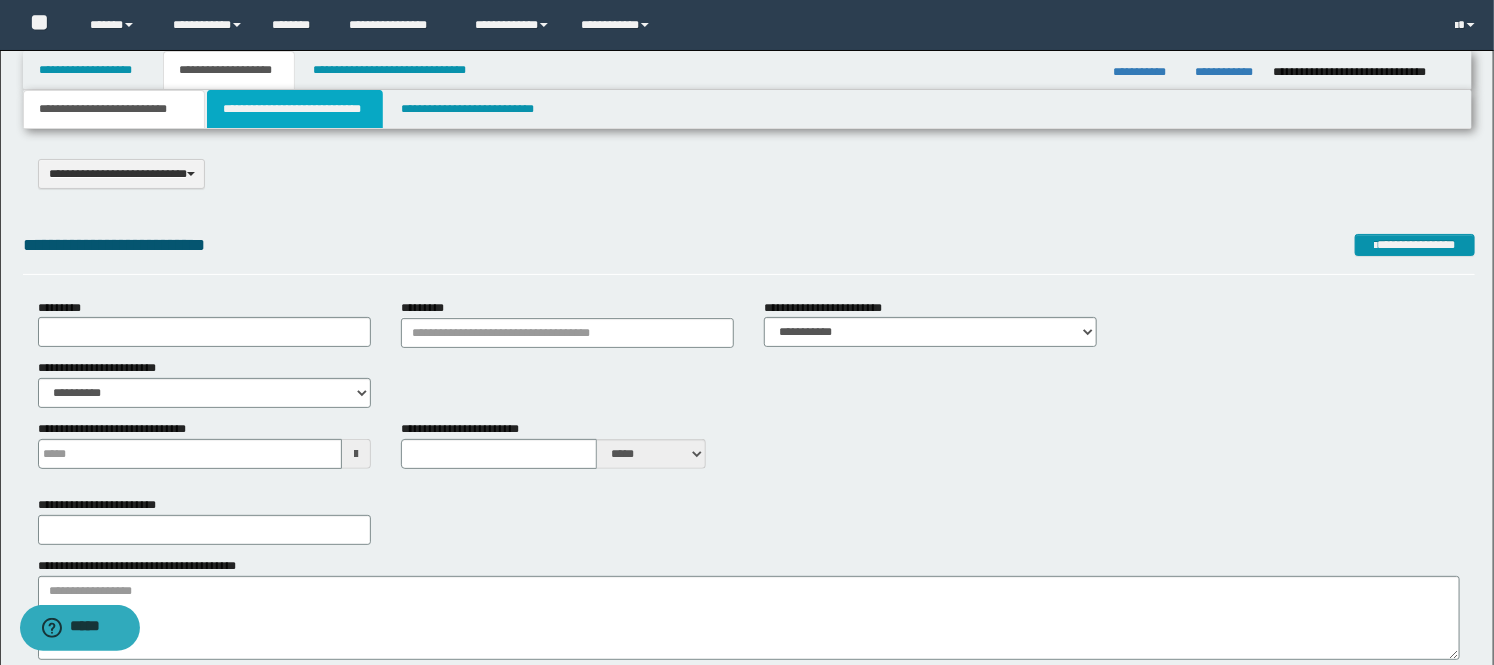 click on "**********" at bounding box center (295, 109) 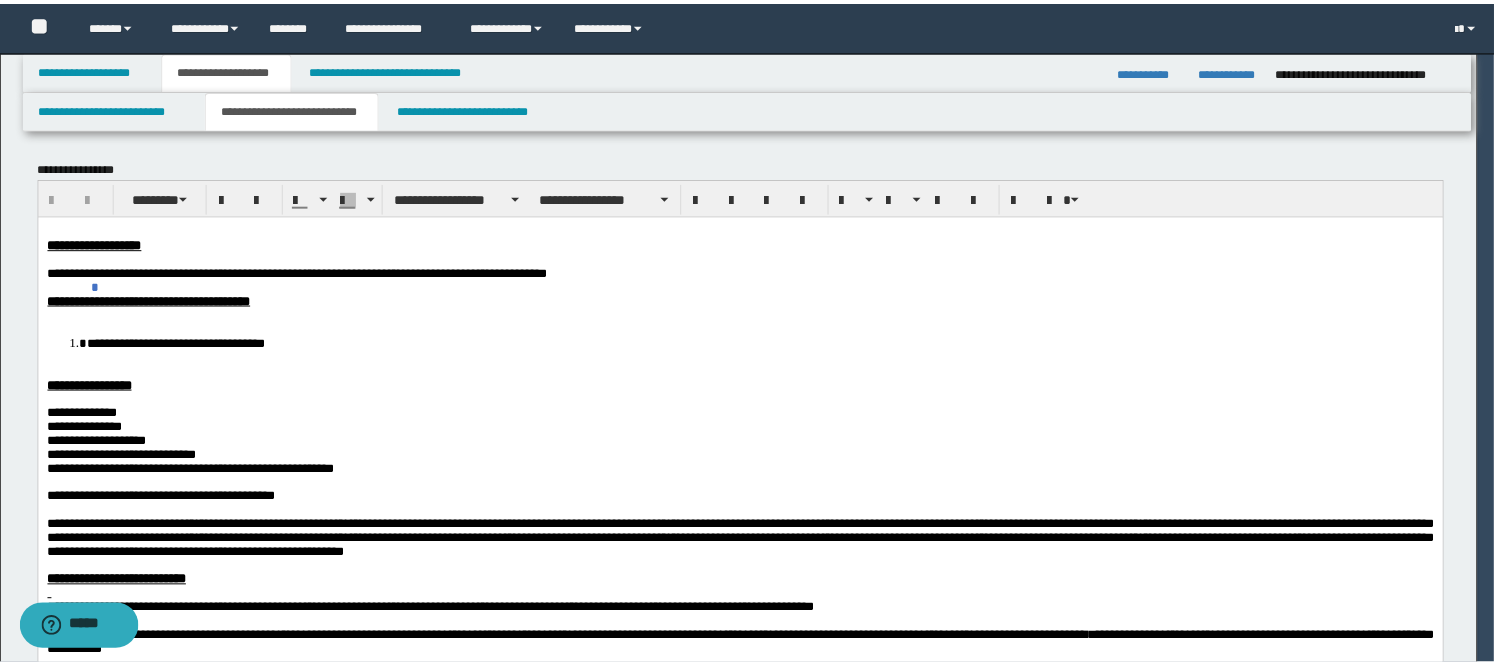 scroll, scrollTop: 0, scrollLeft: 0, axis: both 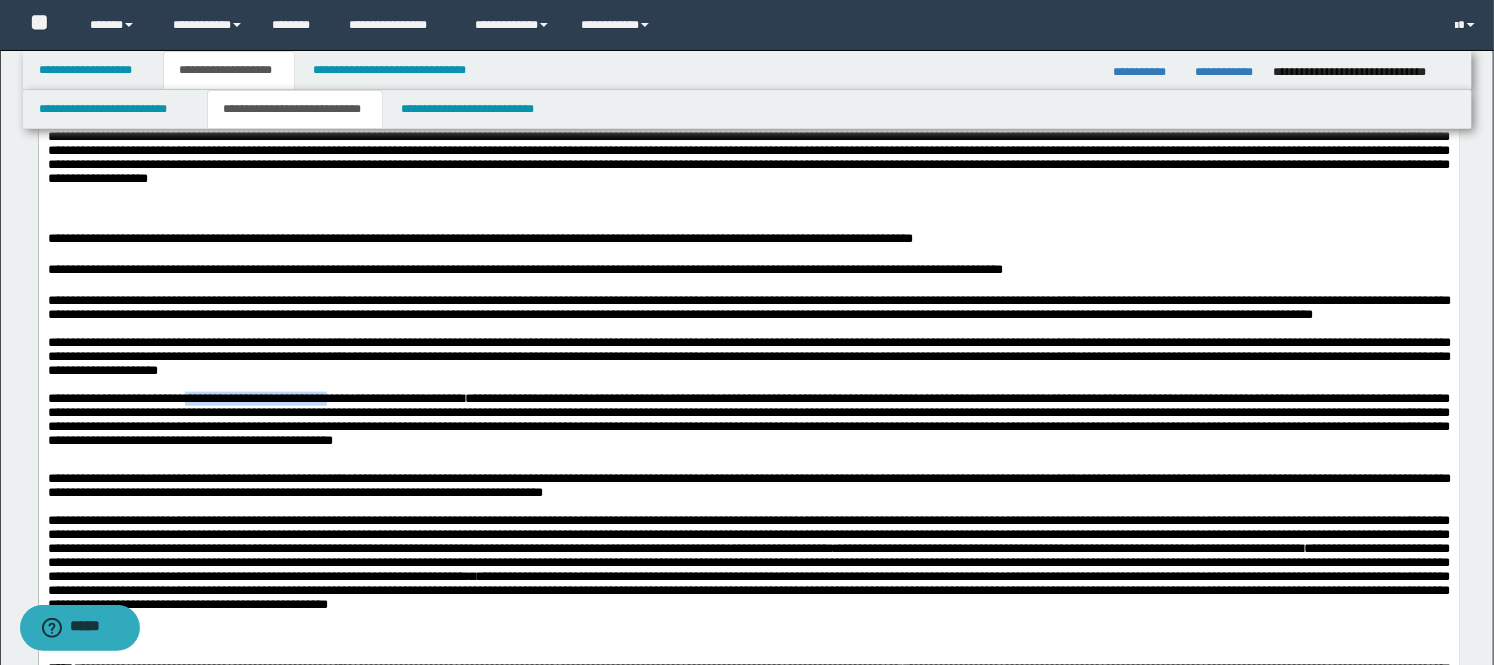 drag, startPoint x: 400, startPoint y: 445, endPoint x: 220, endPoint y: 456, distance: 180.3358 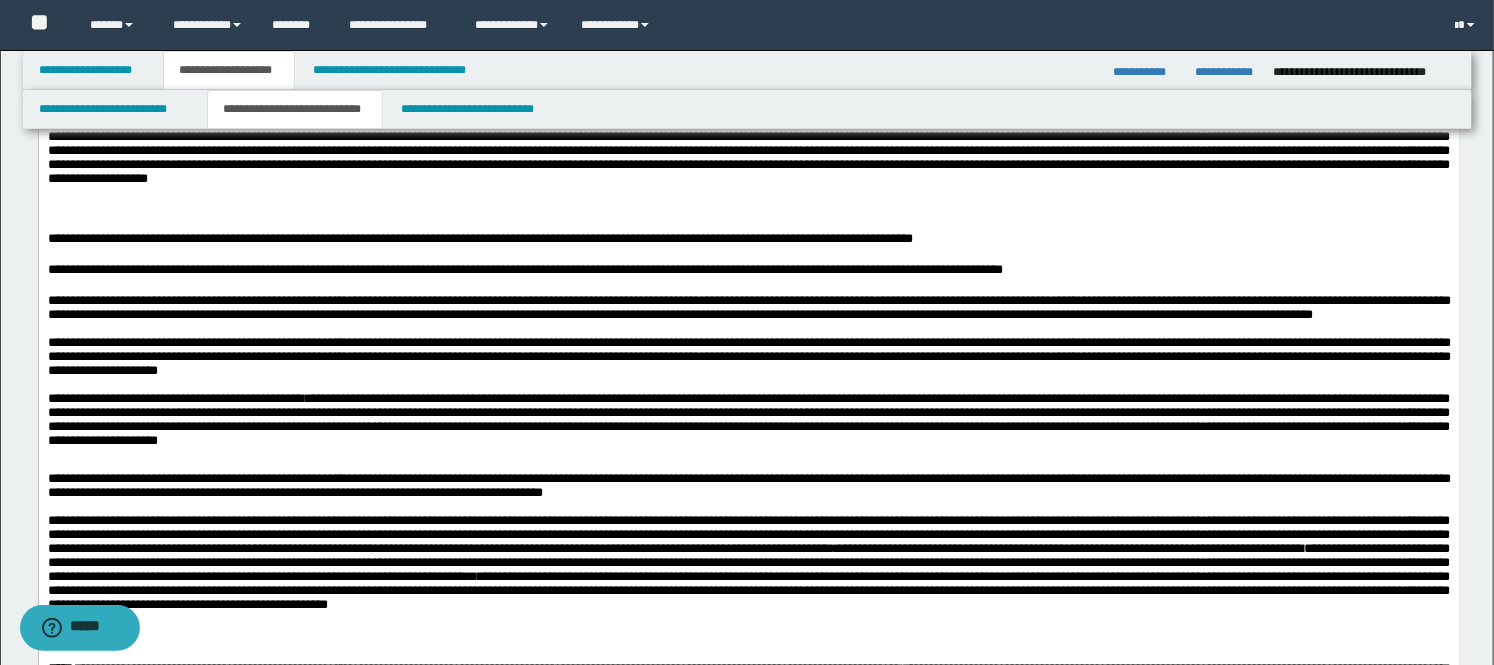 click on "**********" at bounding box center [172, 398] 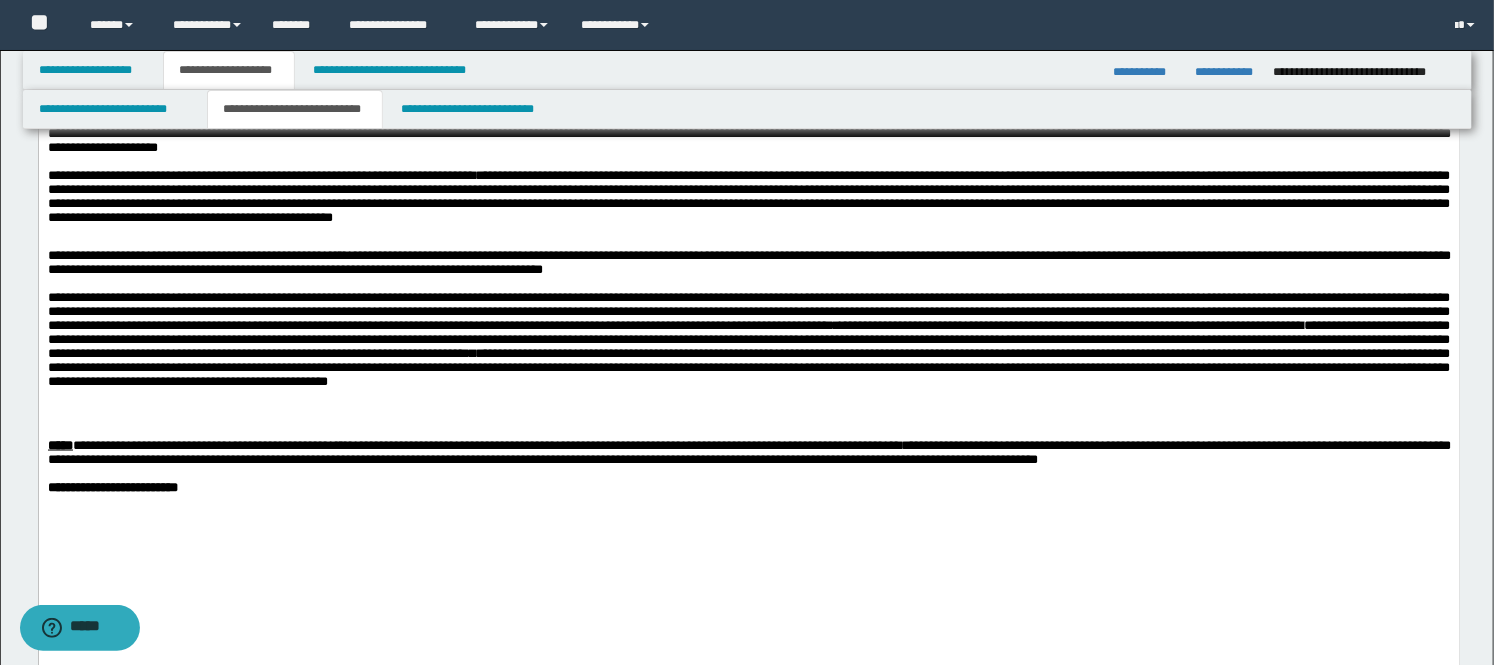 scroll, scrollTop: 1212, scrollLeft: 0, axis: vertical 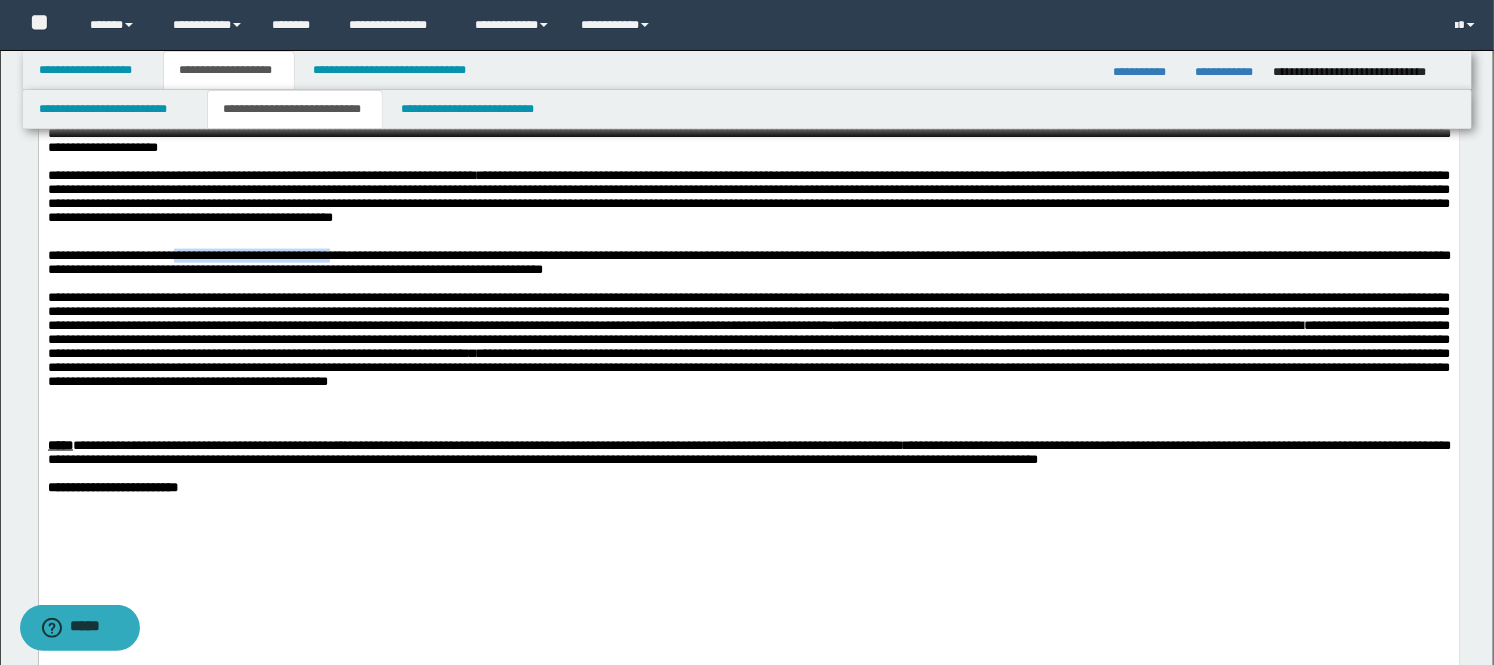 drag, startPoint x: 403, startPoint y: 307, endPoint x: 209, endPoint y: 309, distance: 194.01031 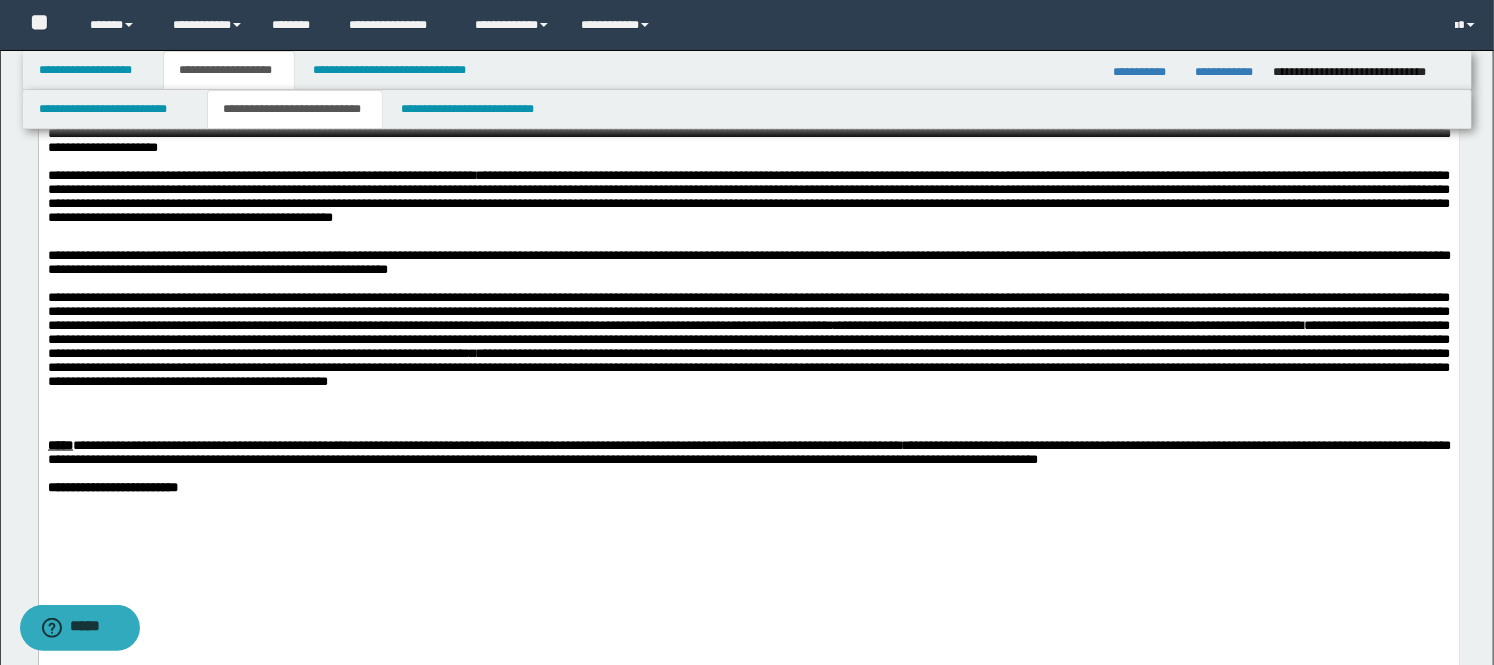 click on "**********" at bounding box center [748, 263] 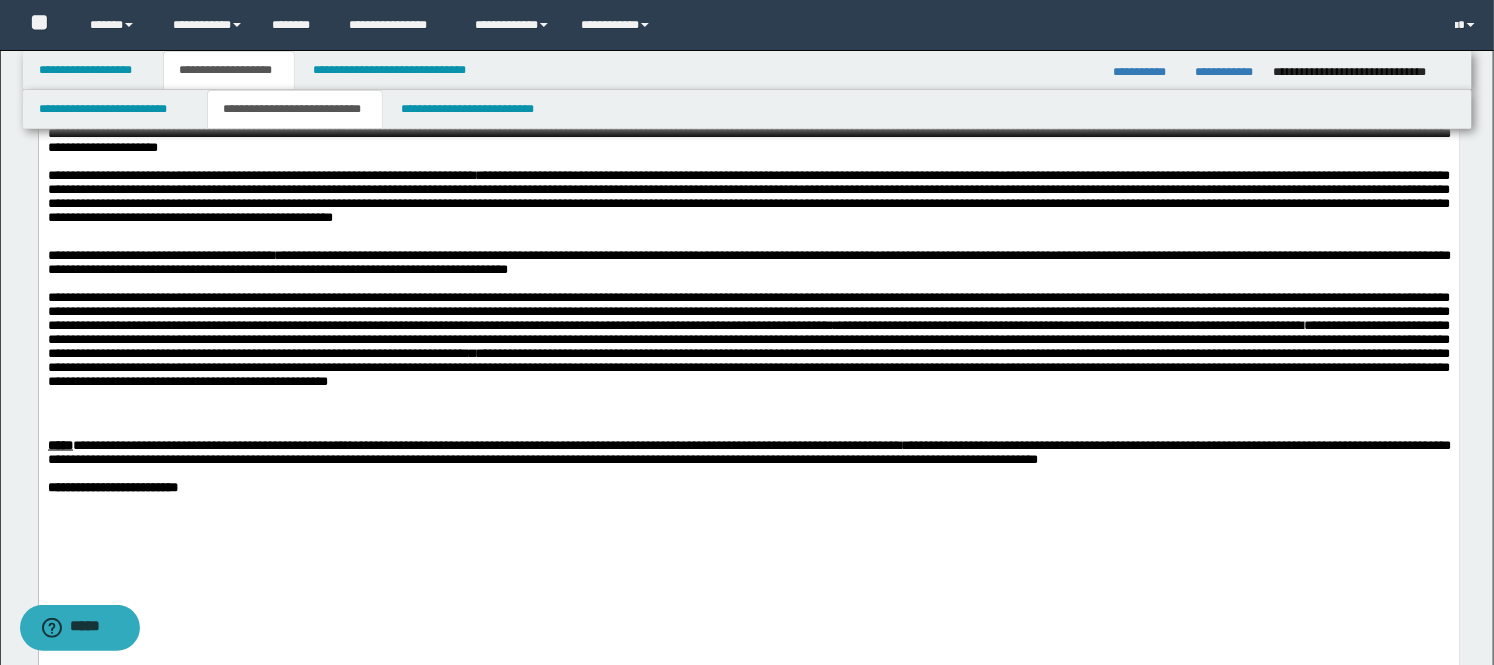 click on "**********" at bounding box center [748, 358] 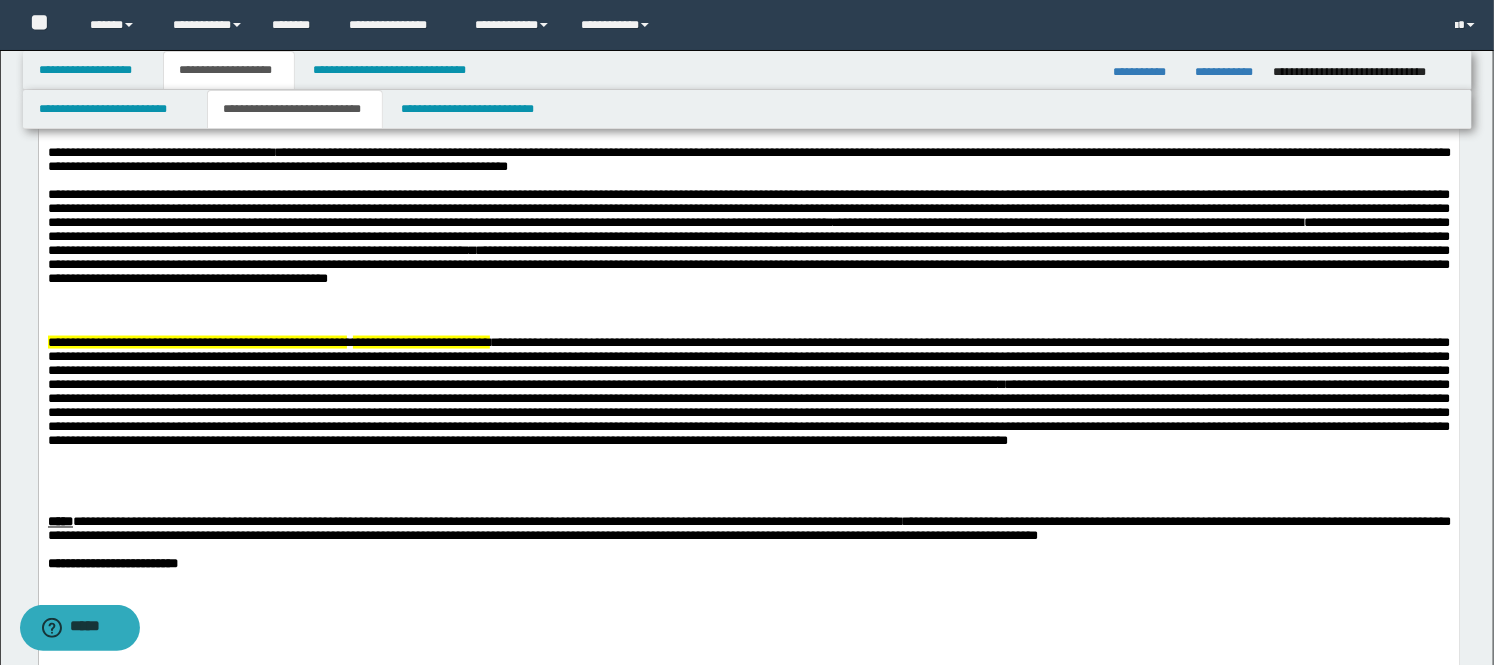 scroll, scrollTop: 1212, scrollLeft: 0, axis: vertical 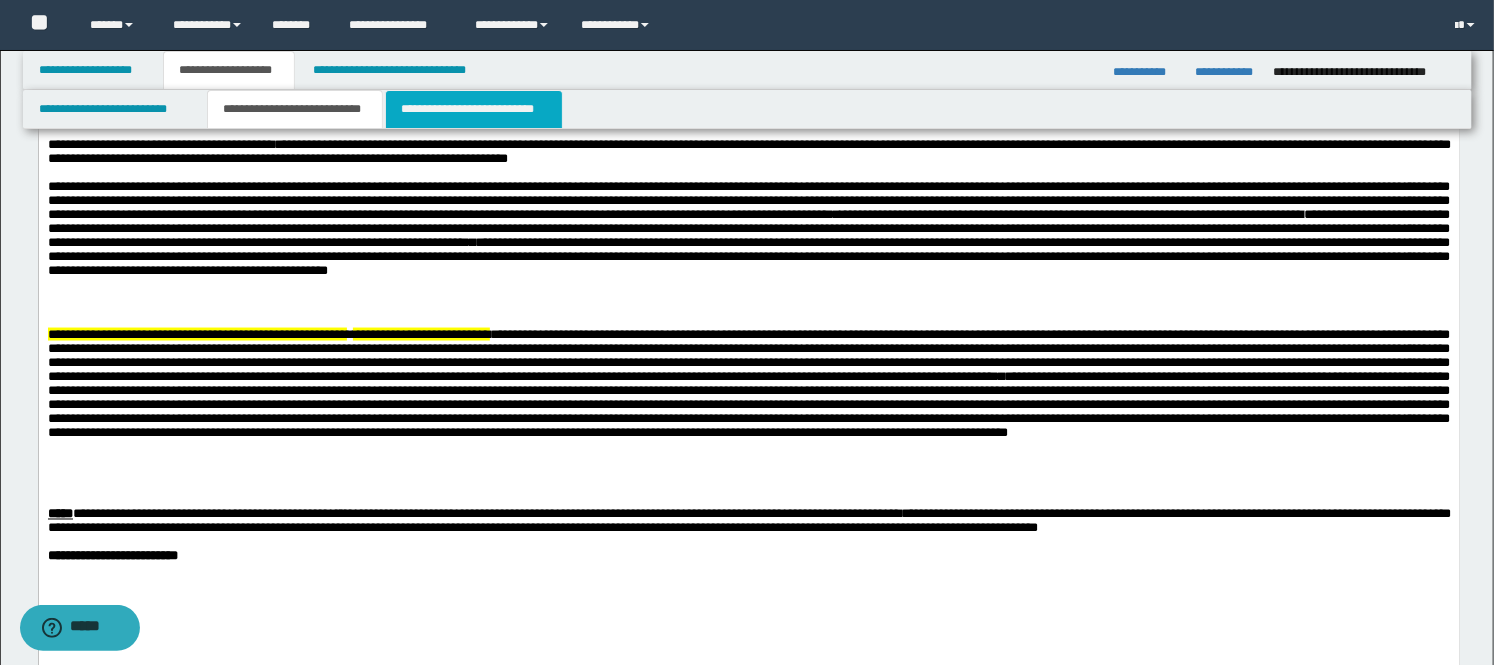 click on "**********" at bounding box center (474, 109) 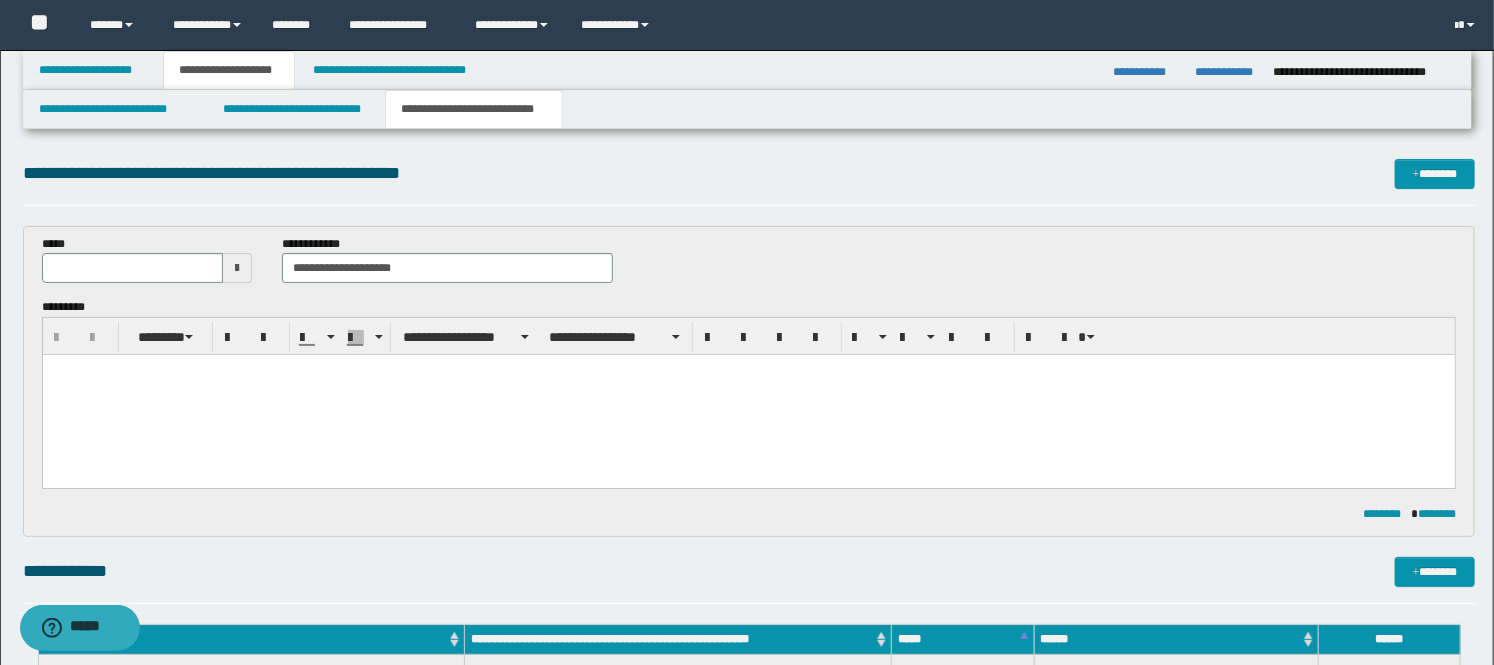 scroll, scrollTop: 0, scrollLeft: 0, axis: both 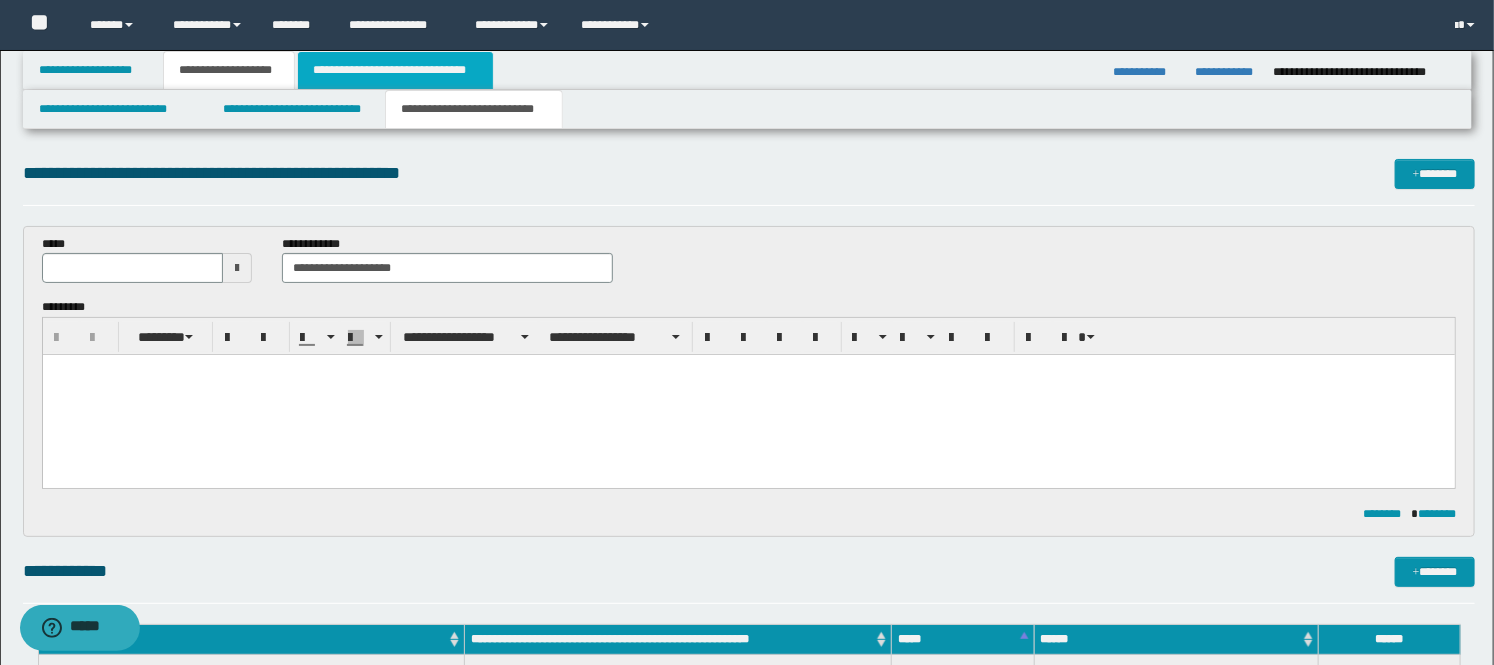 click on "**********" at bounding box center (395, 70) 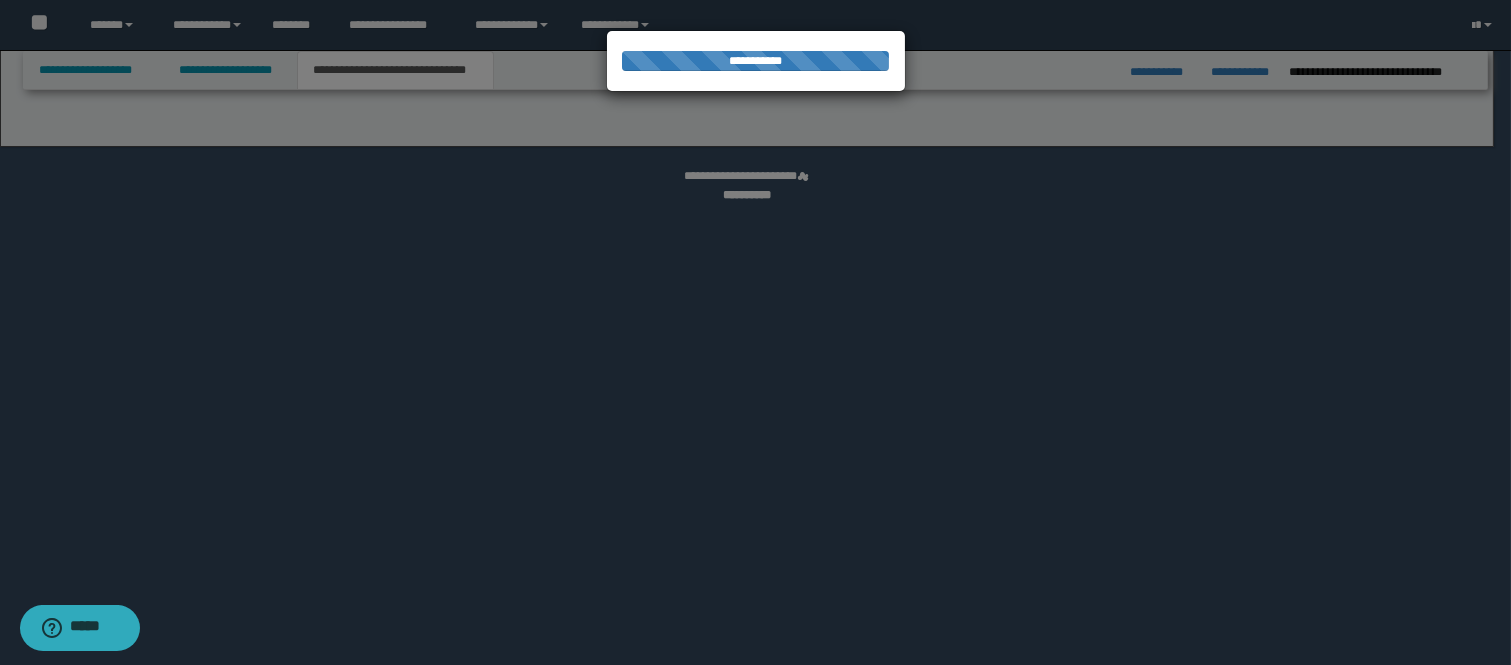select on "*" 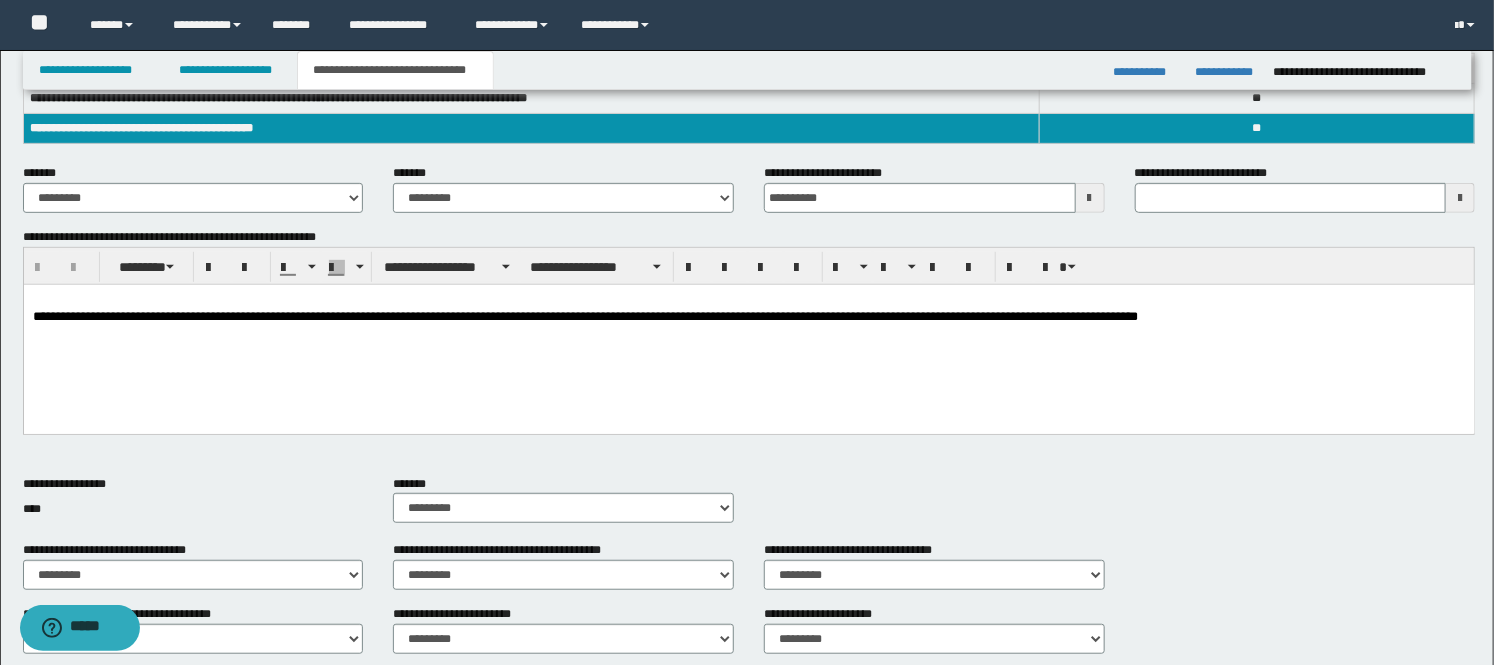 scroll, scrollTop: 333, scrollLeft: 0, axis: vertical 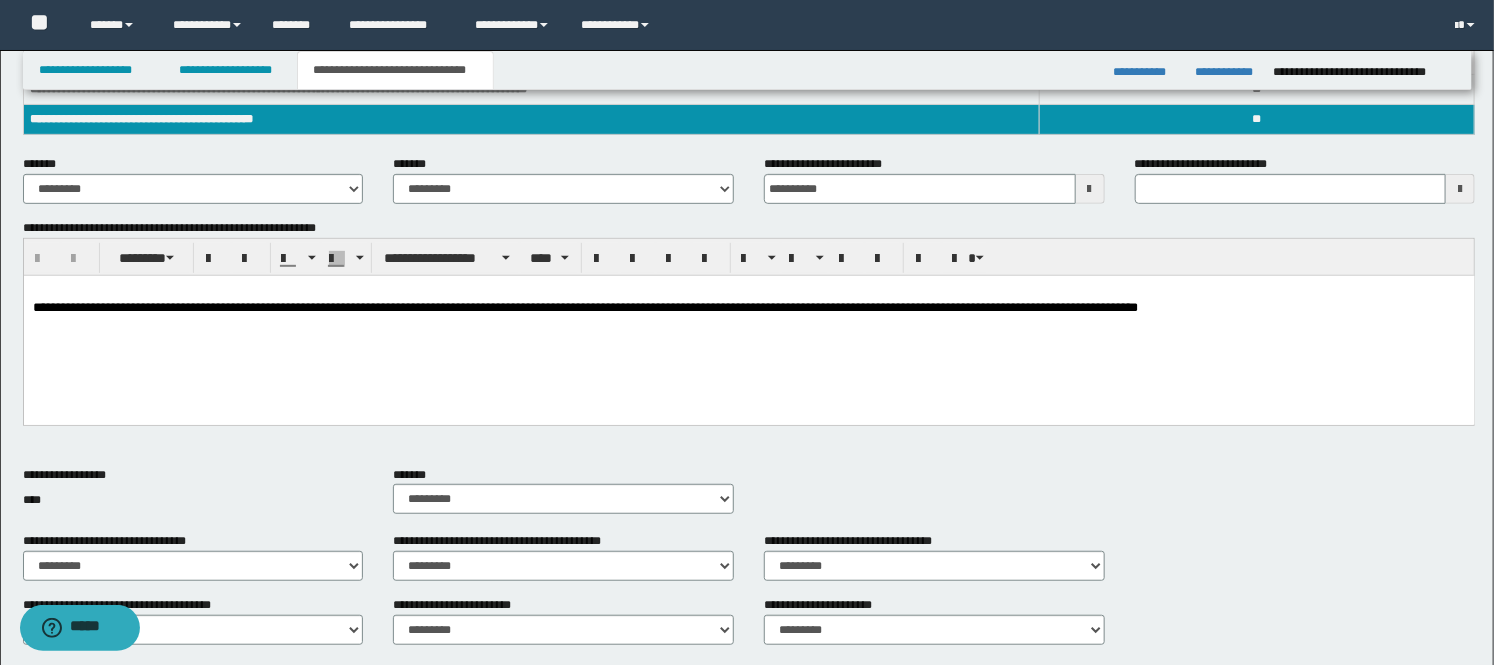 click on "**********" at bounding box center [167, 306] 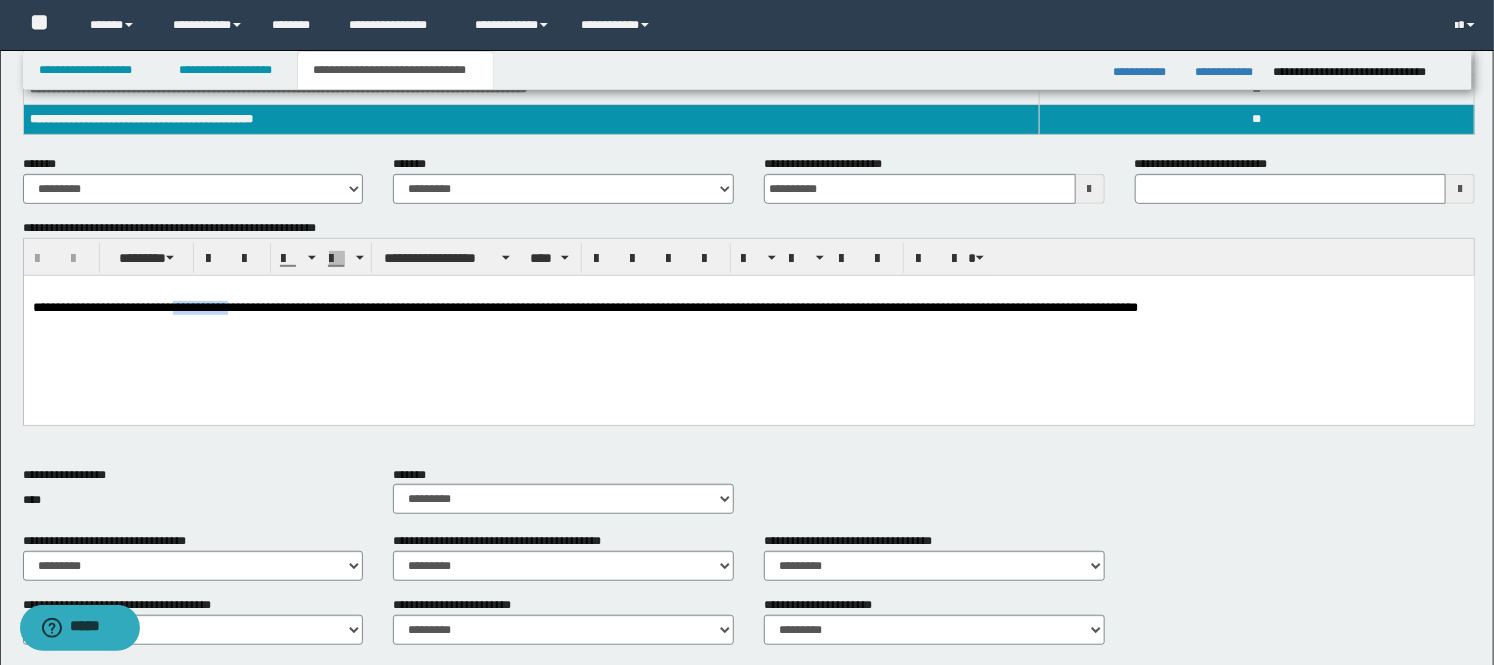 click on "**********" at bounding box center [167, 306] 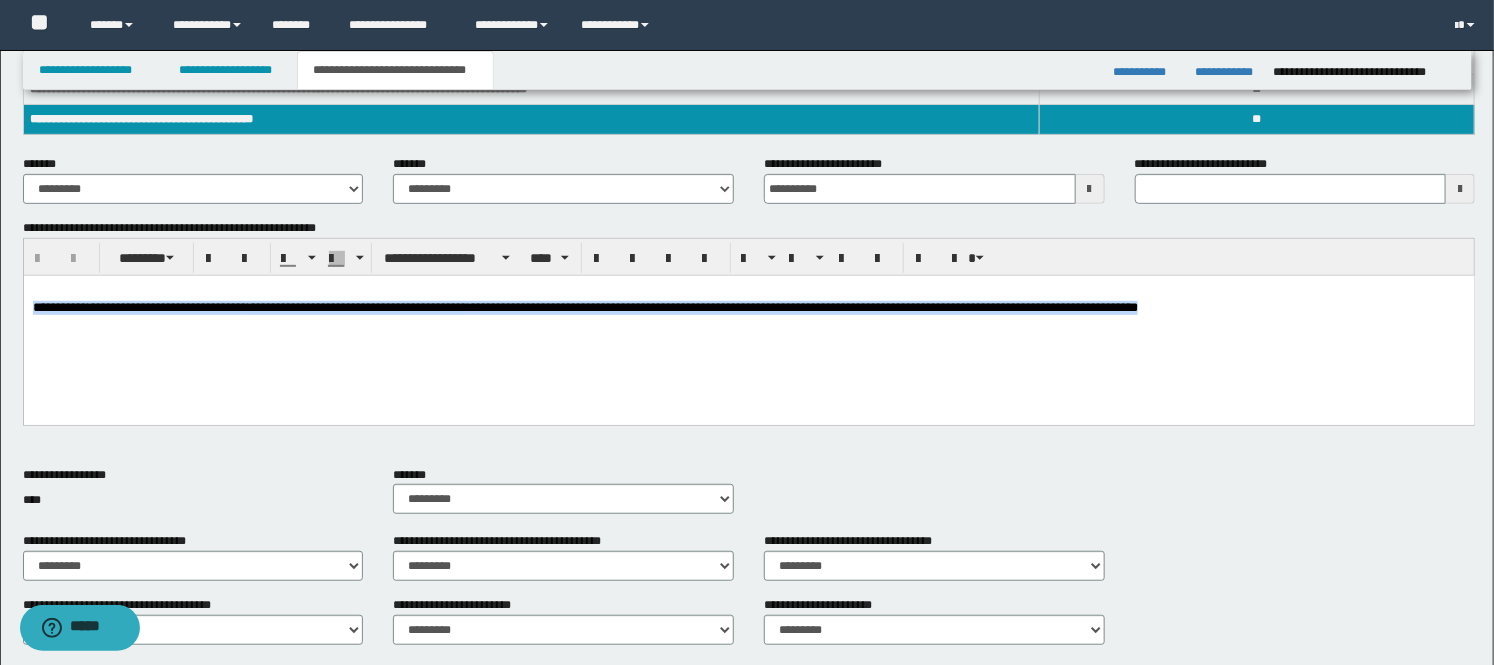 click on "**********" at bounding box center (167, 306) 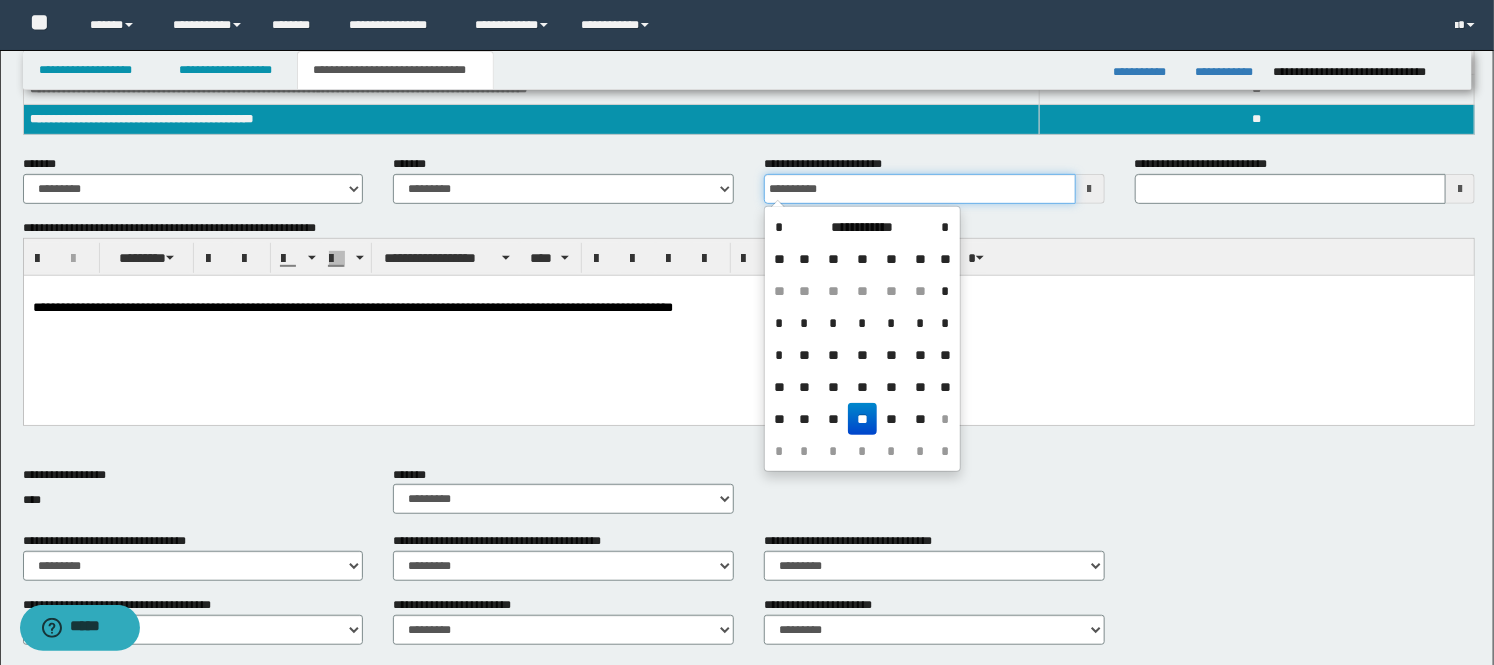 click on "**********" at bounding box center [920, 189] 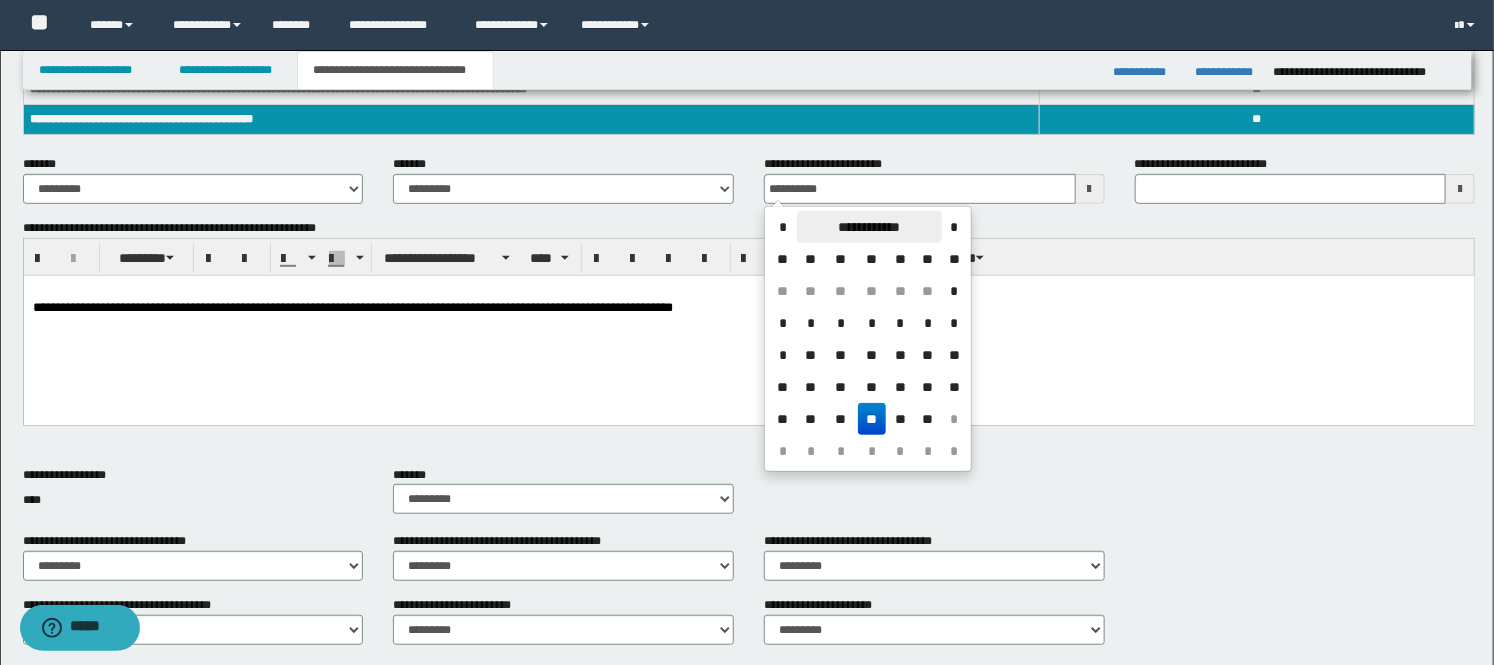click on "**********" at bounding box center [869, 227] 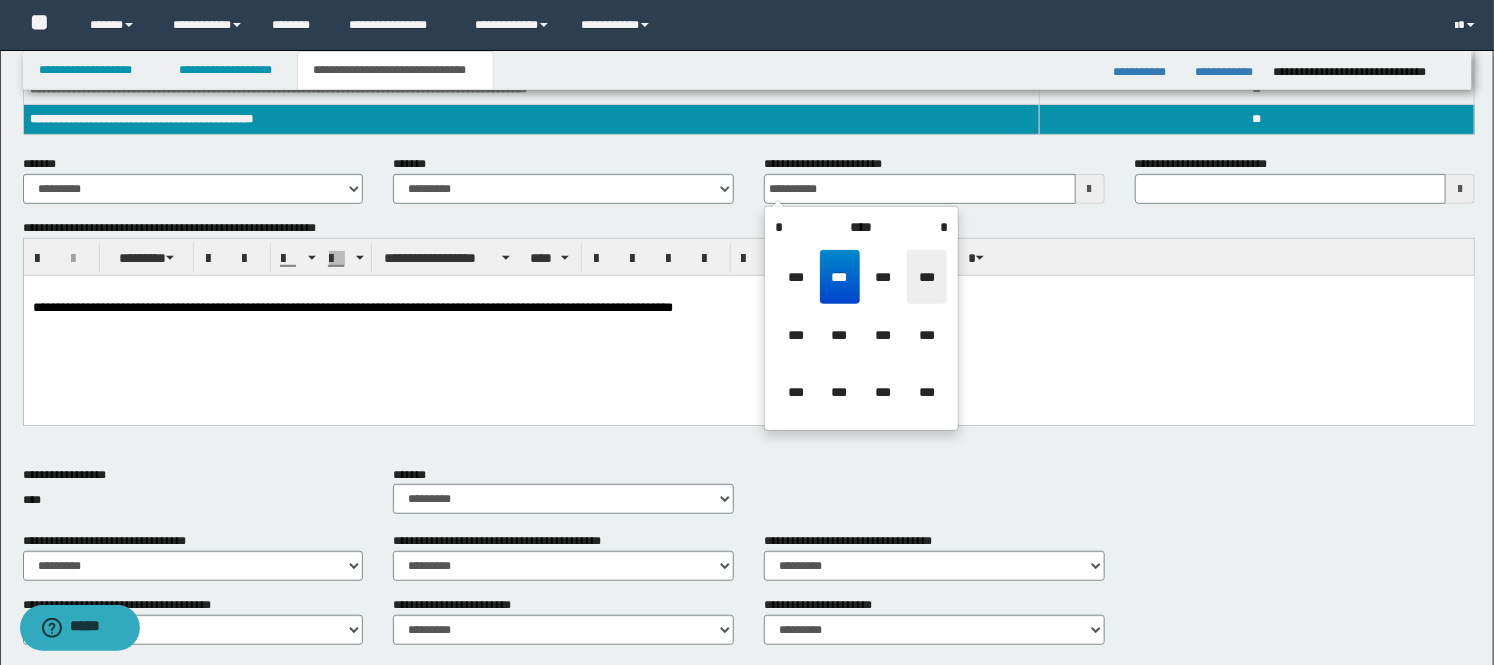 click on "***" at bounding box center (927, 277) 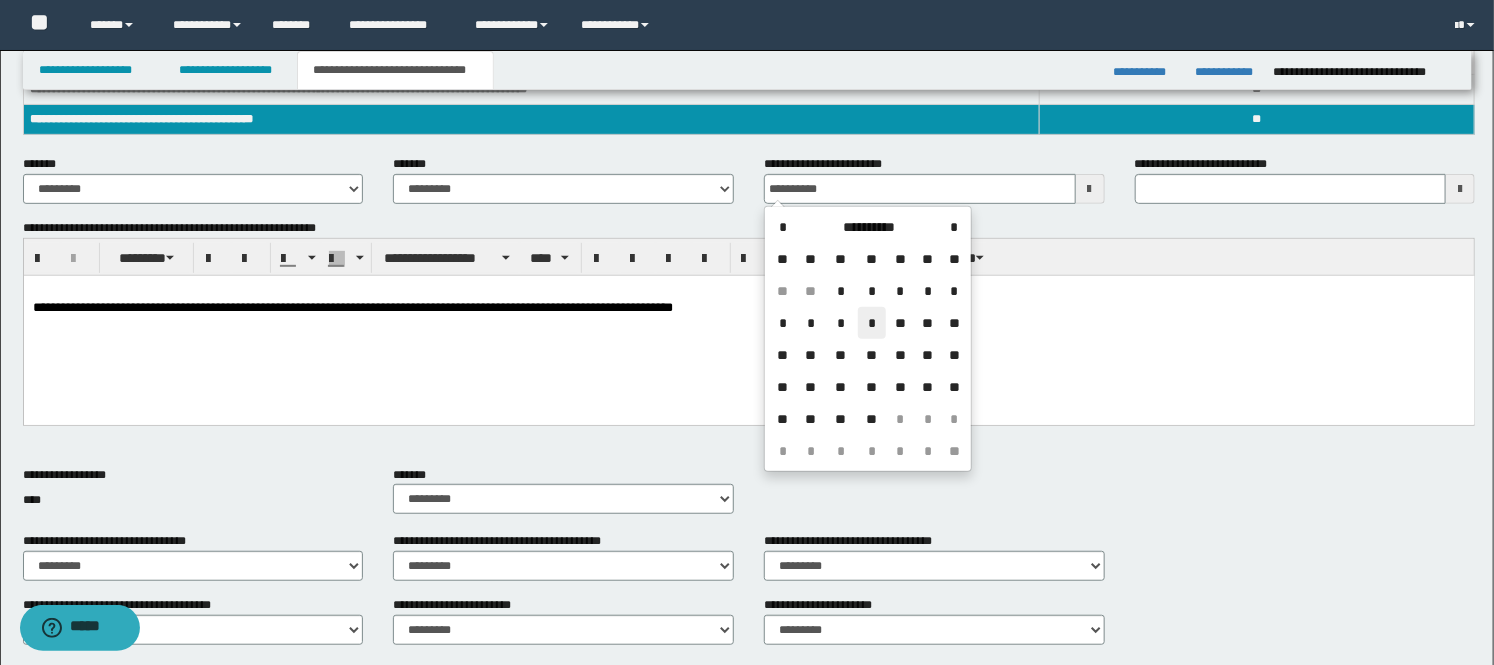 click on "*" at bounding box center (872, 323) 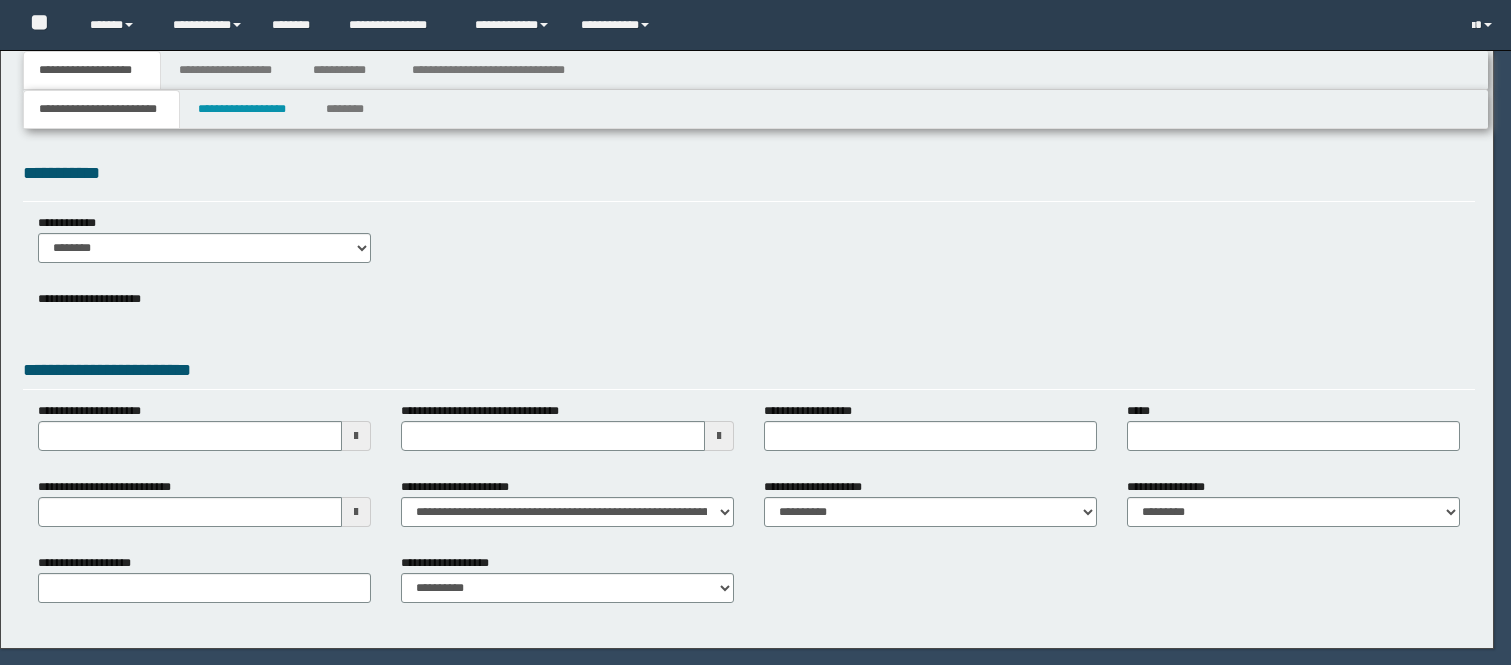 scroll, scrollTop: 0, scrollLeft: 0, axis: both 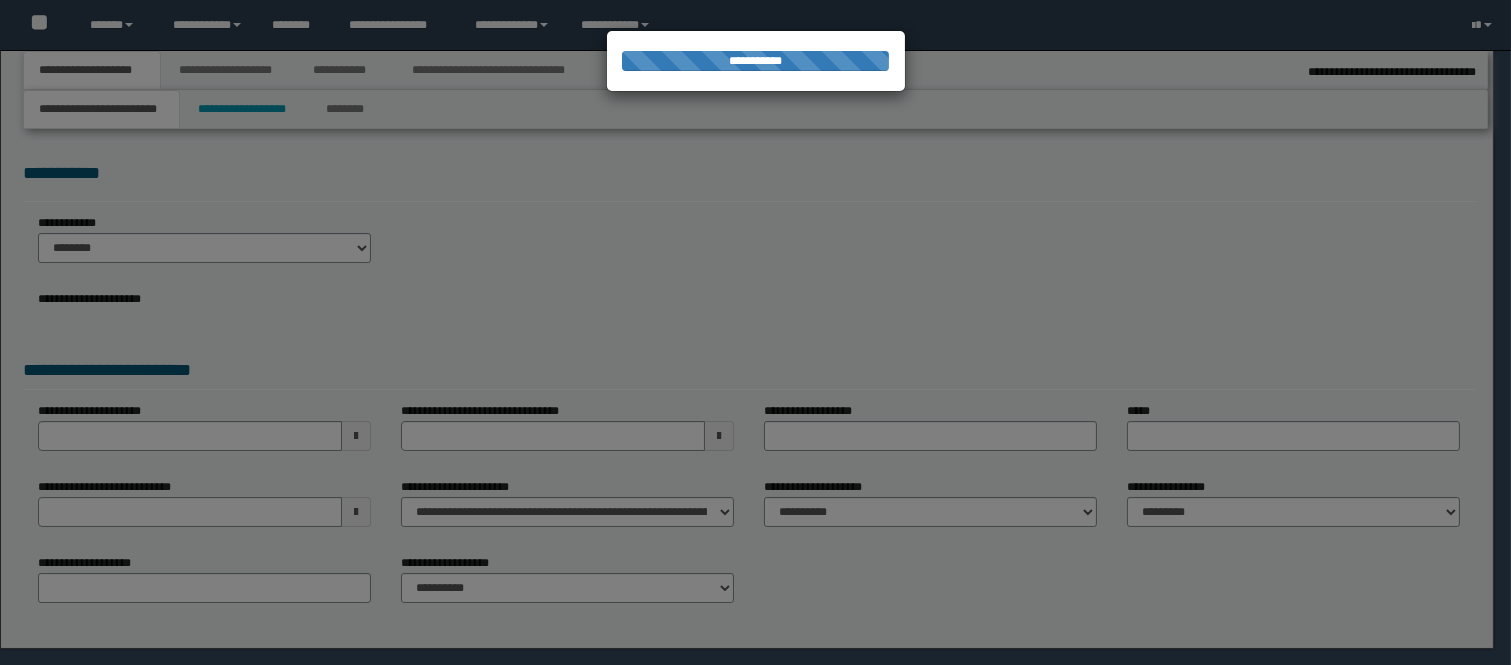 select on "*" 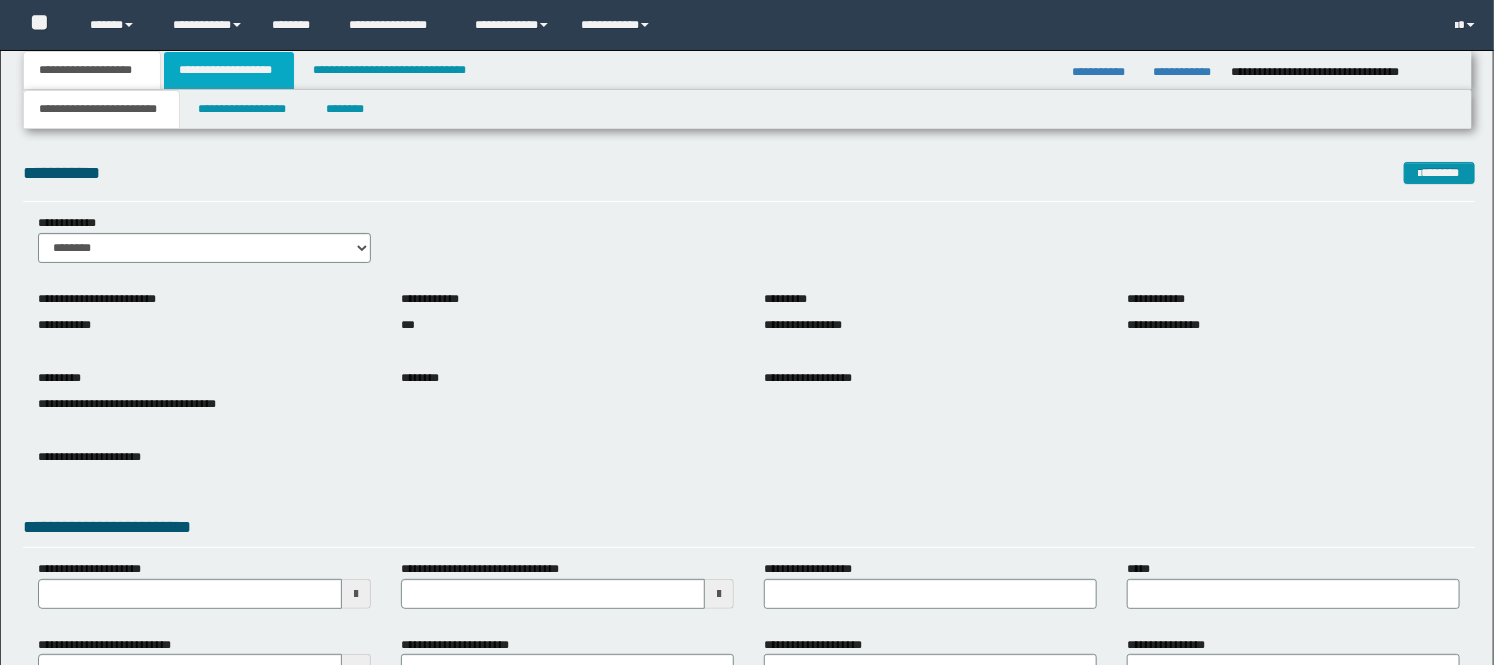 click on "**********" at bounding box center [229, 70] 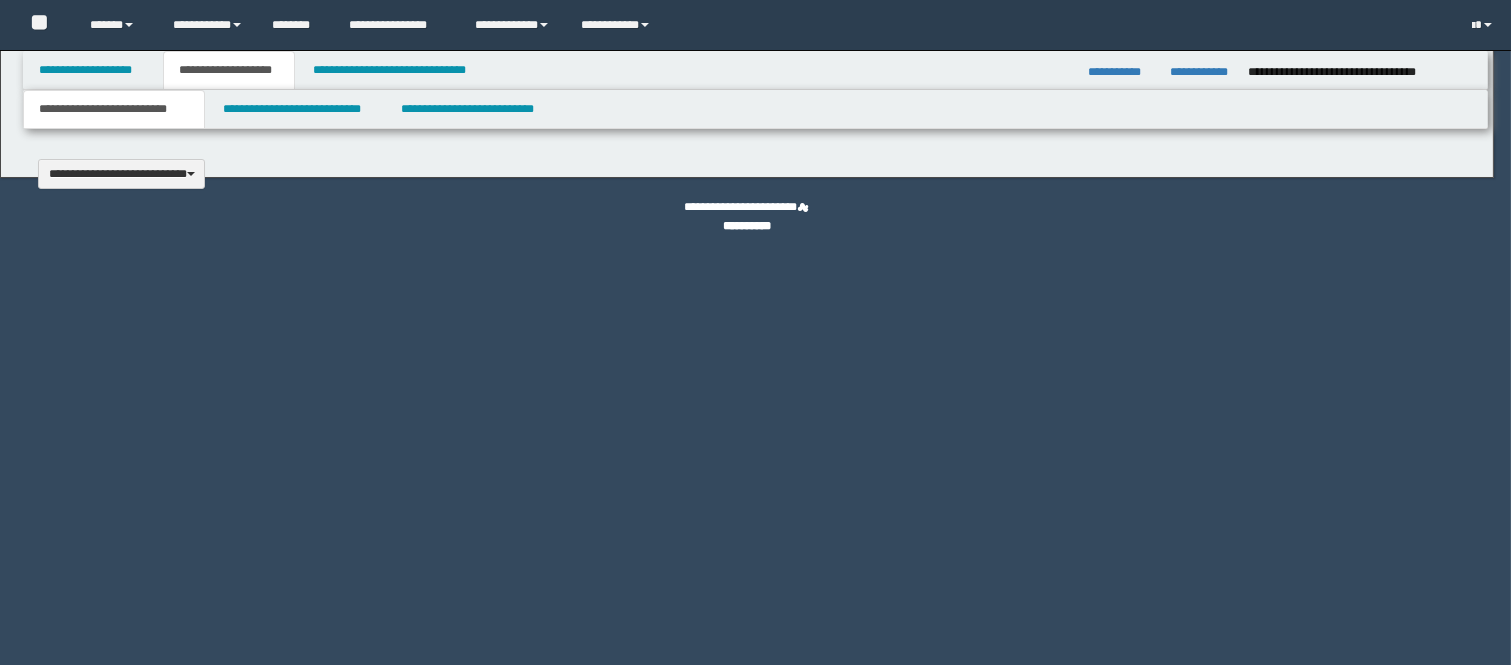 type 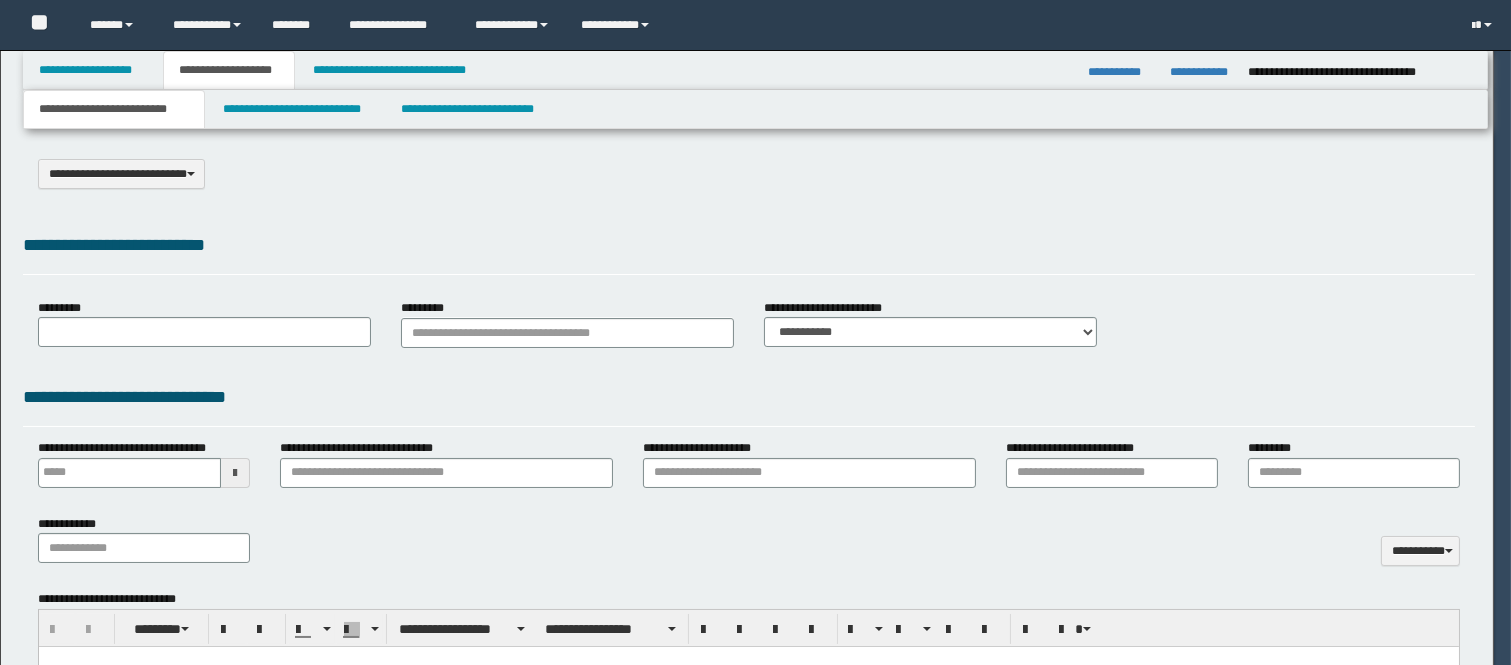 select on "*" 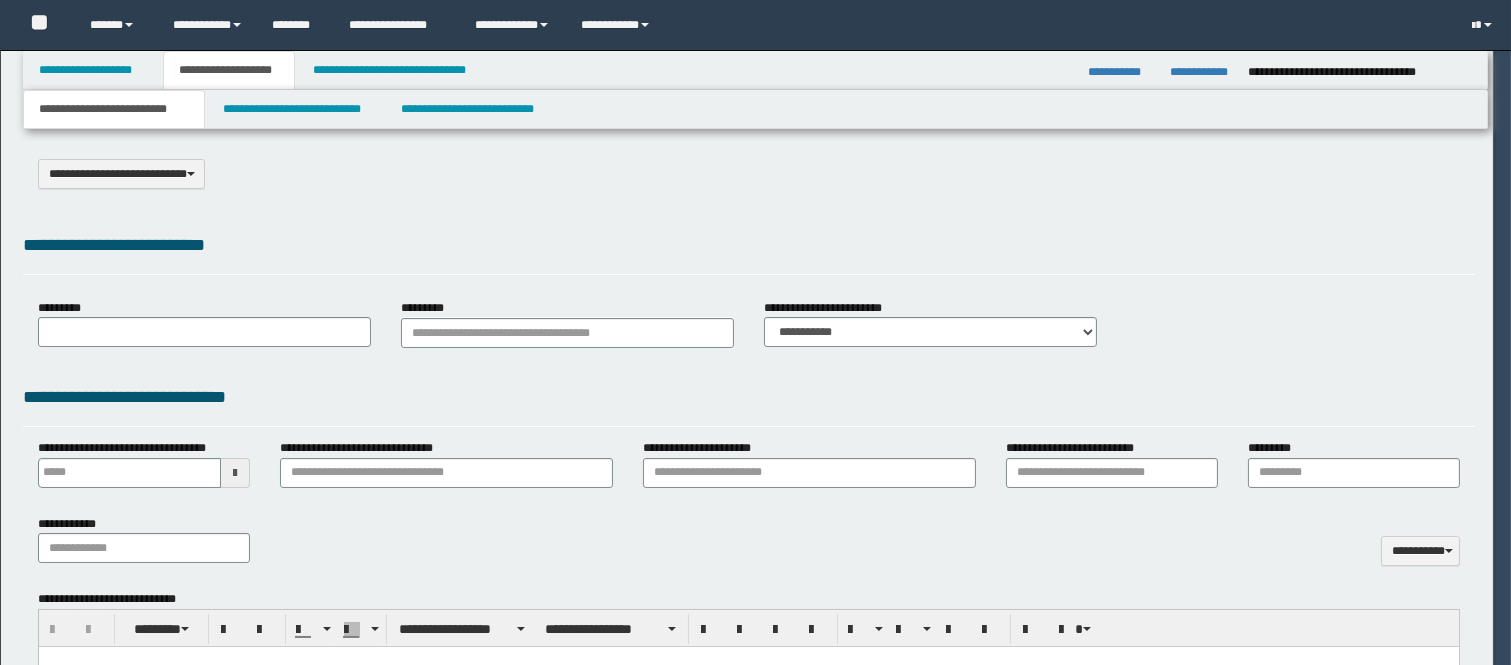 scroll, scrollTop: 0, scrollLeft: 0, axis: both 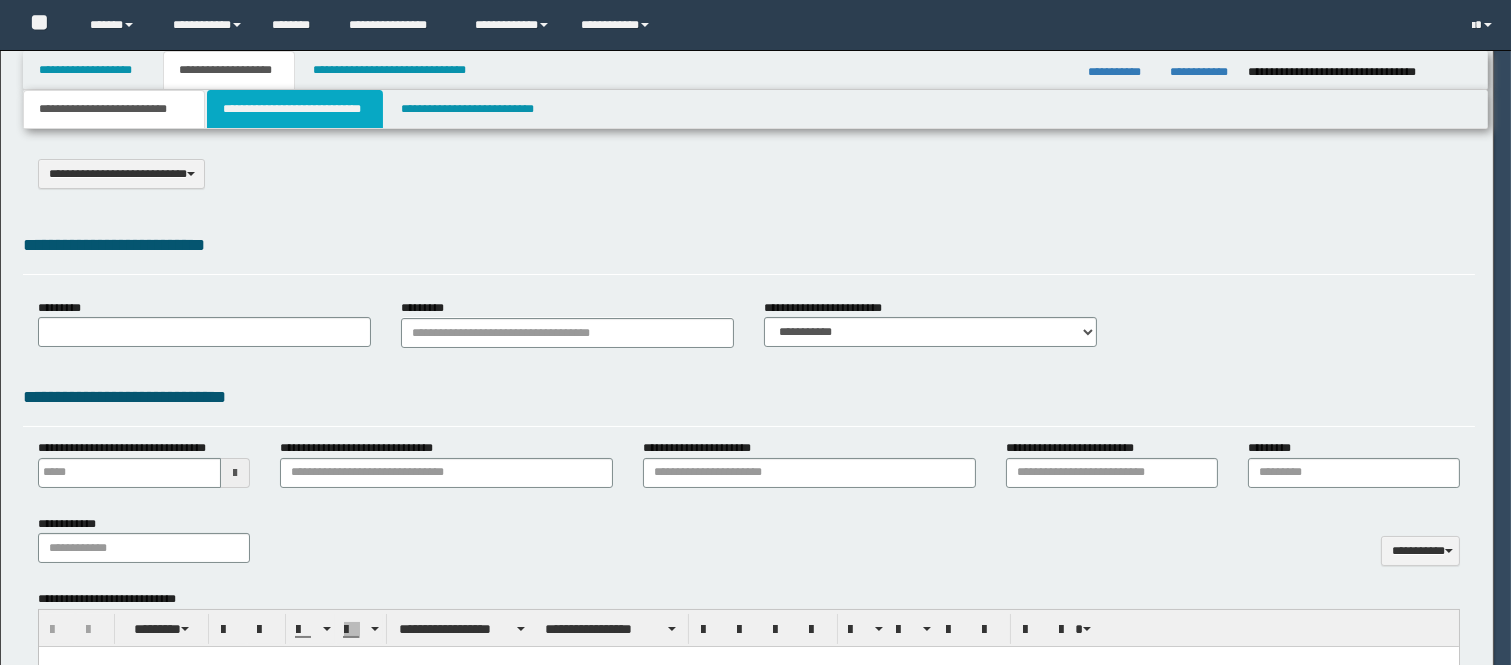 click on "**********" at bounding box center (295, 109) 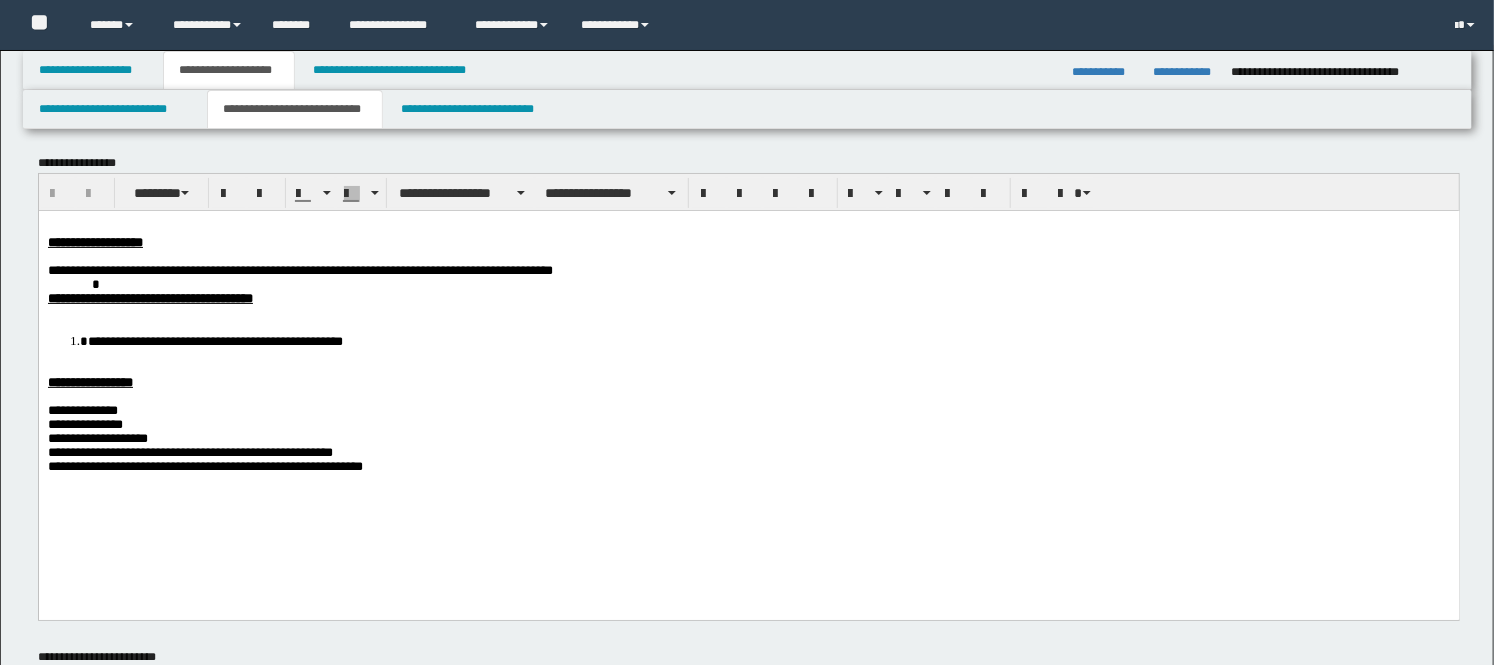 scroll, scrollTop: 0, scrollLeft: 0, axis: both 